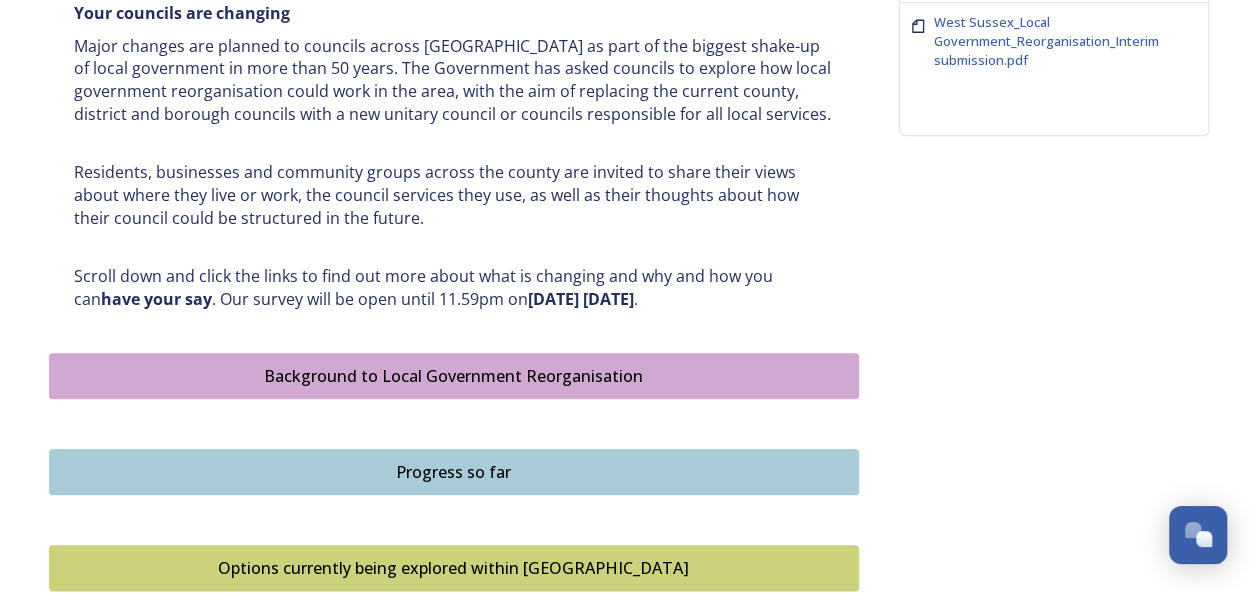 scroll, scrollTop: 1080, scrollLeft: 0, axis: vertical 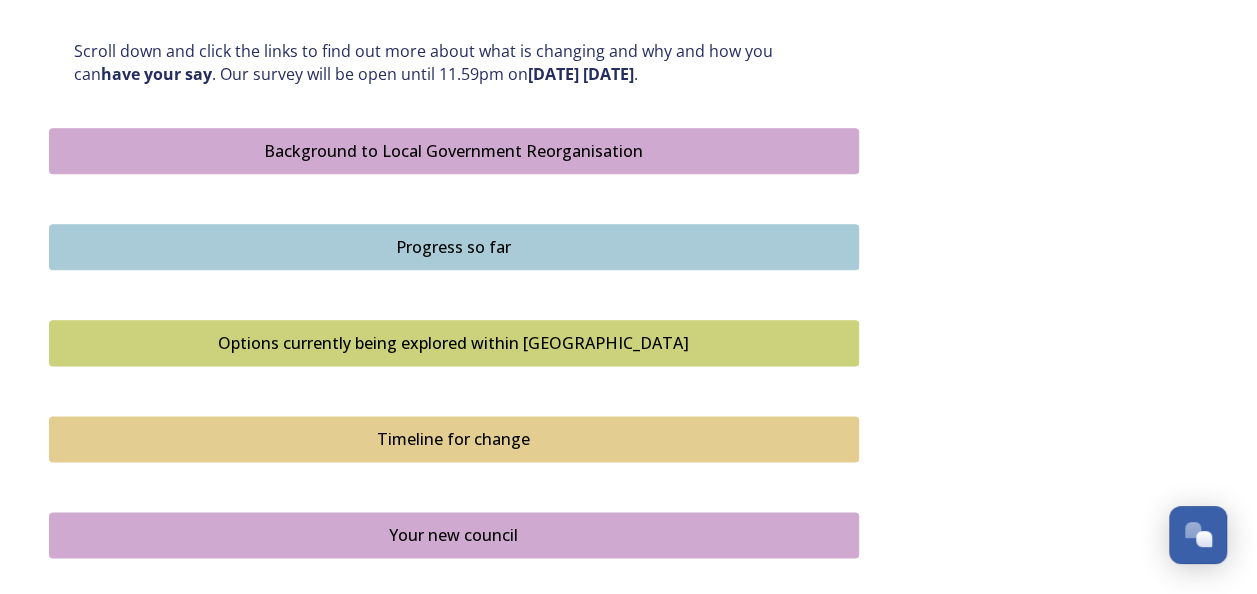 click on "Background to Local Government Reorganisation" at bounding box center [454, 151] 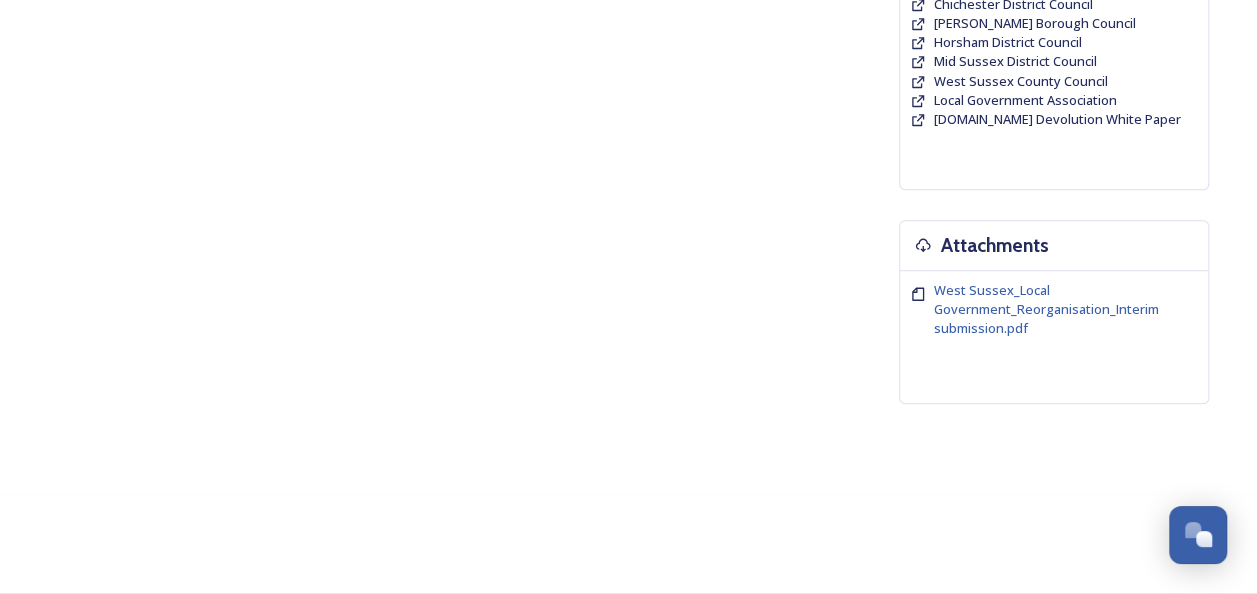 scroll, scrollTop: 0, scrollLeft: 0, axis: both 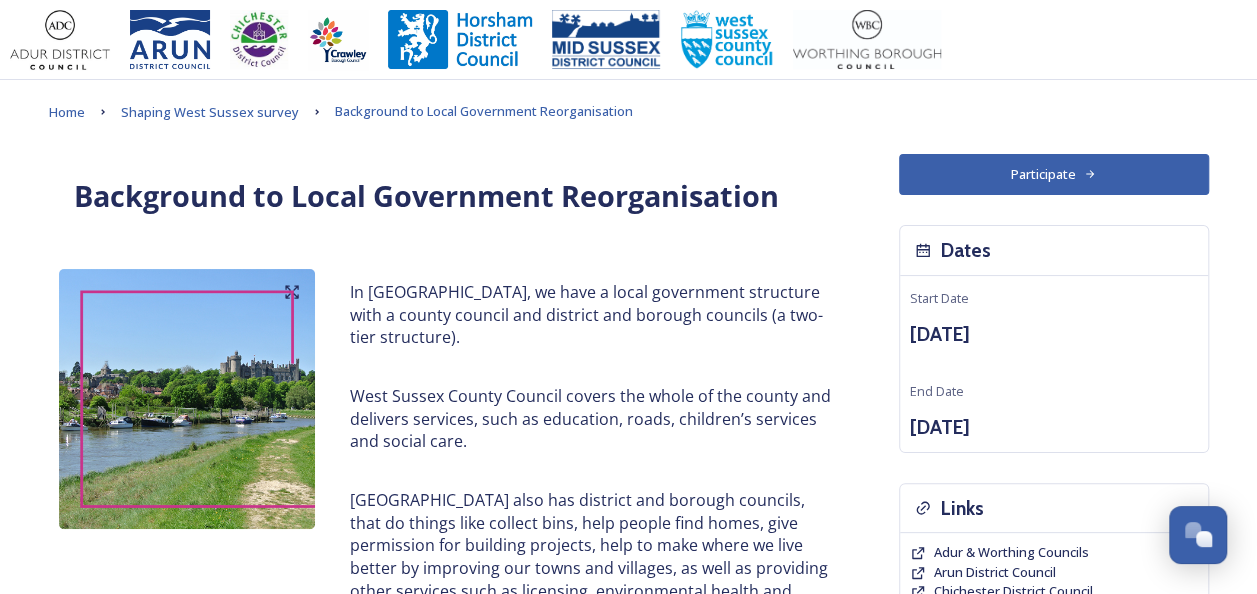click on "Background to Local Government Reorganisation In West Sussex, we have a local government structure with a county council and district and borough councils (a two-tier structure).   West Sussex County Council covers the whole of the county and delivers services, such as education, roads, children’s services and social care. West Sussex also has district and borough councils, that do things like collect bins, help people find homes, give permission for building projects, help to make where we live better by improving our towns and villages, as well as providing other services such as licensing, environmental health and community safety. The list of what councils deliver is long, and this is just a snapshot.   In some towns and villages, there are also smaller town and parish councils that provide services such as allotments, some play areas and consultation on planning.  You can read more about what each type of council is responsible for here.    What is Devolution? LGA explainer video" at bounding box center [454, 1421] 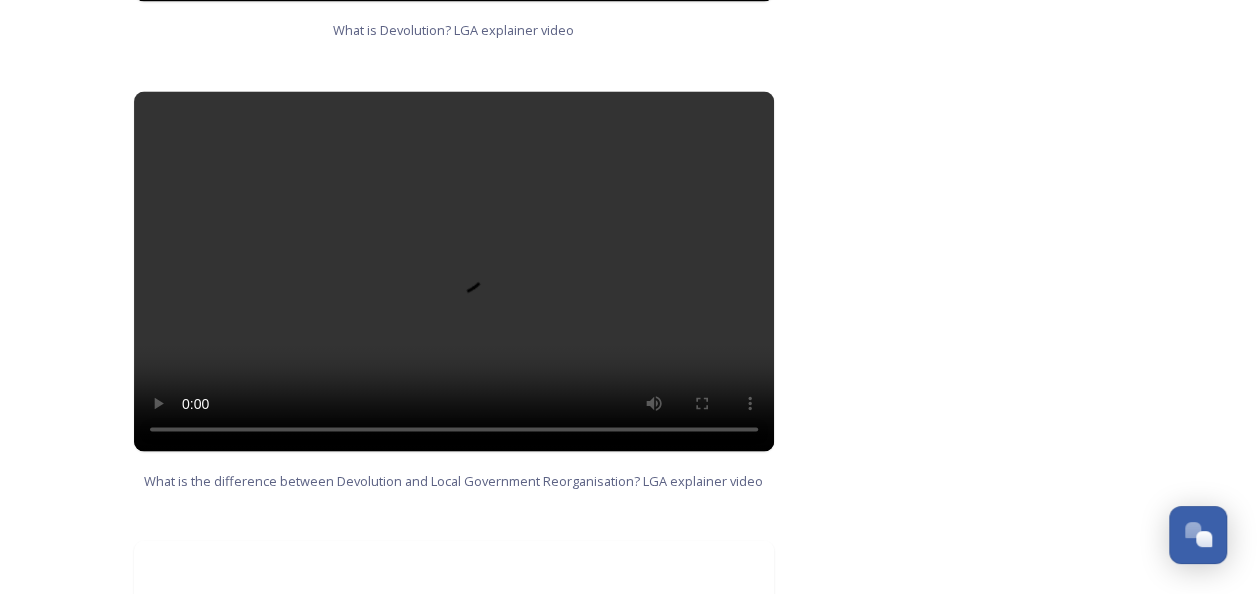 scroll, scrollTop: 1720, scrollLeft: 0, axis: vertical 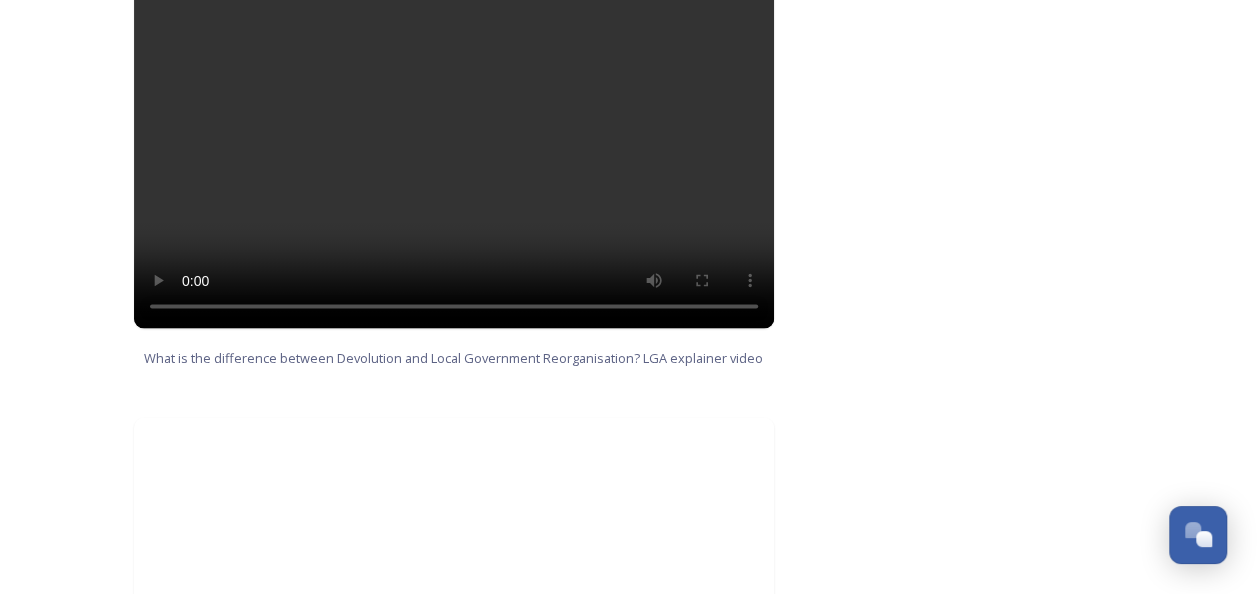 type 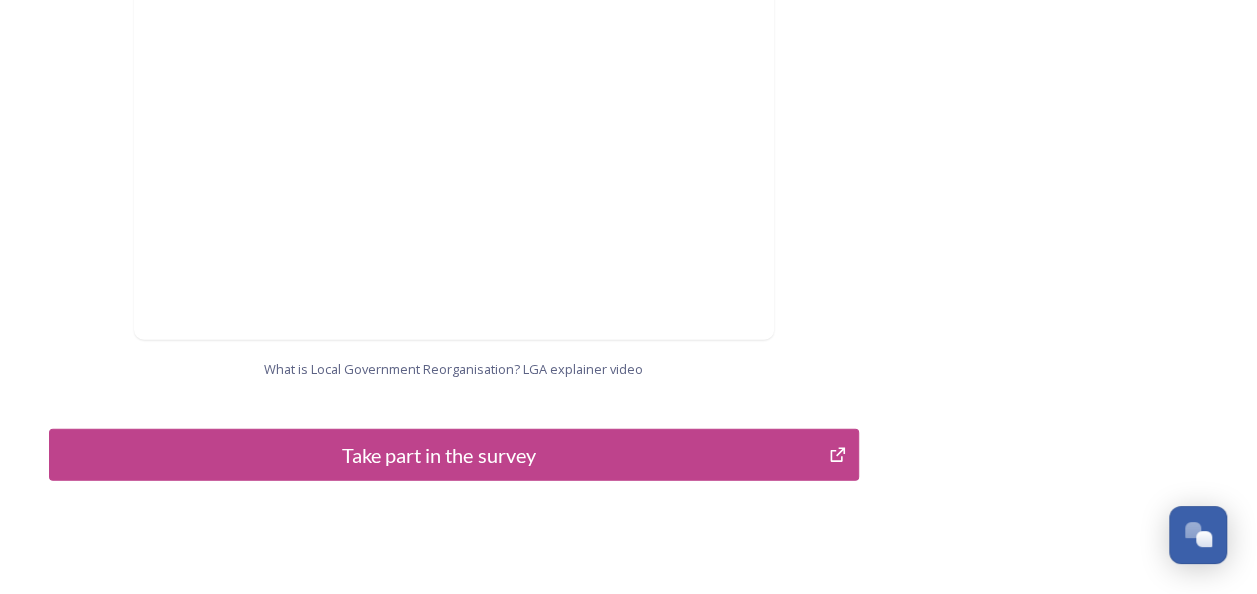 click on "Take part in the survey" at bounding box center (439, 455) 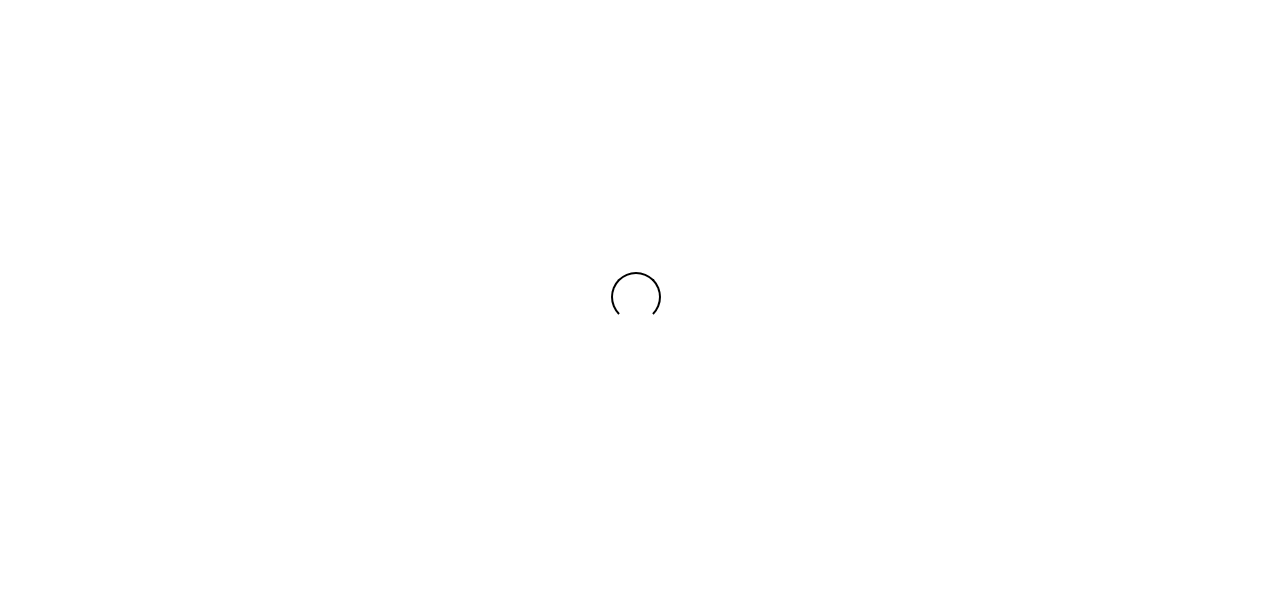 scroll, scrollTop: 0, scrollLeft: 0, axis: both 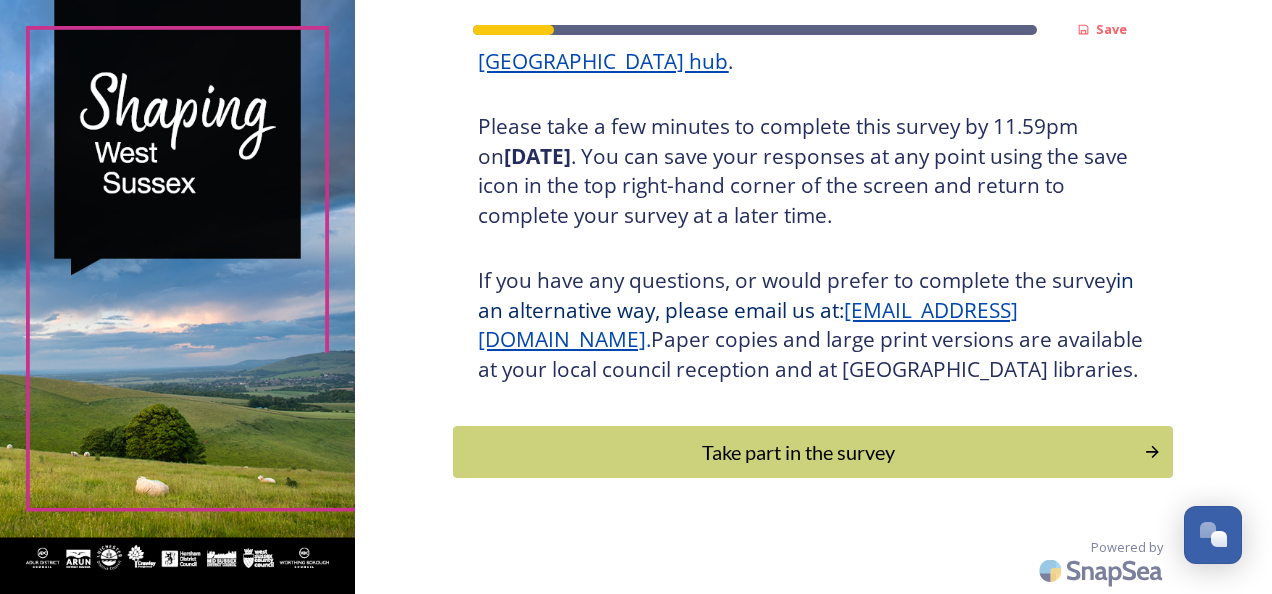 click at bounding box center (177, 297) 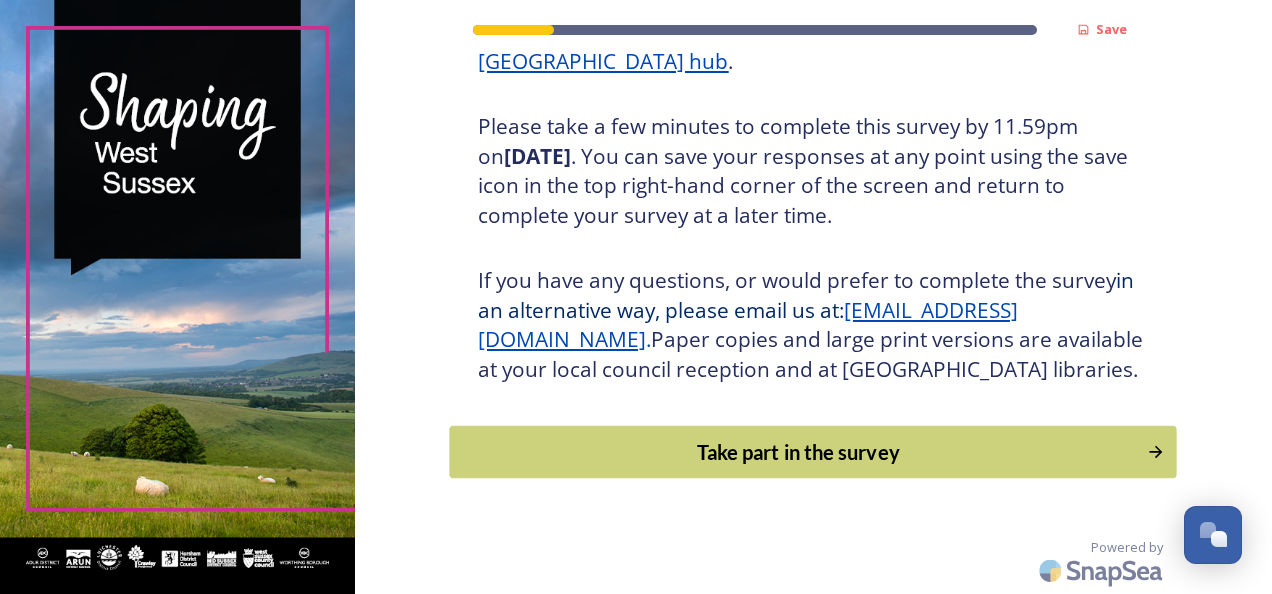 click on "Take part in the survey" at bounding box center [799, 452] 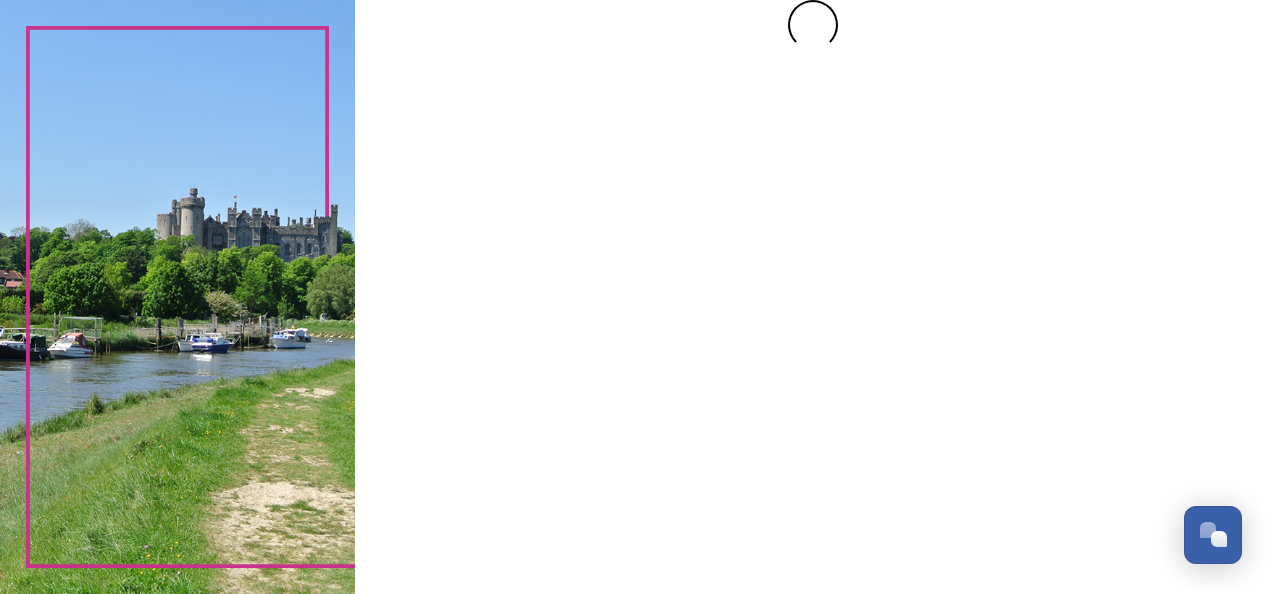scroll, scrollTop: 0, scrollLeft: 0, axis: both 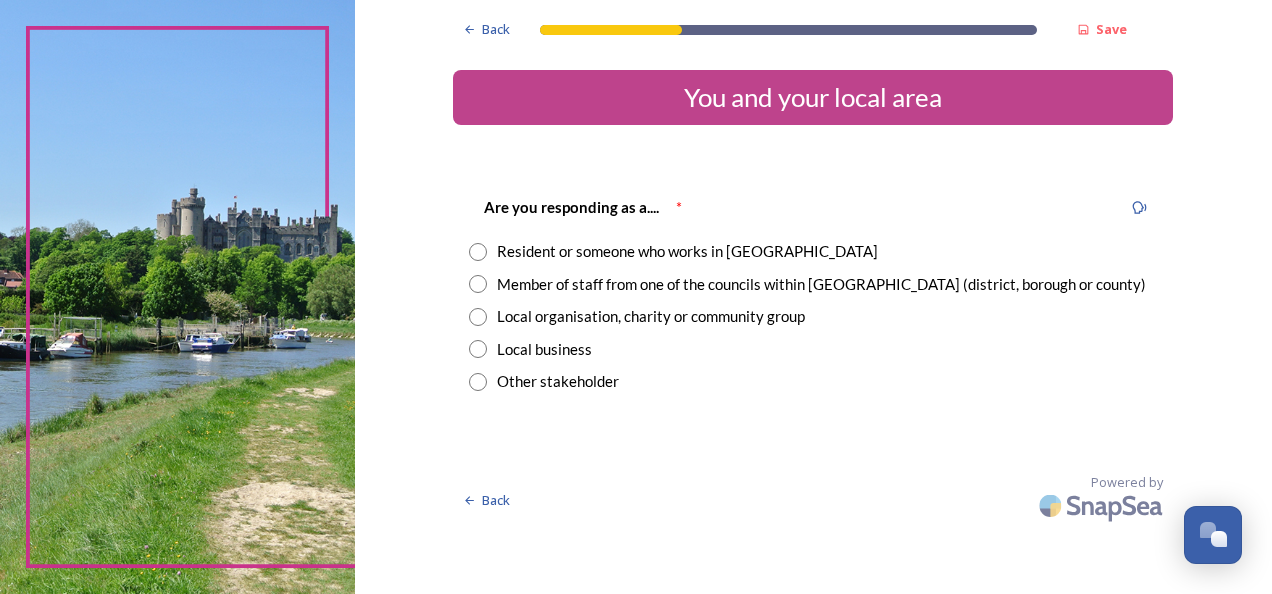 click at bounding box center (478, 252) 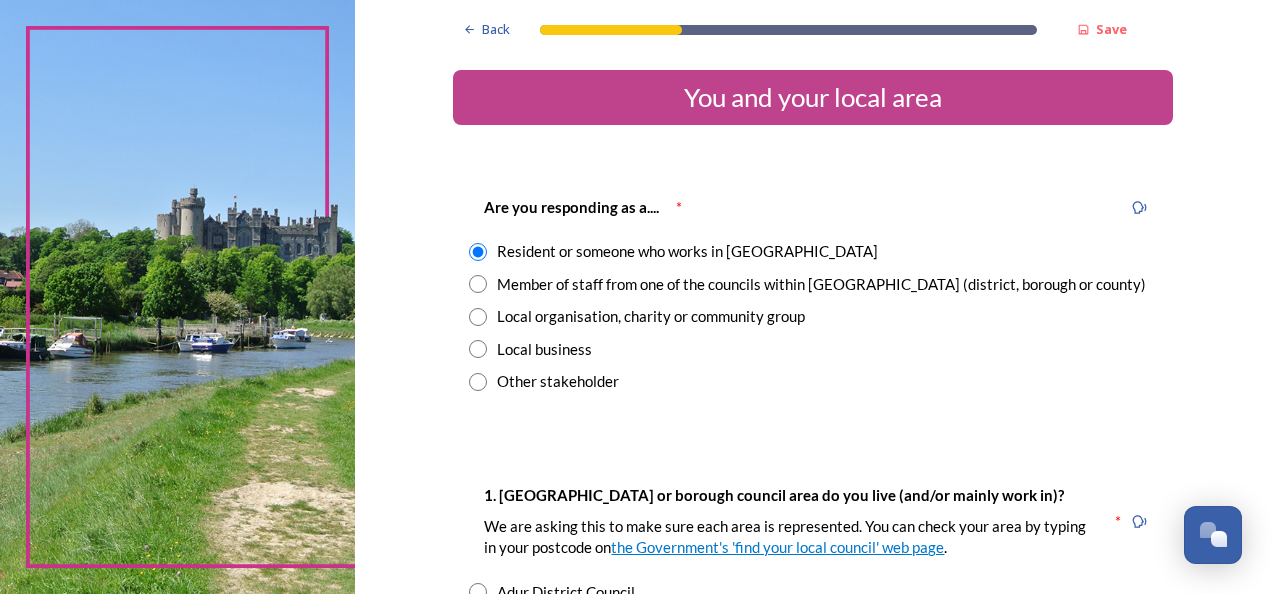 click at bounding box center [478, 284] 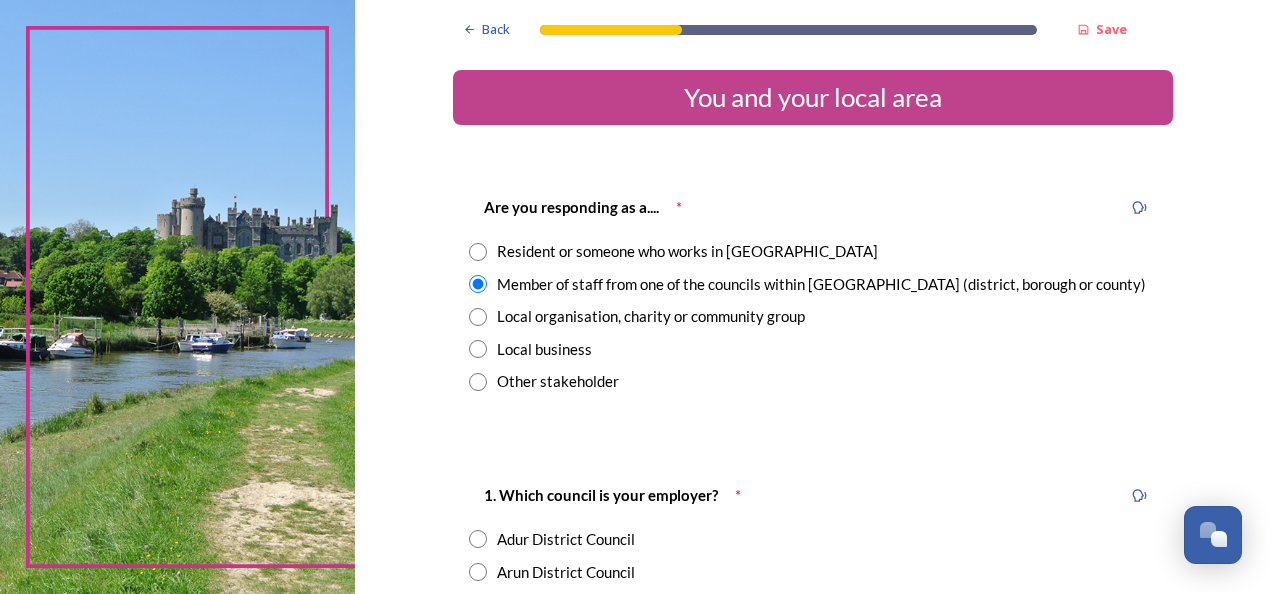 click at bounding box center (478, 252) 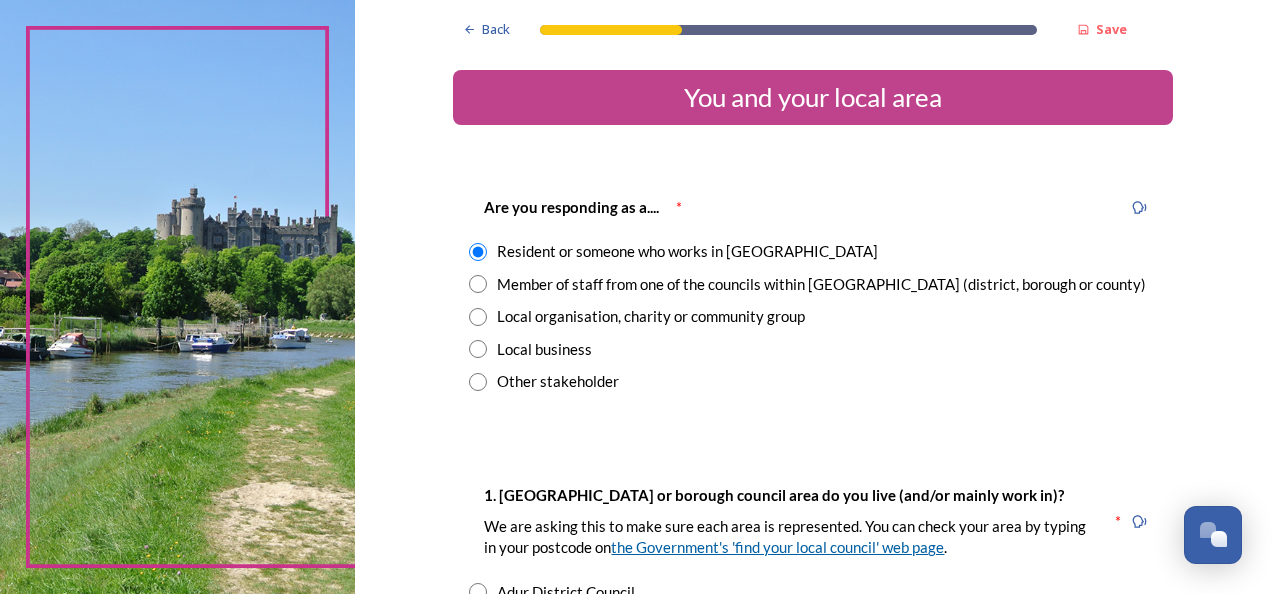 click on "the Government's 'find your local council' web page" at bounding box center [777, 547] 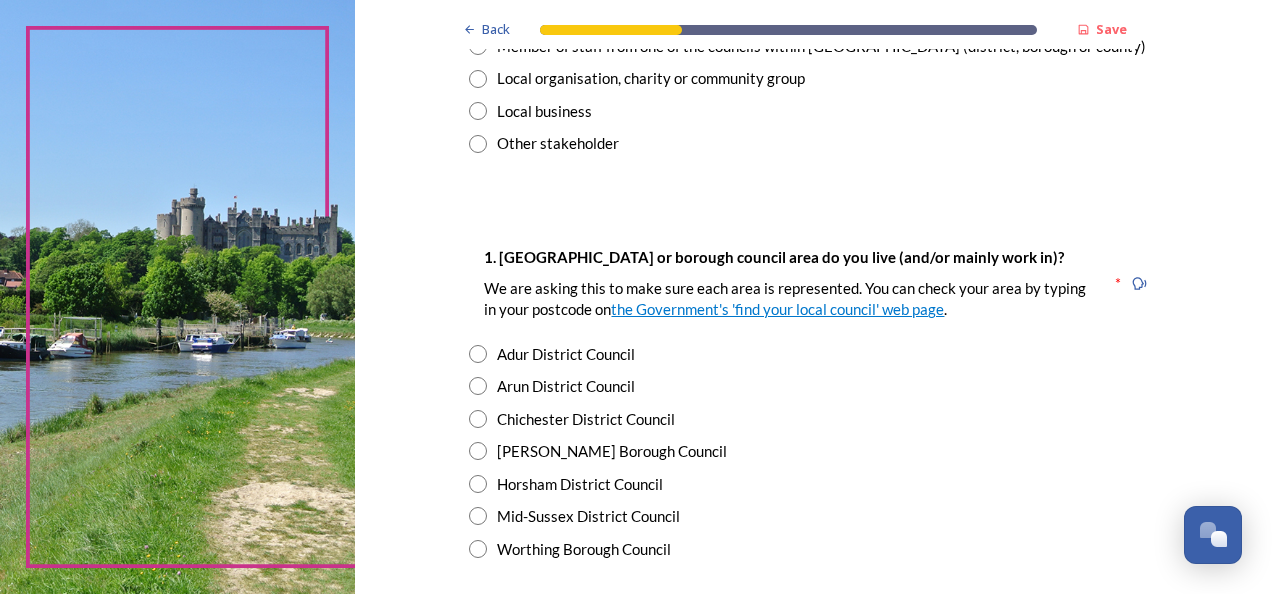 scroll, scrollTop: 240, scrollLeft: 0, axis: vertical 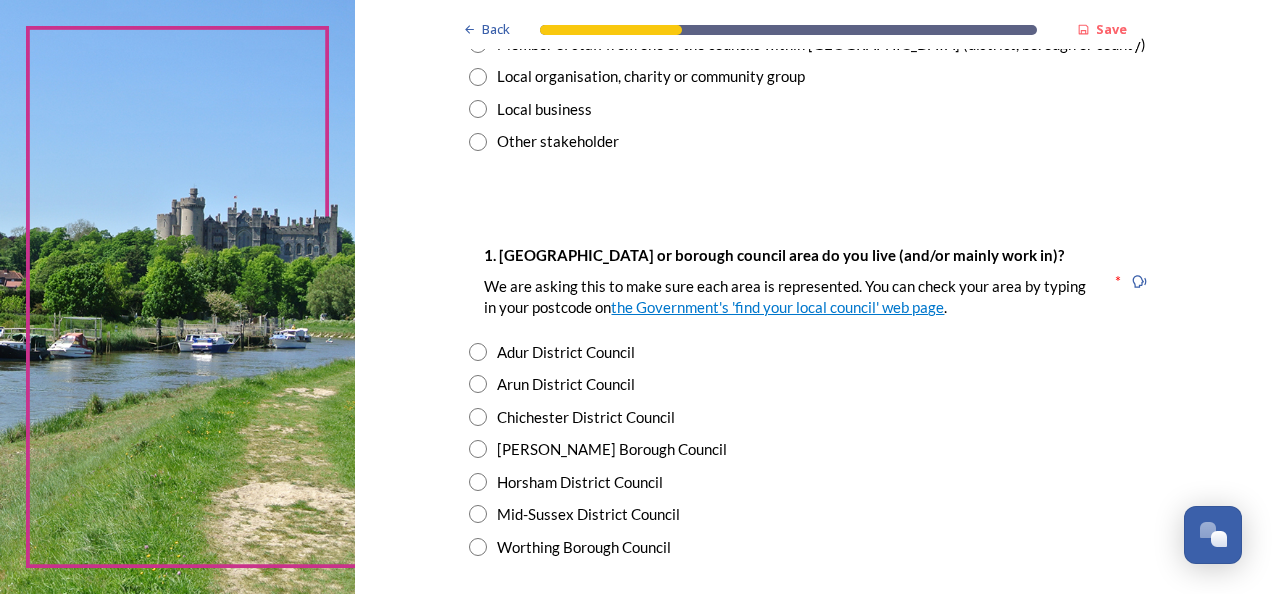 click at bounding box center [478, 514] 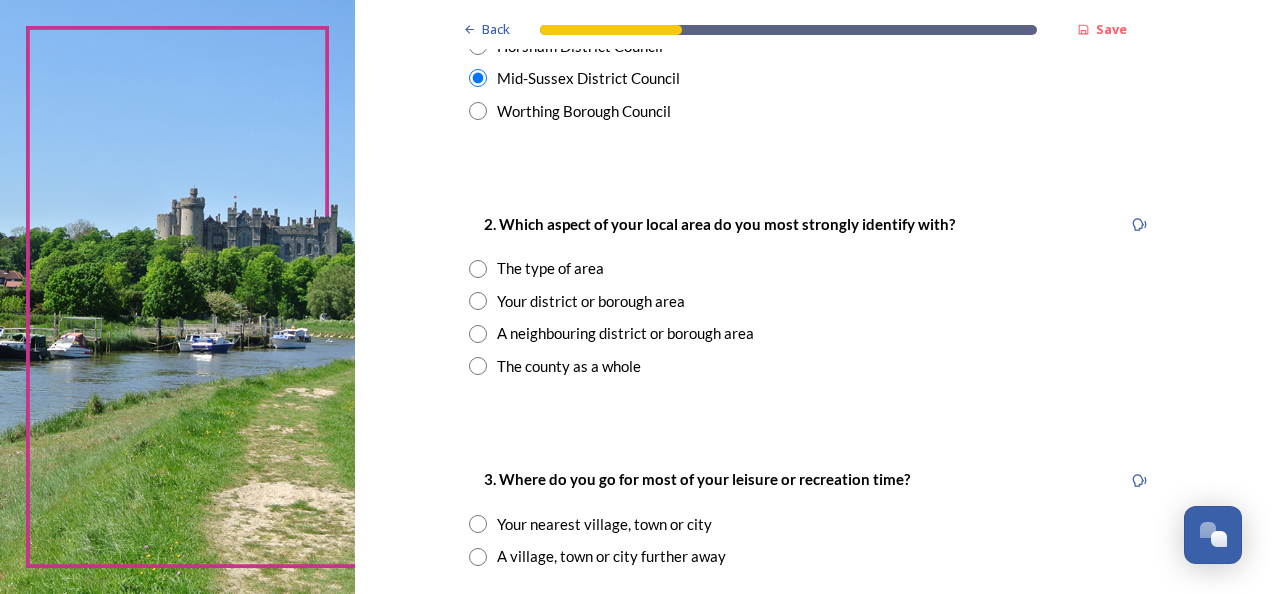 scroll, scrollTop: 680, scrollLeft: 0, axis: vertical 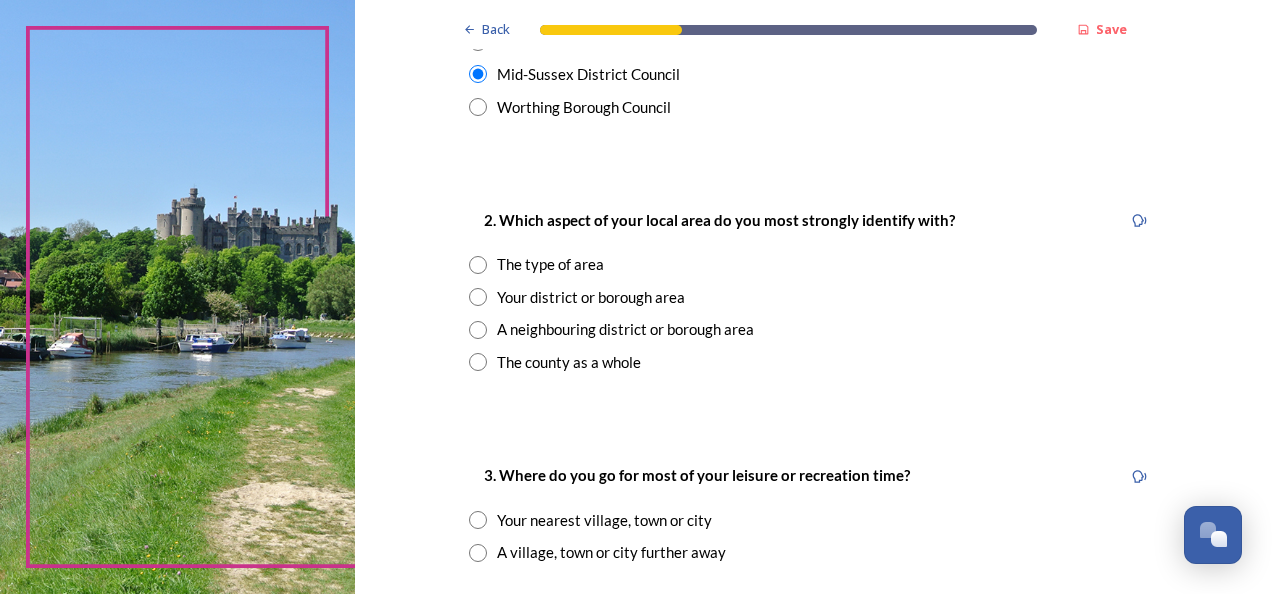 click at bounding box center (478, 297) 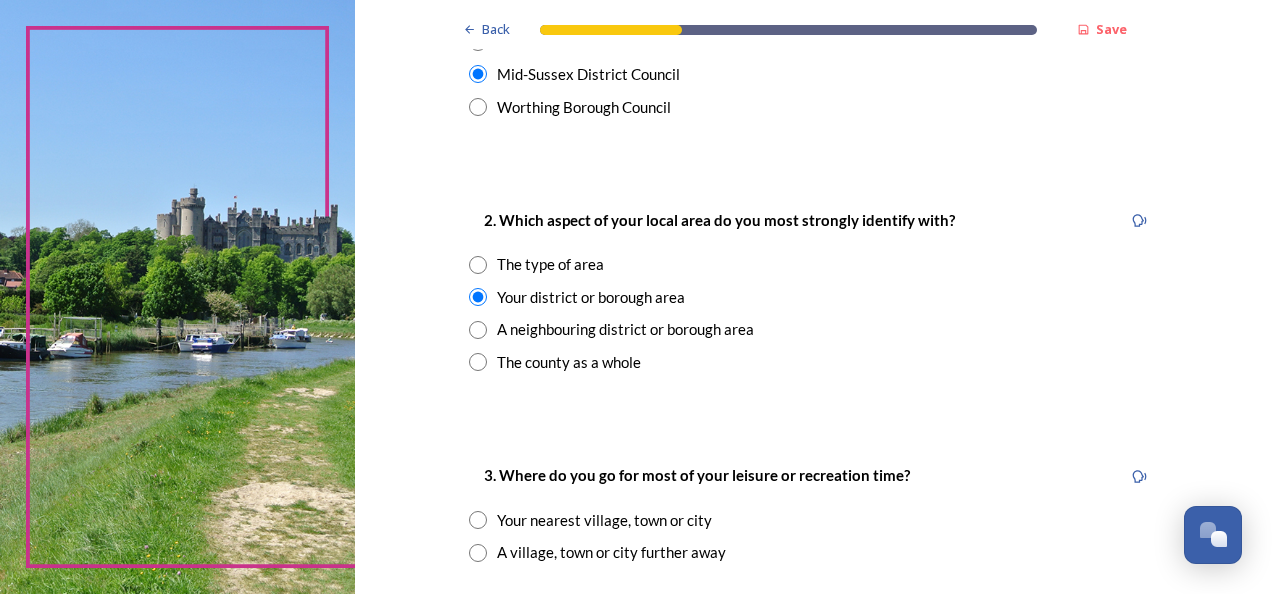 click on "A village, town or city further away" at bounding box center [813, 552] 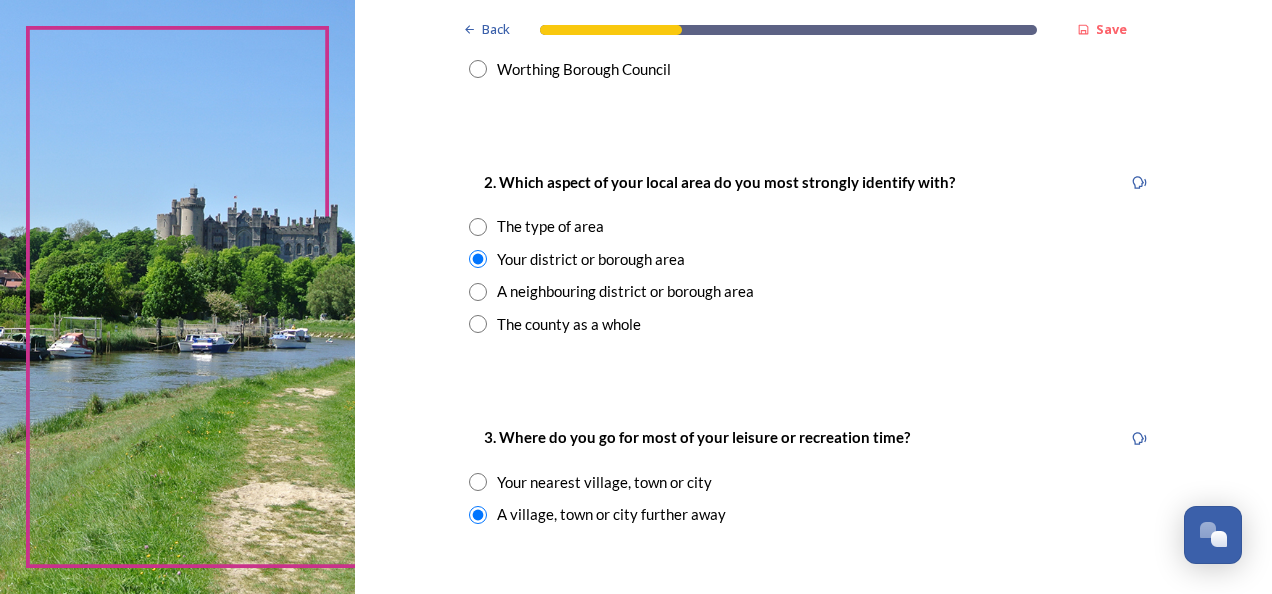 scroll, scrollTop: 720, scrollLeft: 0, axis: vertical 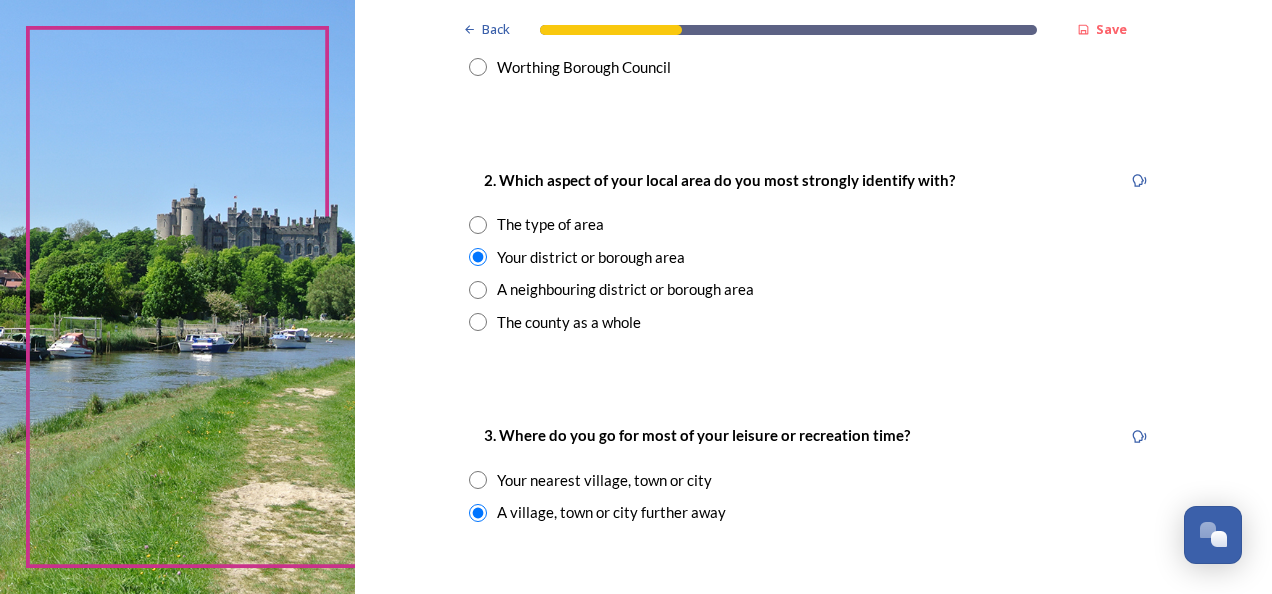 click at bounding box center (478, 480) 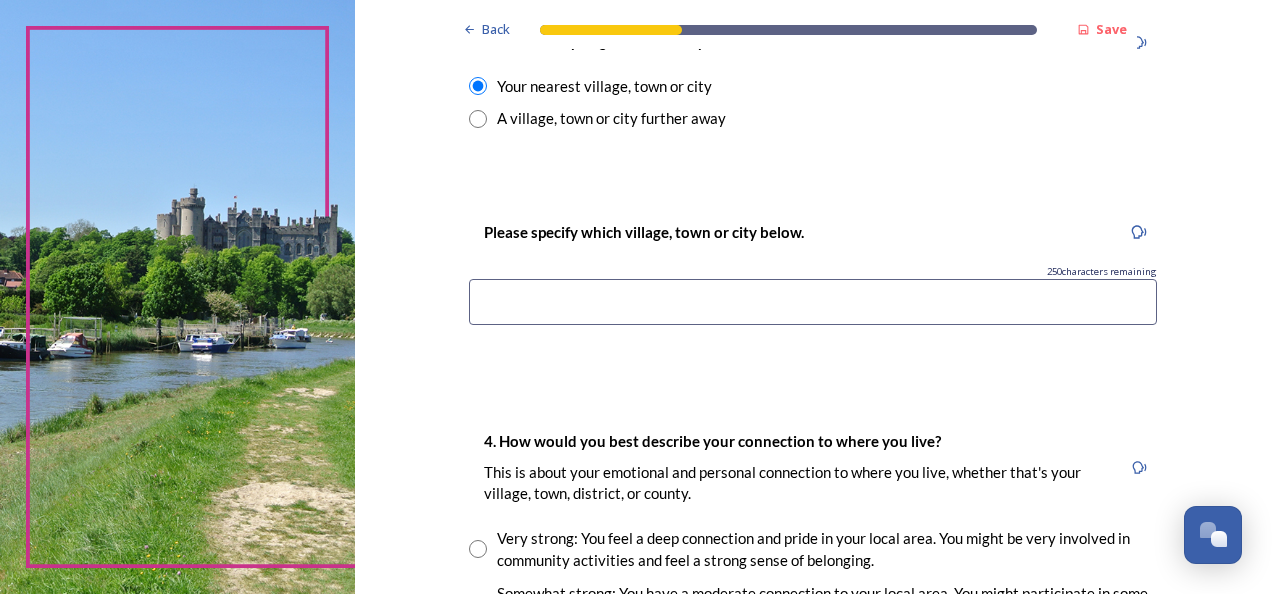 scroll, scrollTop: 1120, scrollLeft: 0, axis: vertical 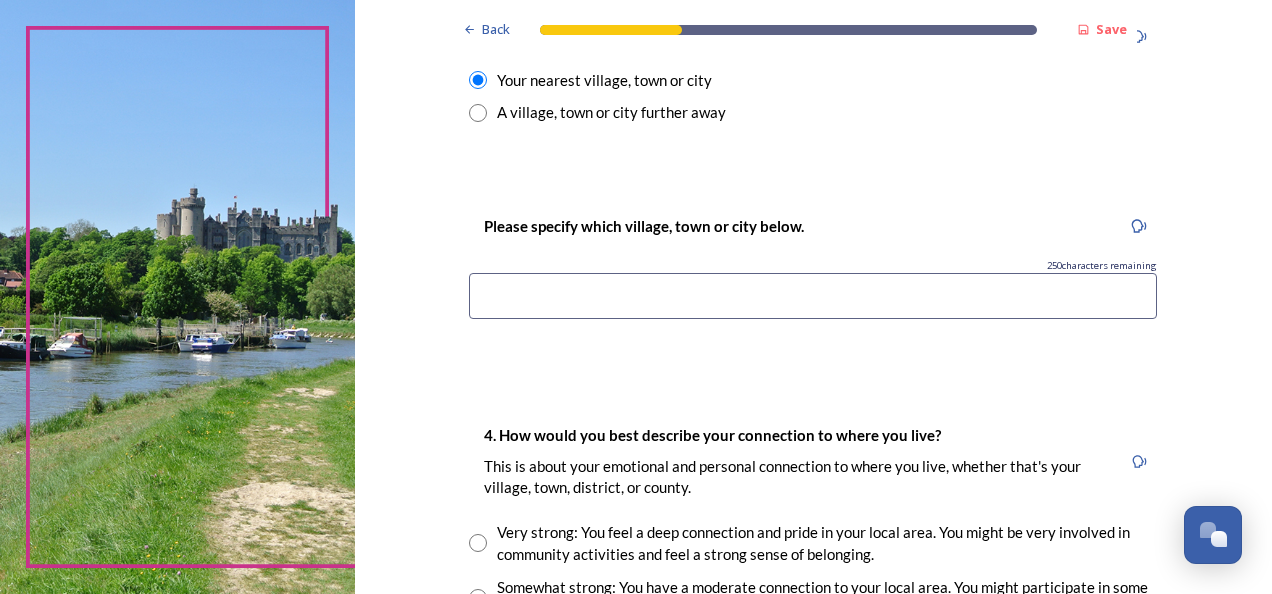 click at bounding box center (813, 296) 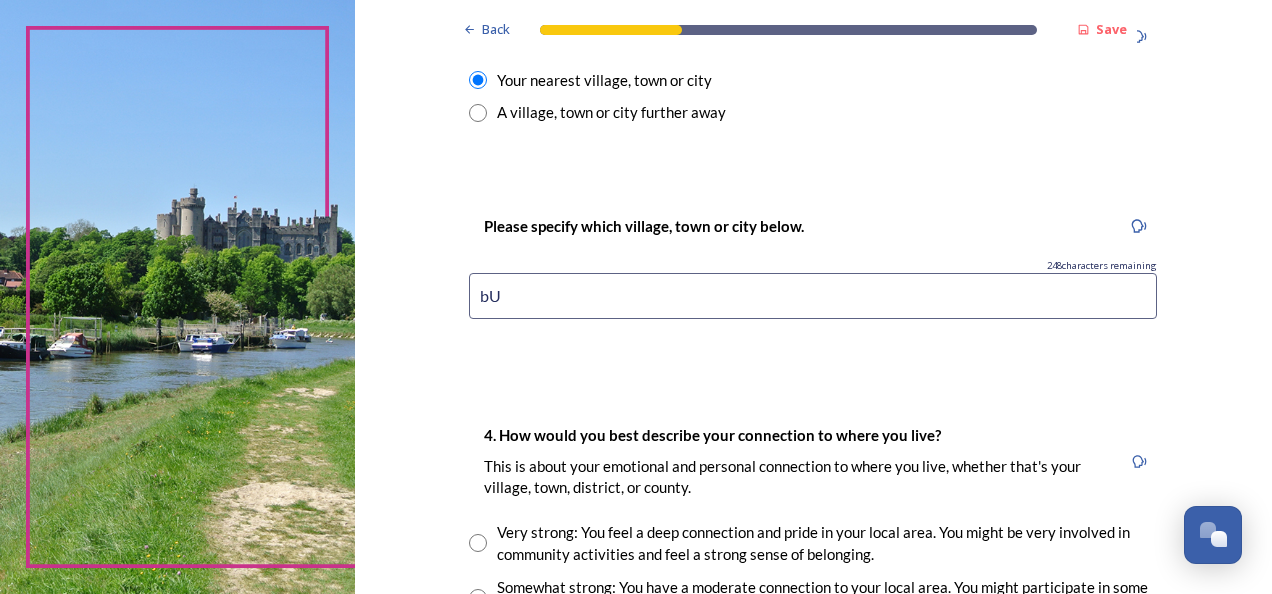 type on "b" 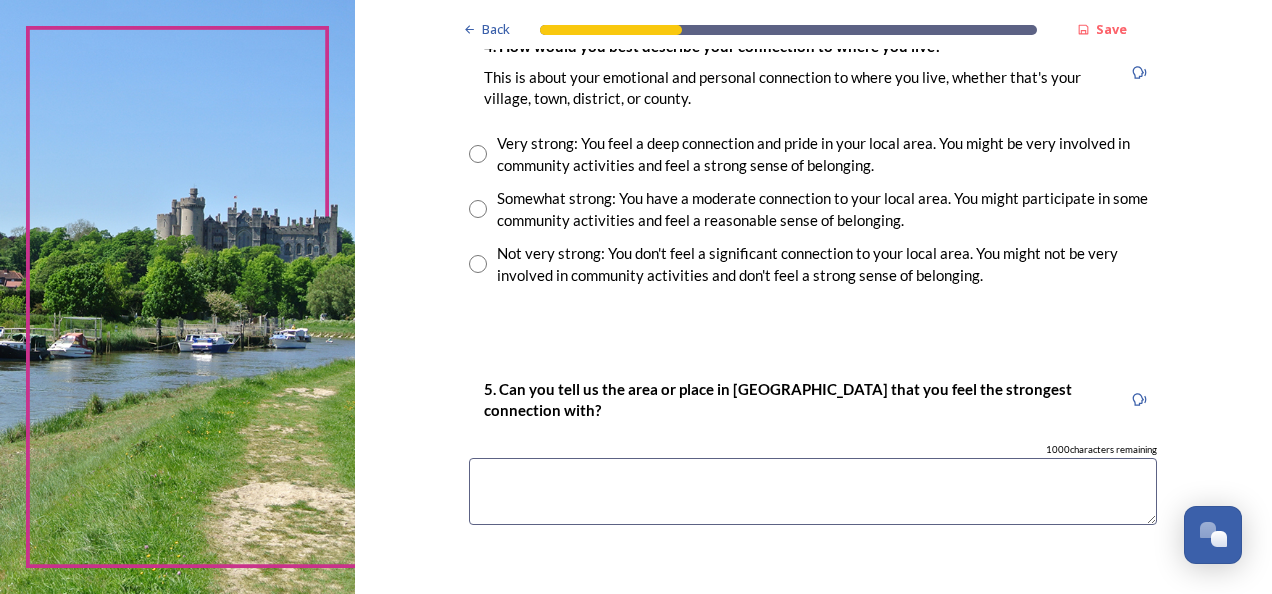 scroll, scrollTop: 1520, scrollLeft: 0, axis: vertical 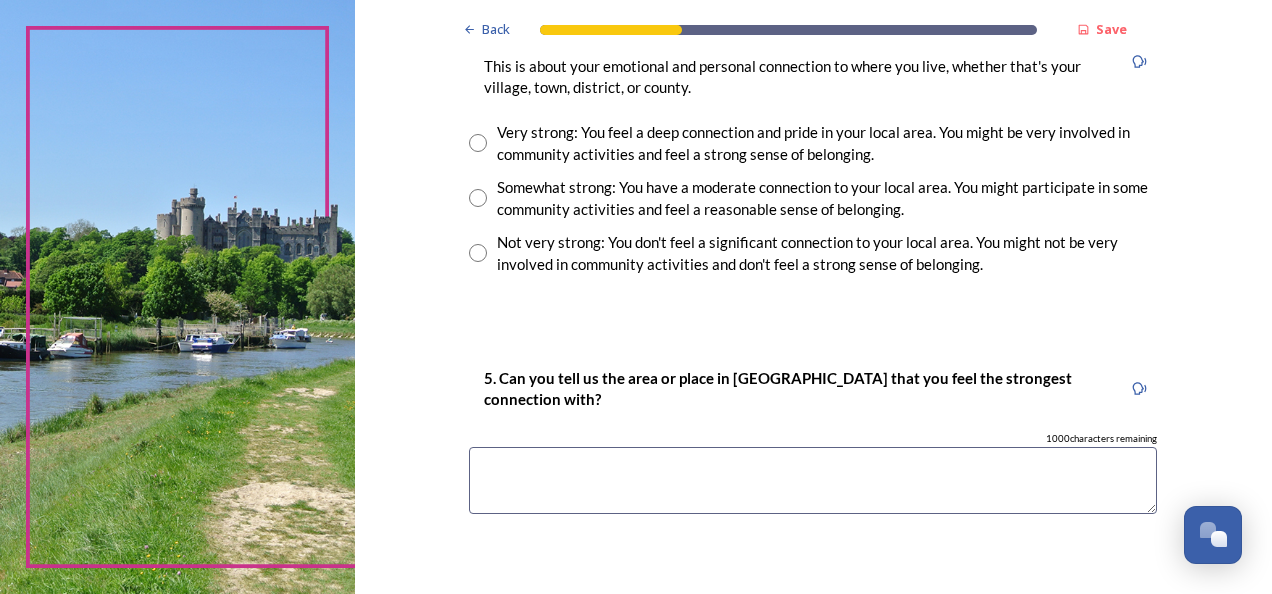 type on "[PERSON_NAME][GEOGRAPHIC_DATA][PERSON_NAME]" 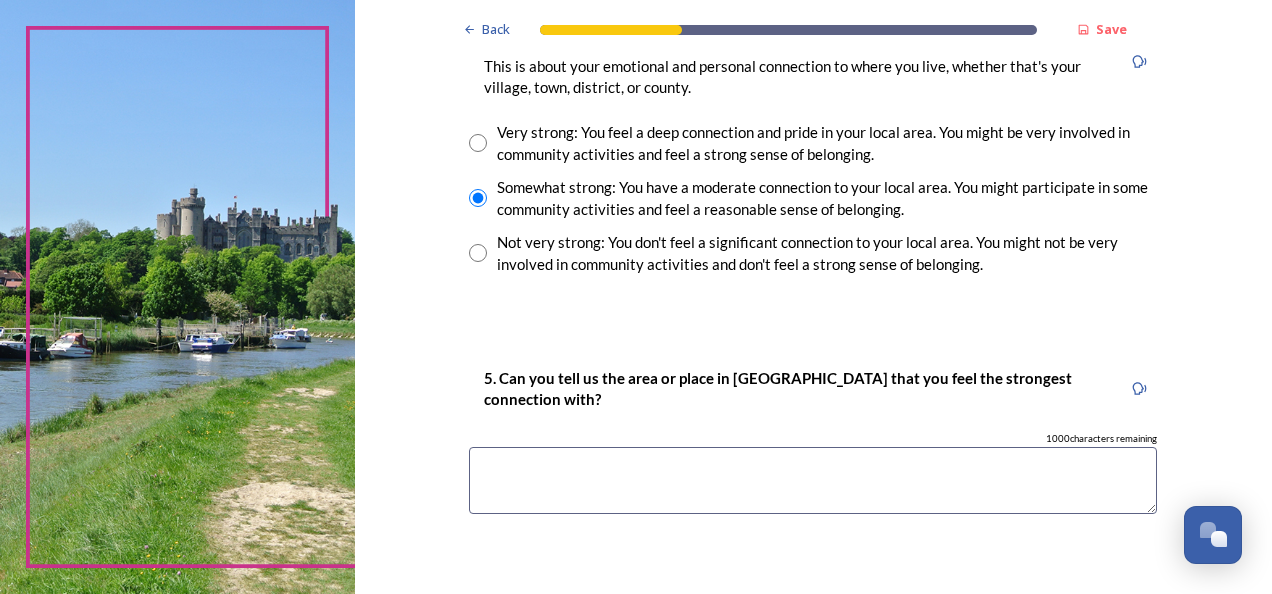 click at bounding box center [813, 480] 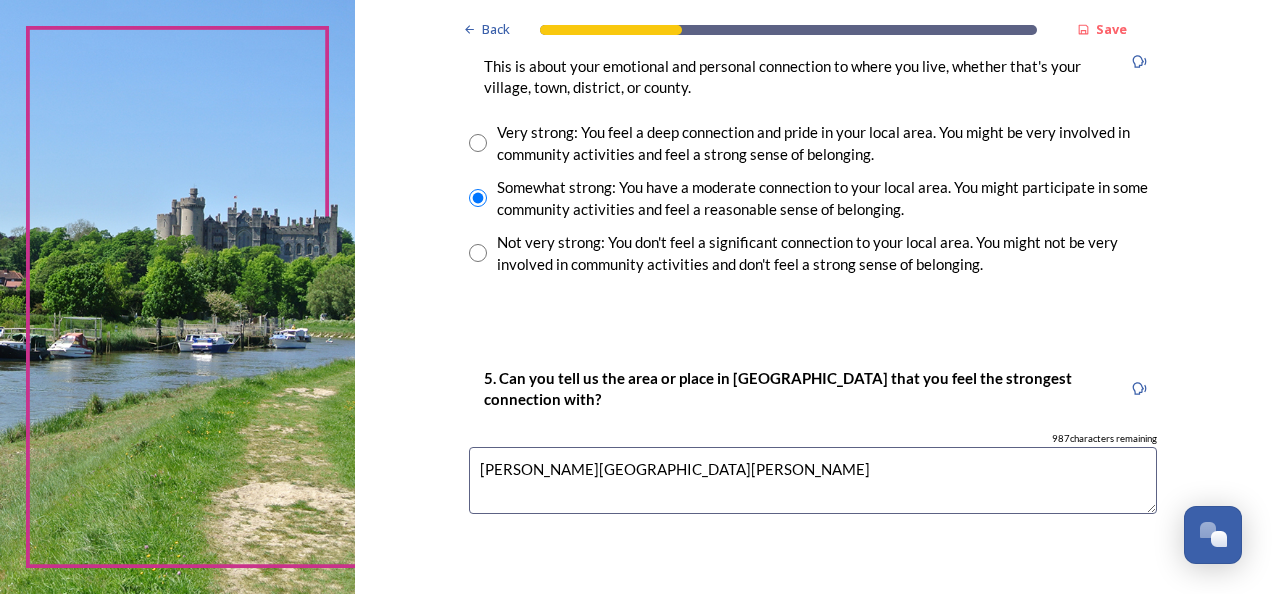 click on "[PERSON_NAME][GEOGRAPHIC_DATA][PERSON_NAME]" at bounding box center [813, 480] 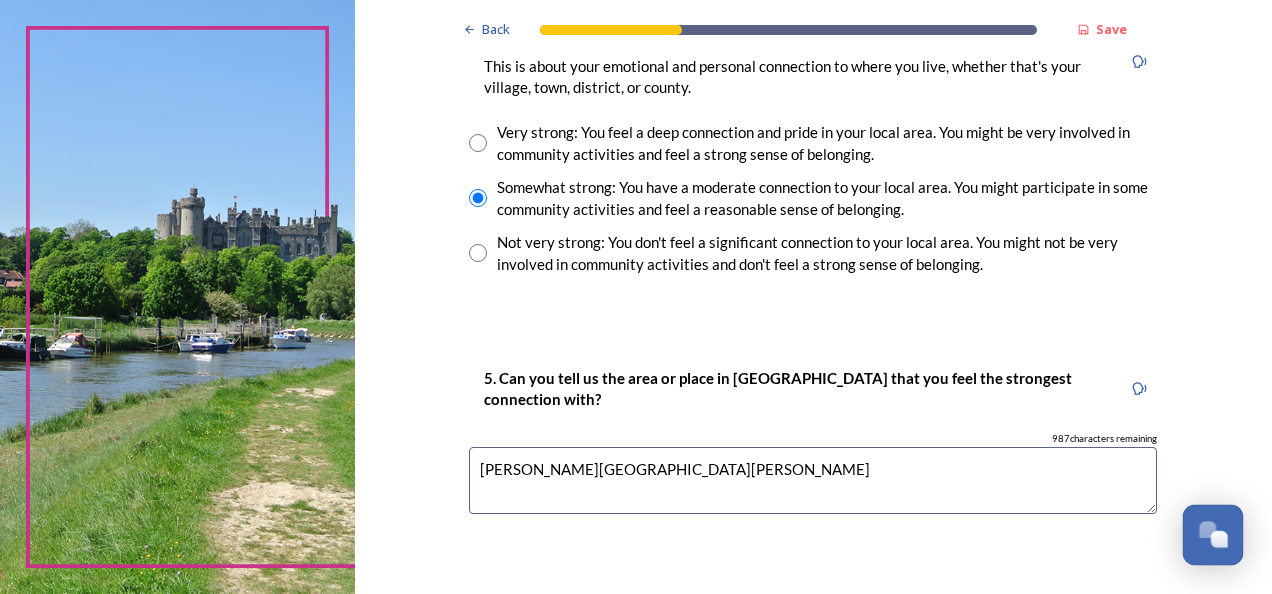 click at bounding box center (1213, 533) 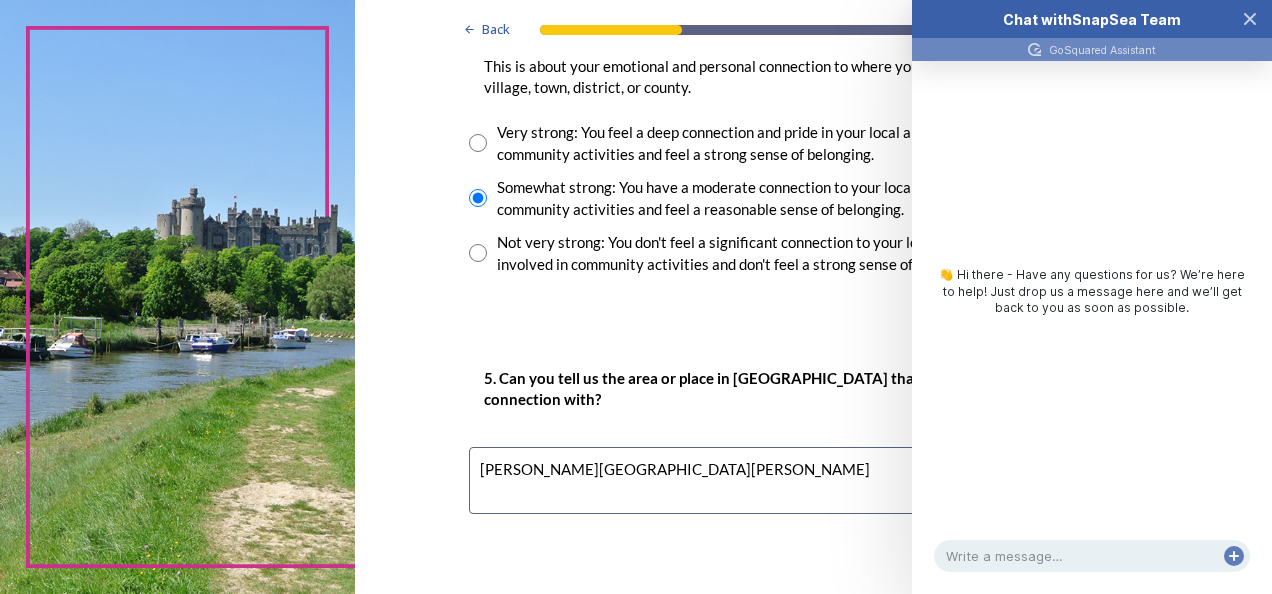 click on "5. Can you tell us the area or place in [GEOGRAPHIC_DATA] that you feel the strongest connection with? 987  characters remaining [PERSON_NAME][GEOGRAPHIC_DATA][PERSON_NAME]" at bounding box center (813, 449) 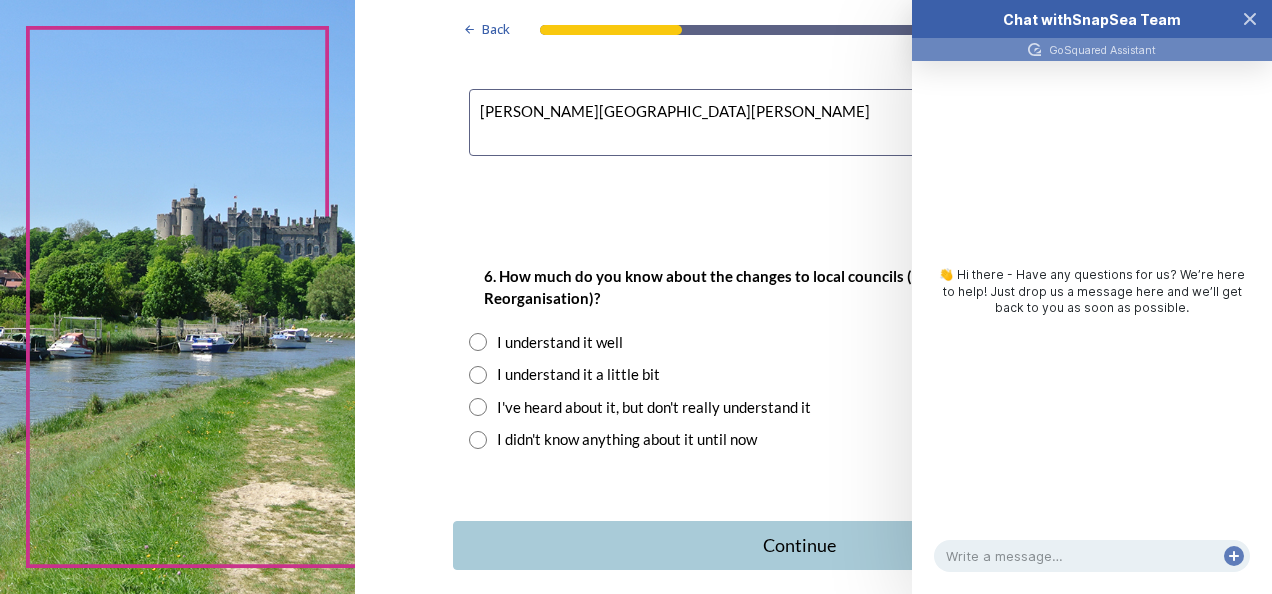 scroll, scrollTop: 1880, scrollLeft: 0, axis: vertical 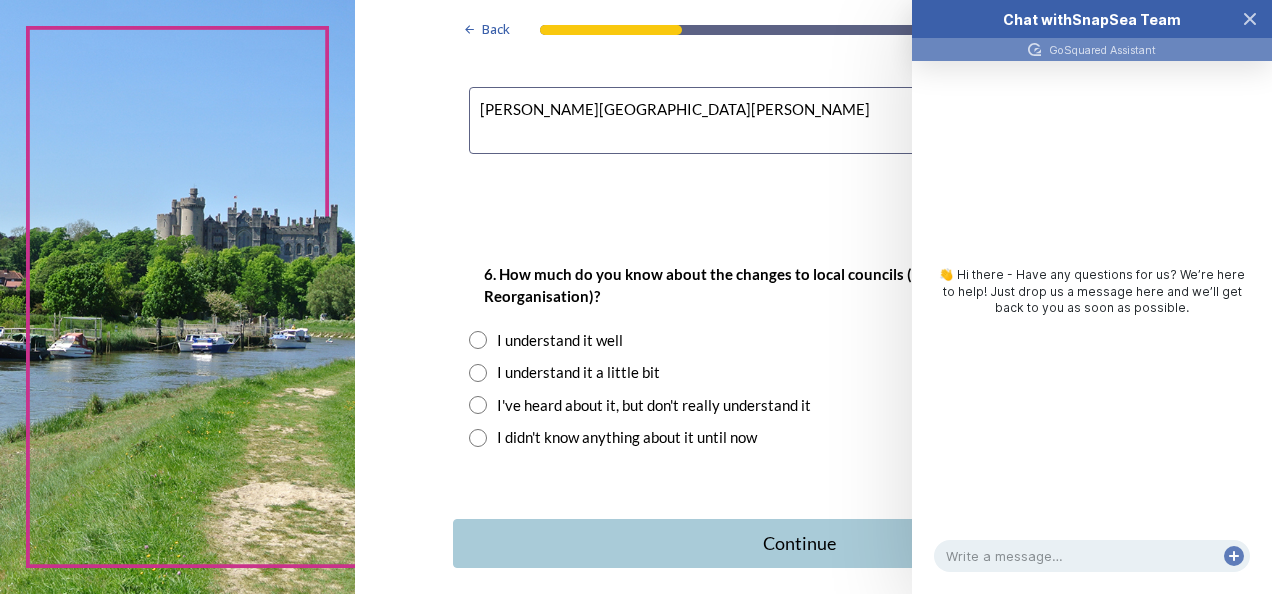 click at bounding box center [478, 405] 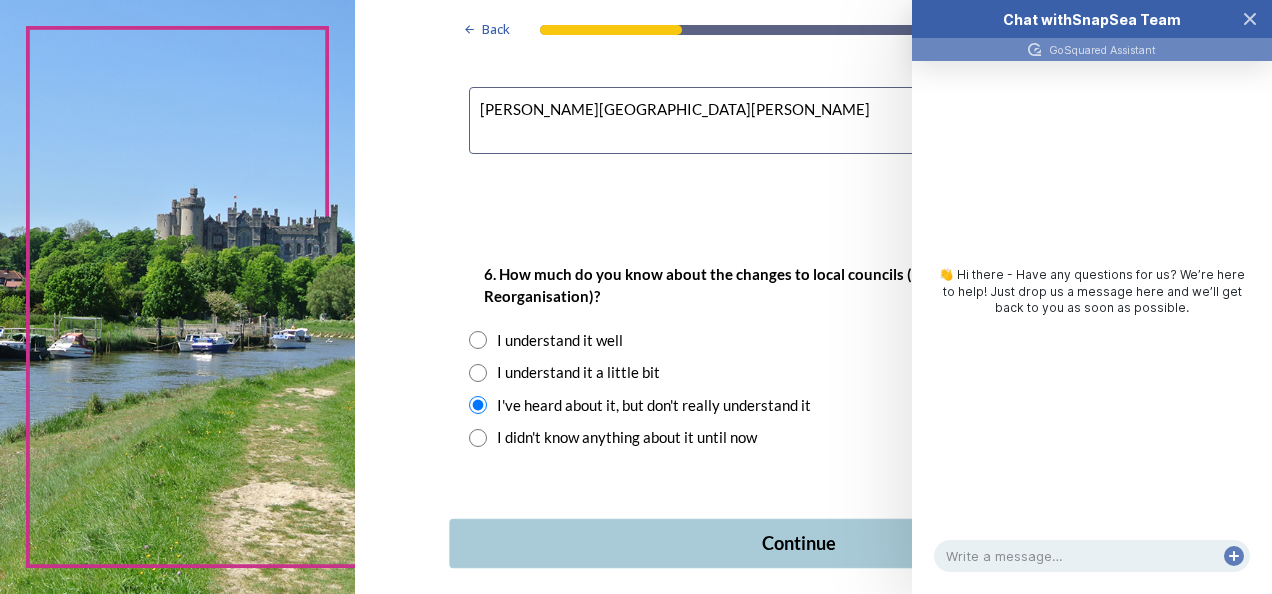 click on "Continue" at bounding box center (799, 543) 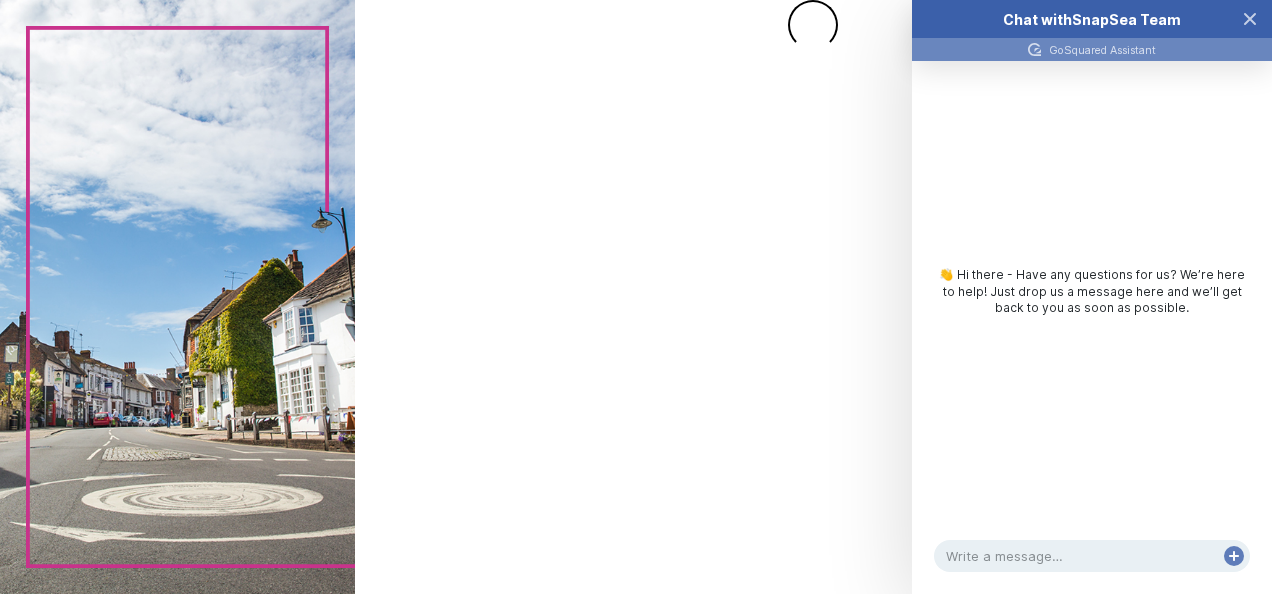 scroll, scrollTop: 0, scrollLeft: 0, axis: both 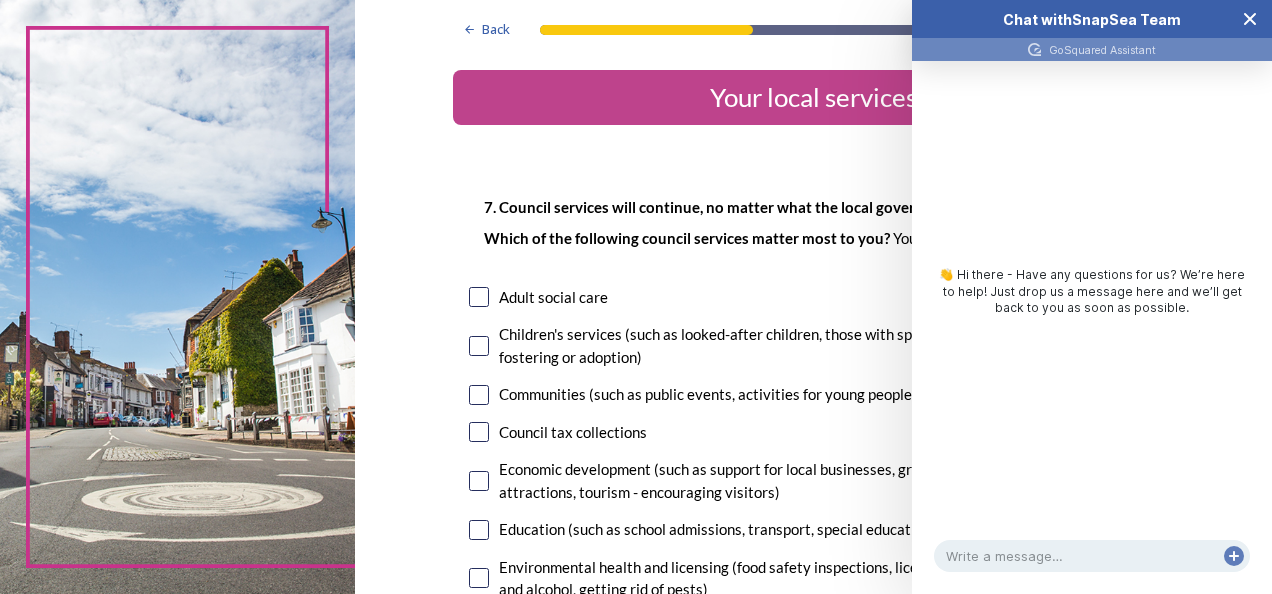 click 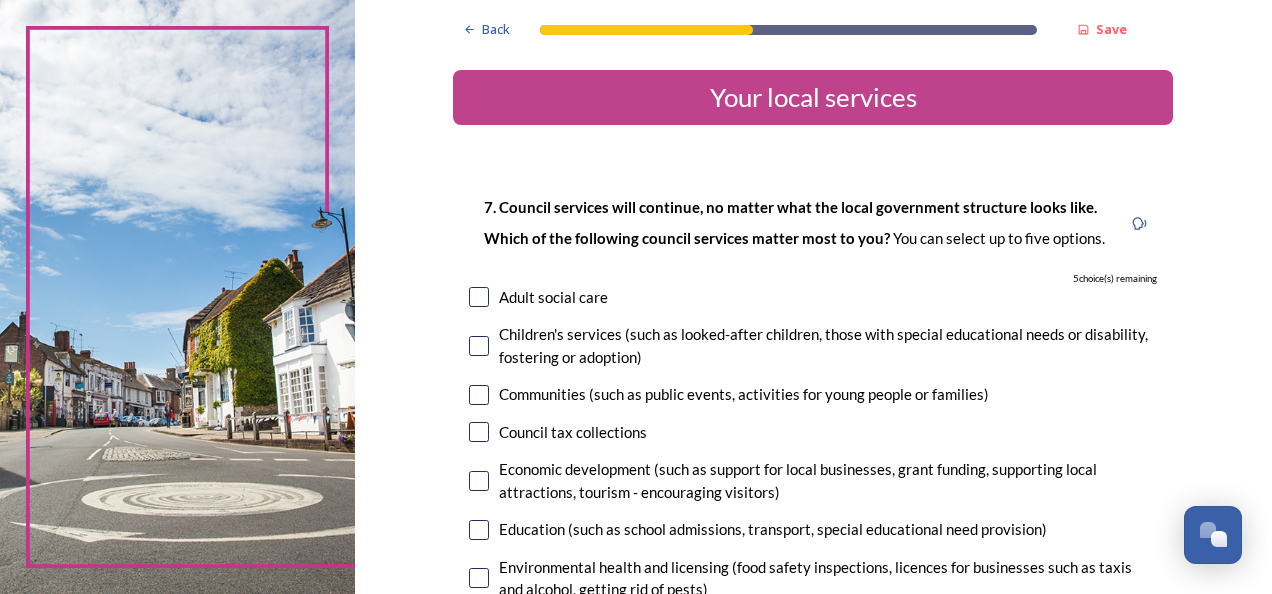 drag, startPoint x: 1252, startPoint y: 16, endPoint x: 1020, endPoint y: -74, distance: 248.84534 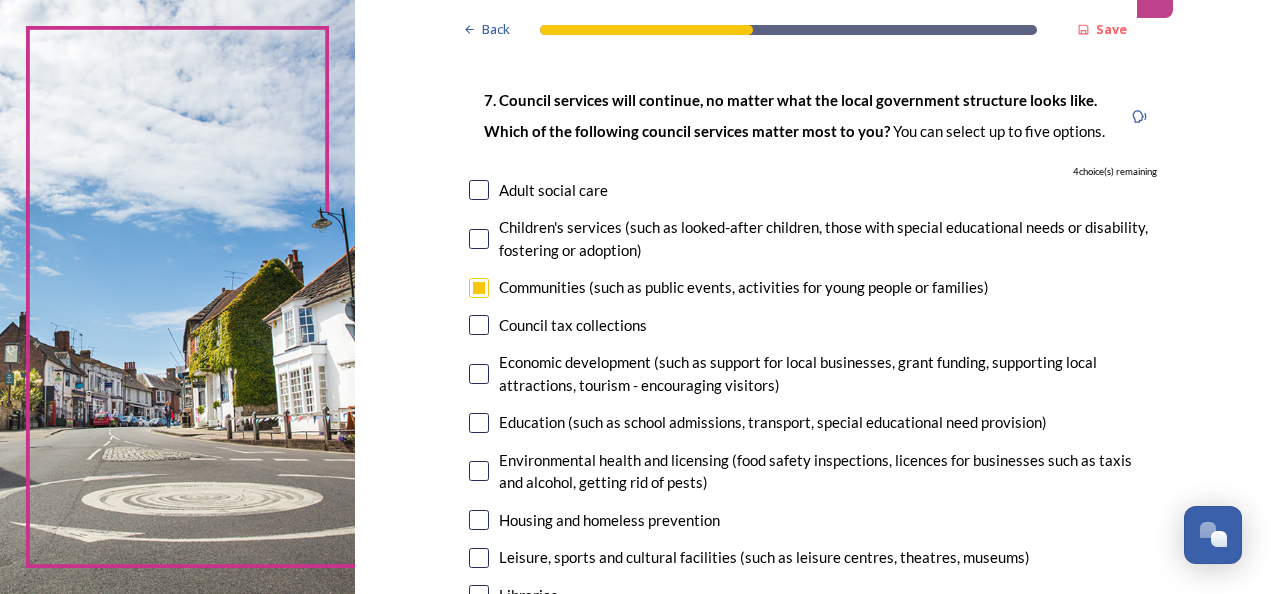 scroll, scrollTop: 200, scrollLeft: 0, axis: vertical 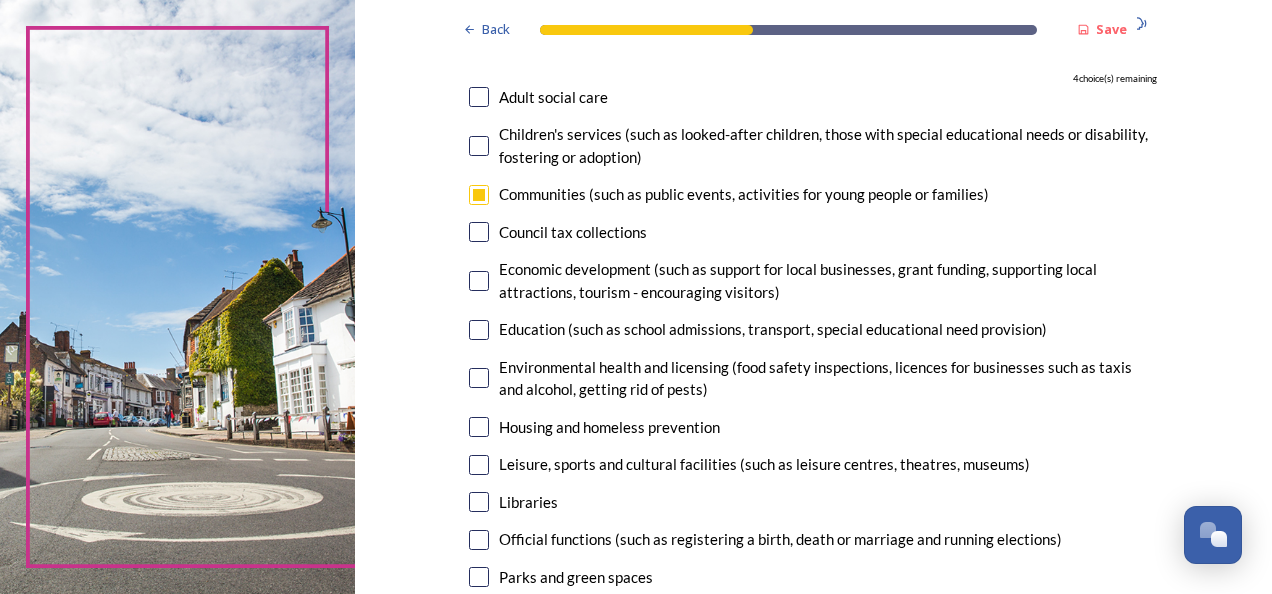 drag, startPoint x: 815, startPoint y: 502, endPoint x: 572, endPoint y: 484, distance: 243.66576 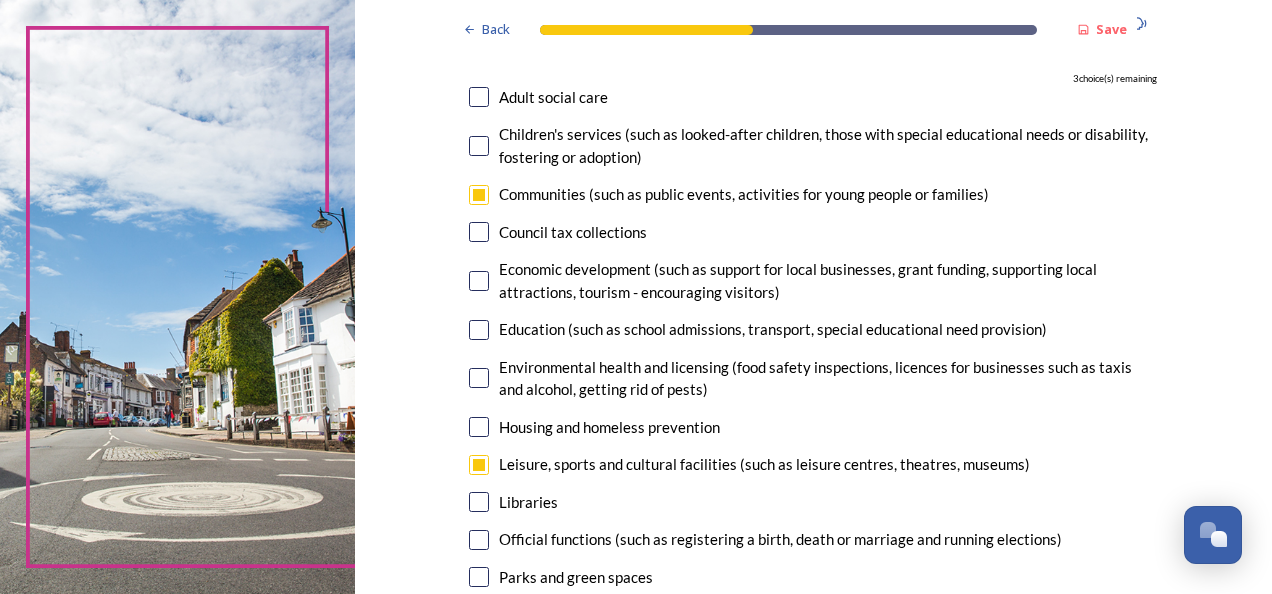 click at bounding box center (479, 577) 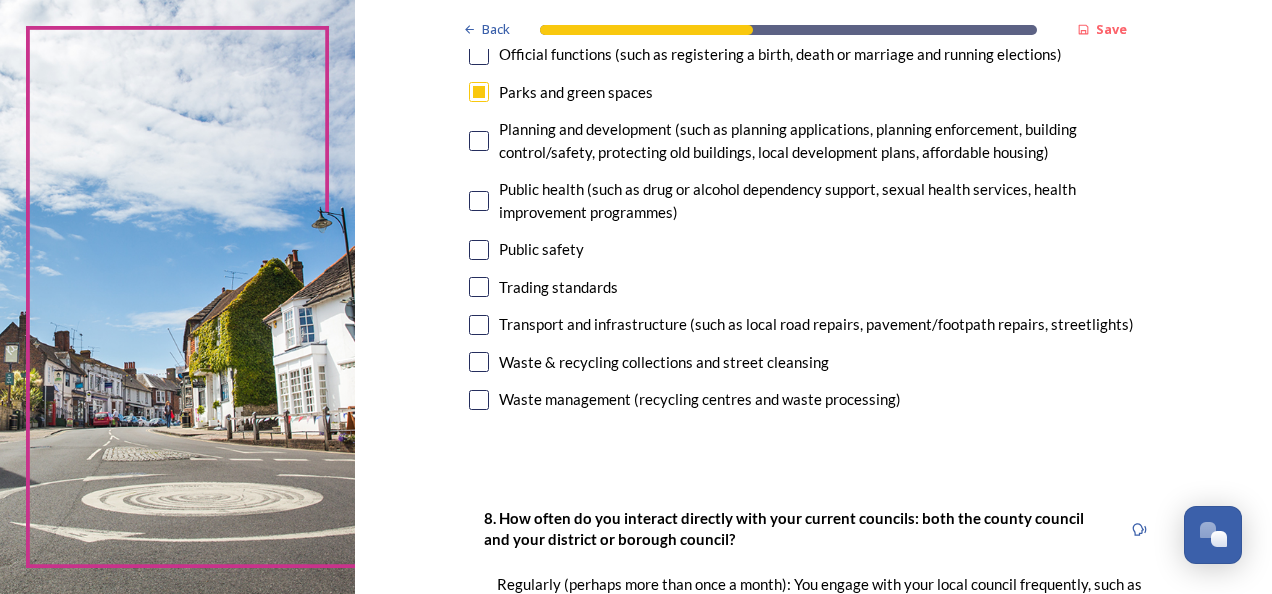 scroll, scrollTop: 686, scrollLeft: 0, axis: vertical 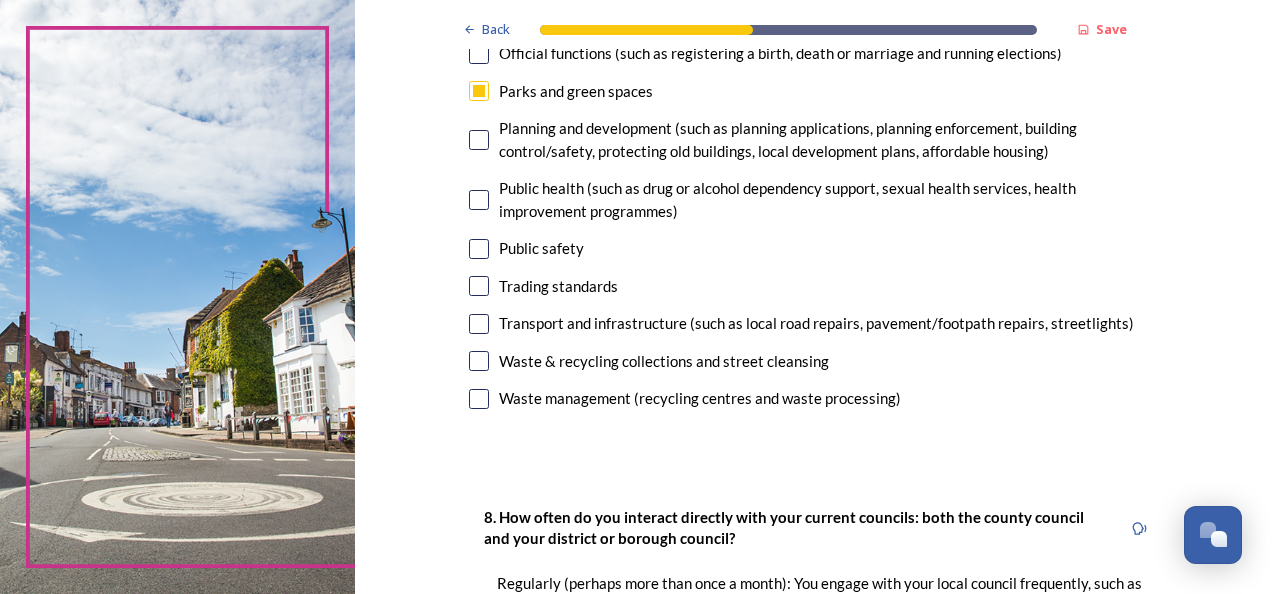 click at bounding box center (479, 361) 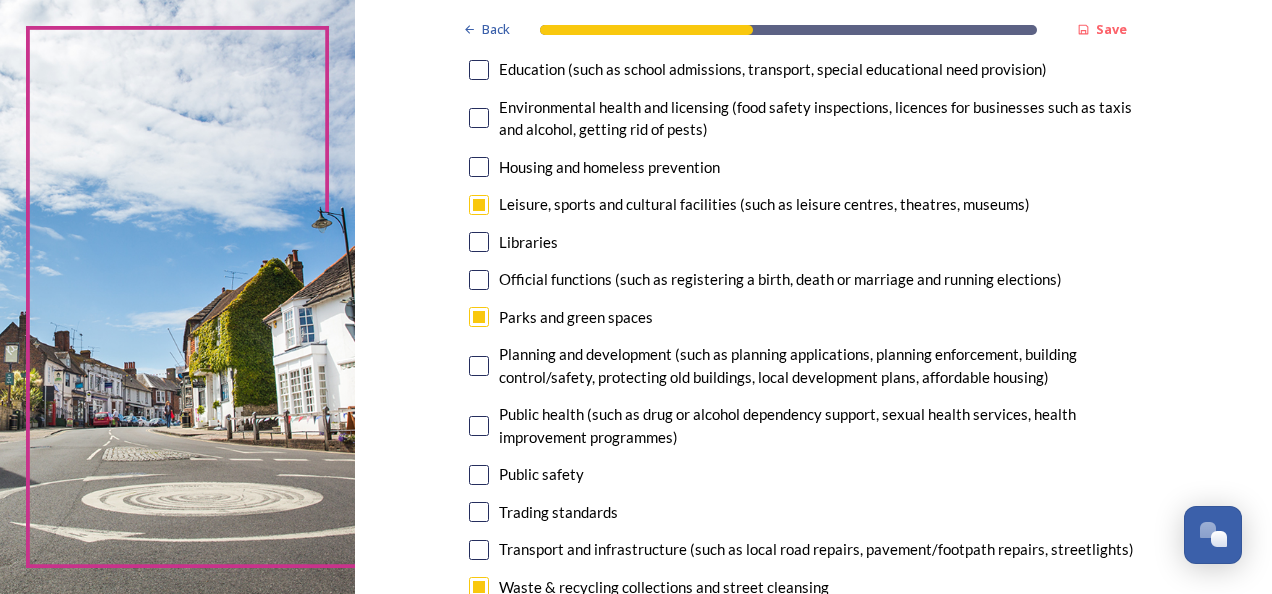 scroll, scrollTop: 380, scrollLeft: 0, axis: vertical 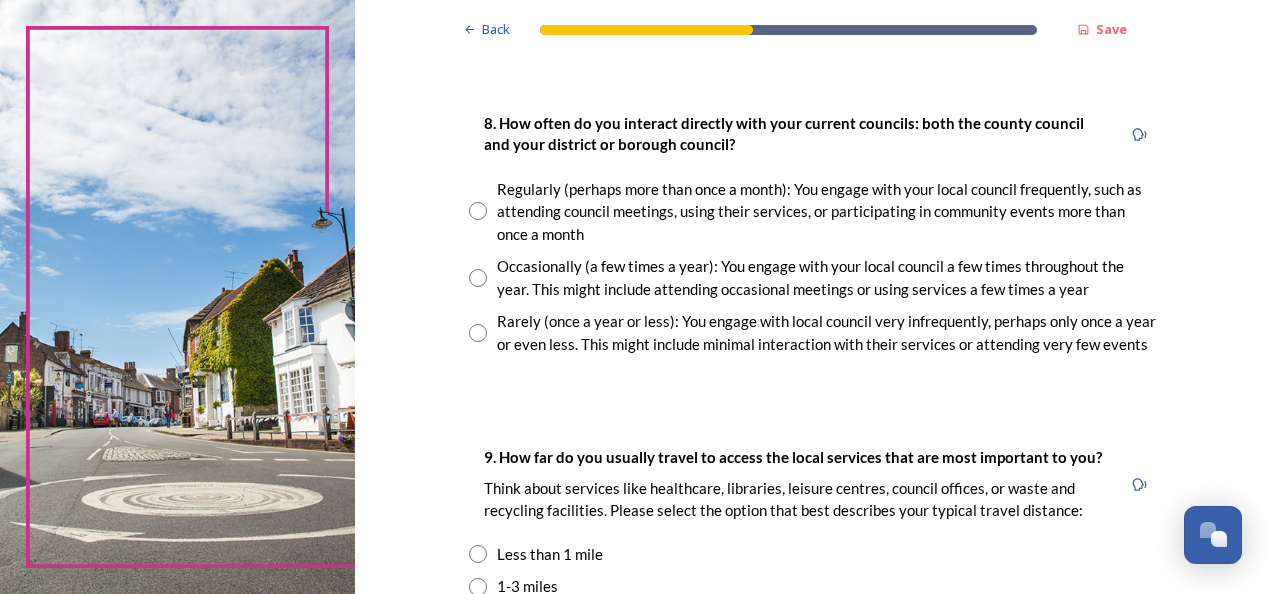 click at bounding box center [478, 278] 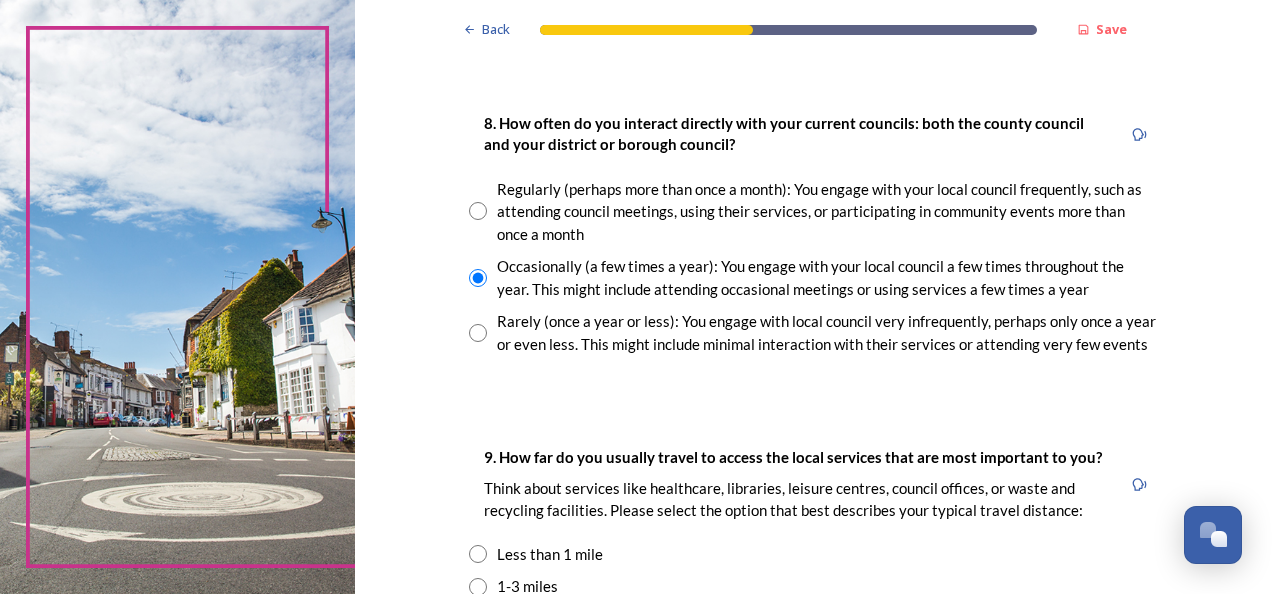 click at bounding box center (478, 278) 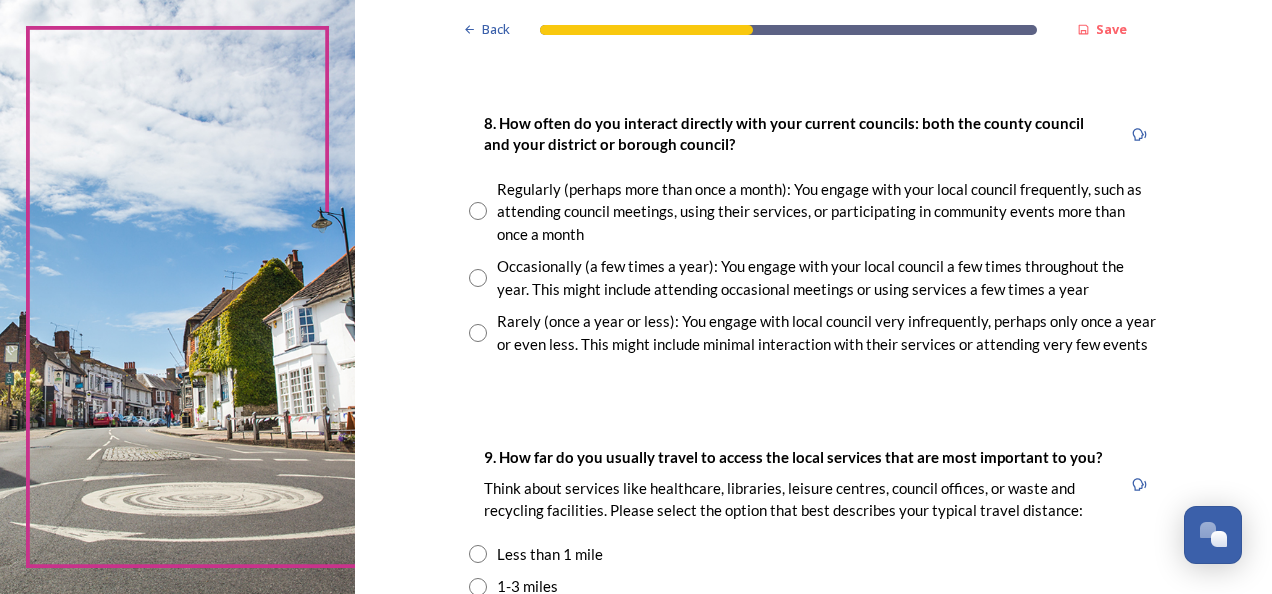 click at bounding box center (478, 278) 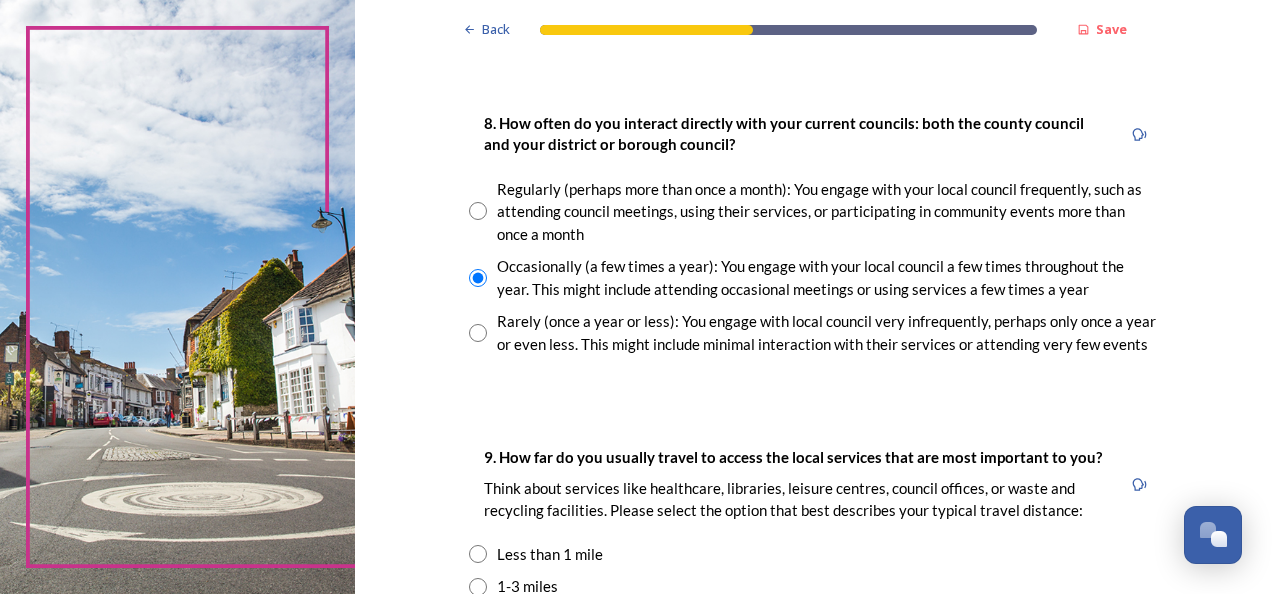 click at bounding box center [478, 278] 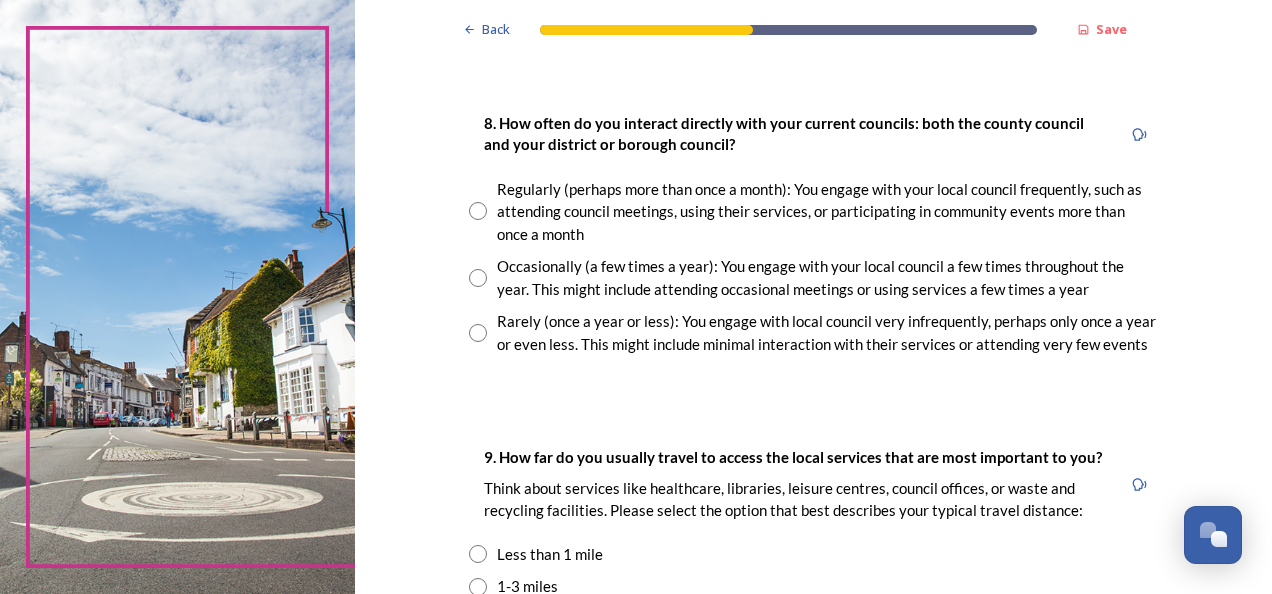 click at bounding box center (478, 278) 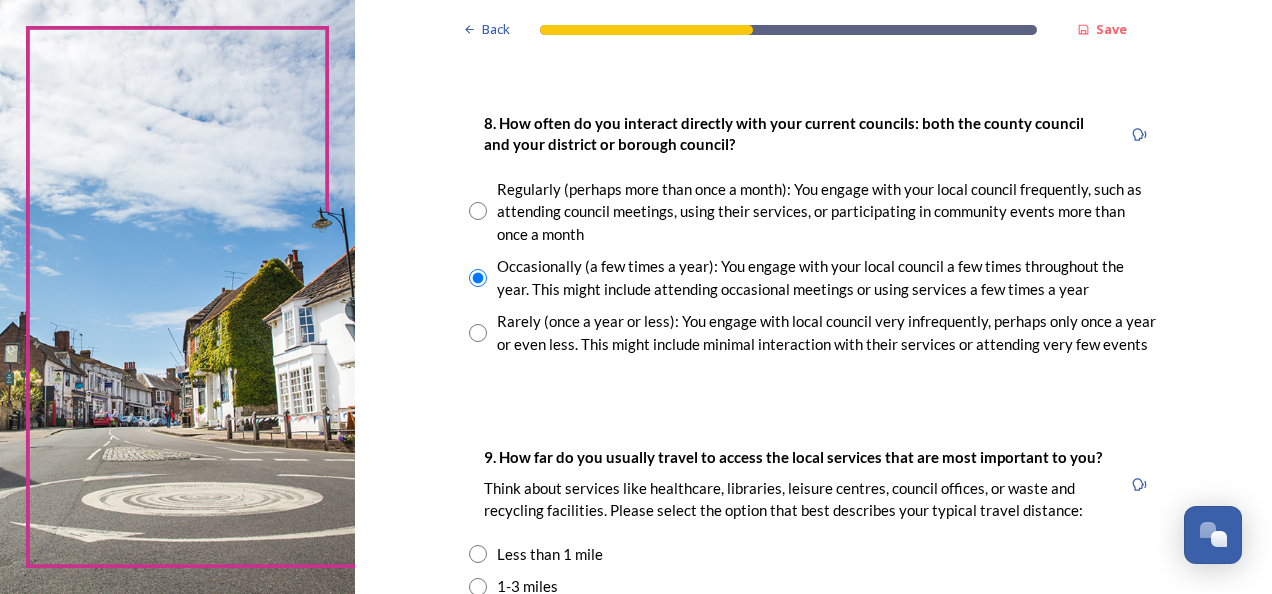 drag, startPoint x: 750, startPoint y: 525, endPoint x: 661, endPoint y: 544, distance: 91.00549 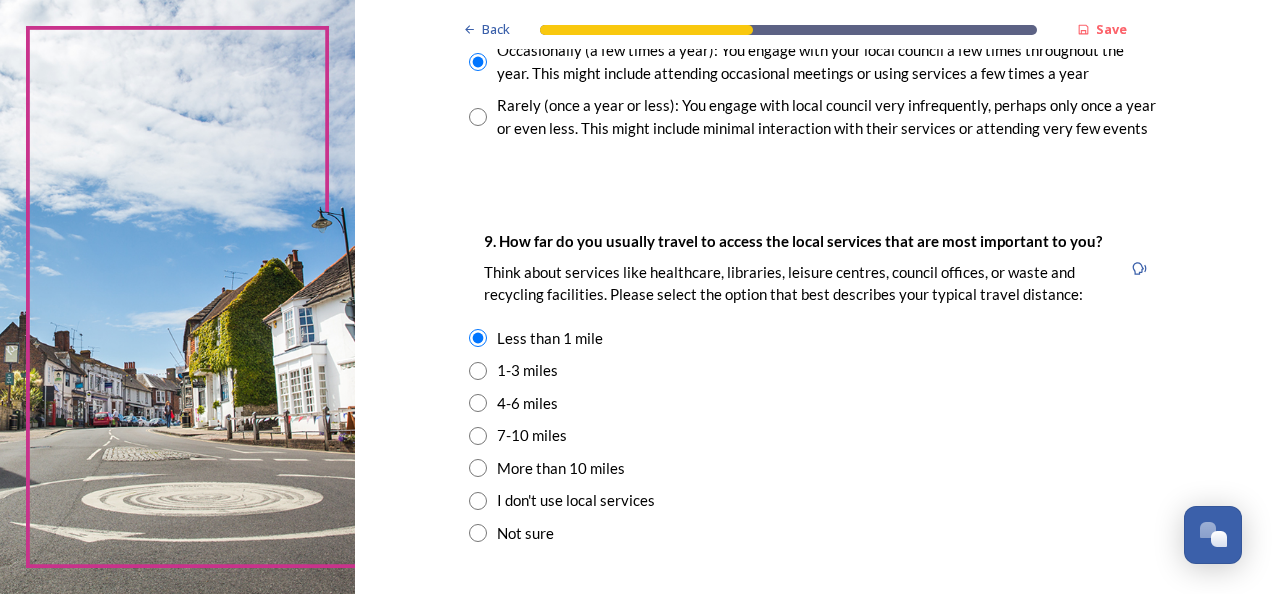 scroll, scrollTop: 1320, scrollLeft: 0, axis: vertical 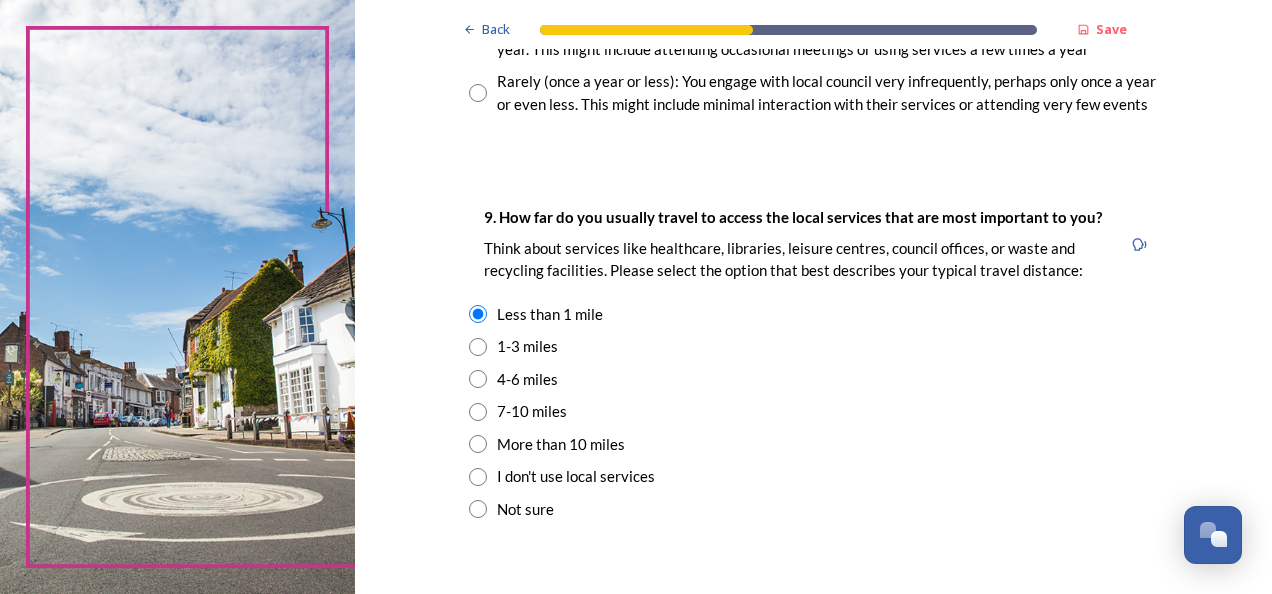 click at bounding box center [478, 347] 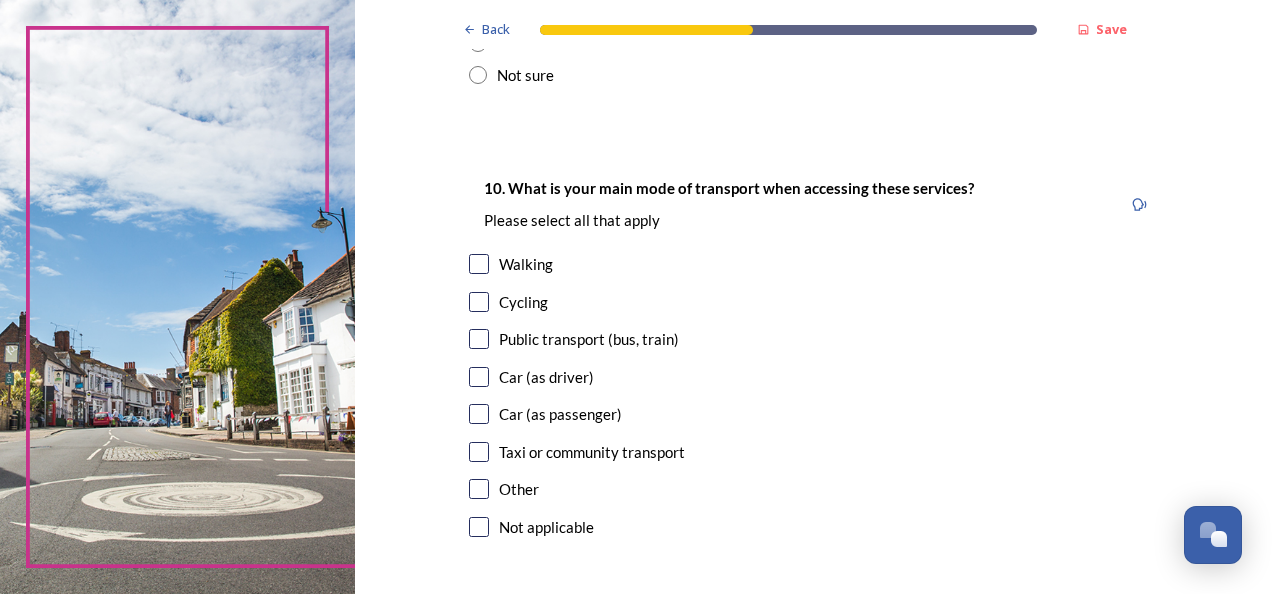 scroll, scrollTop: 1760, scrollLeft: 0, axis: vertical 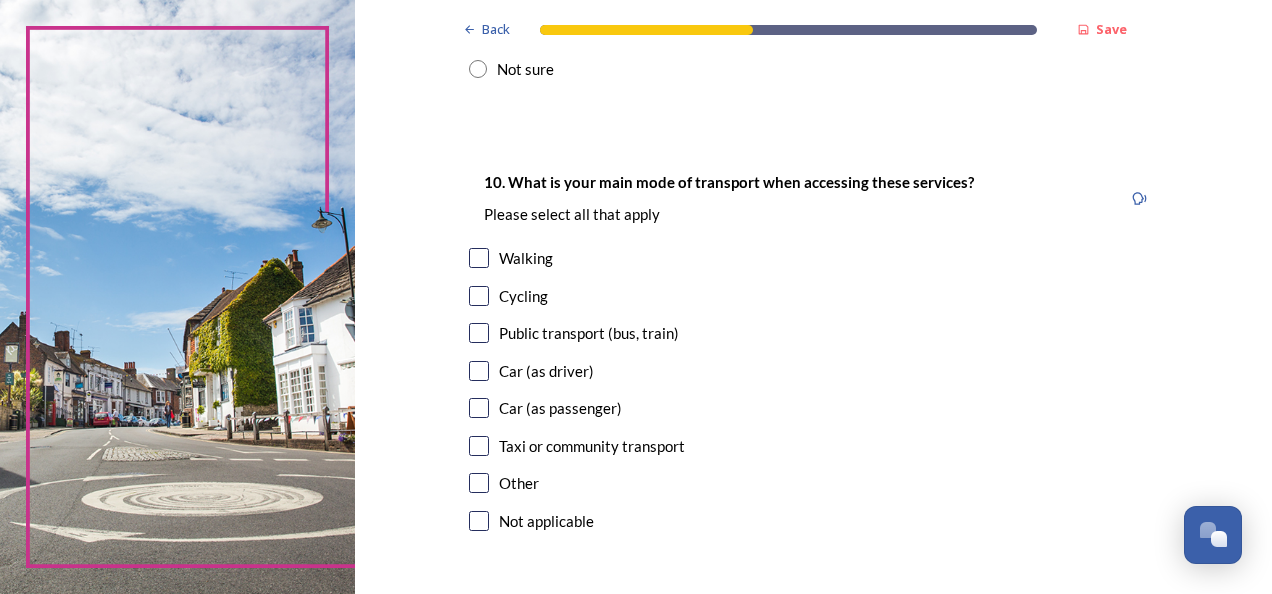 click at bounding box center [479, 296] 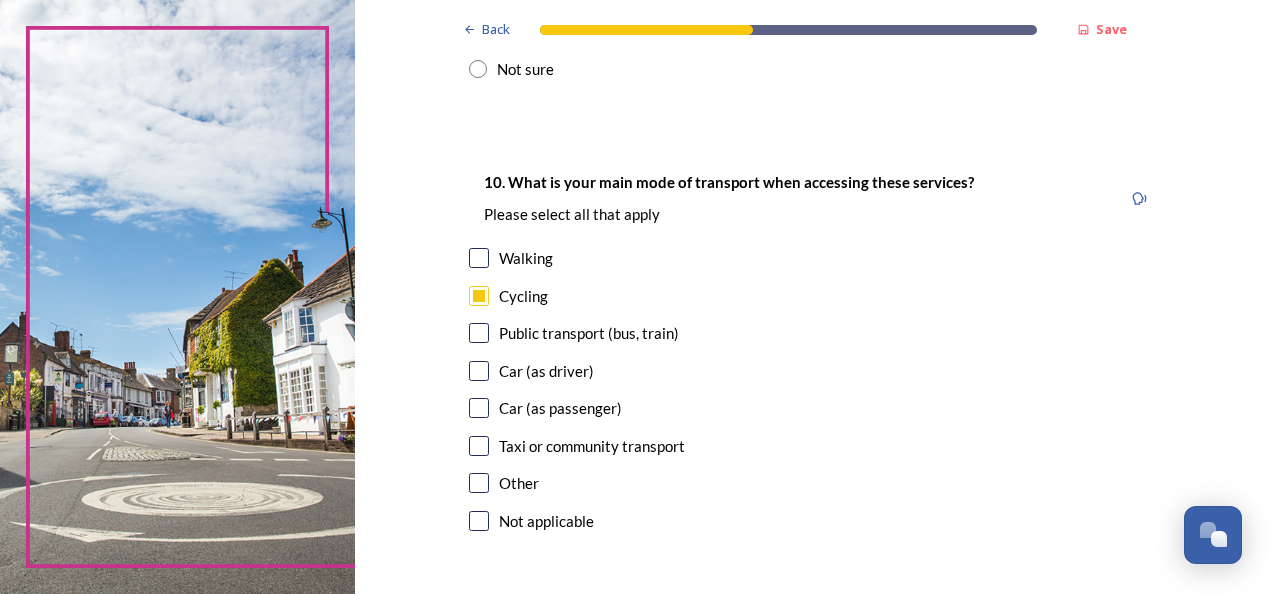 click at bounding box center (479, 258) 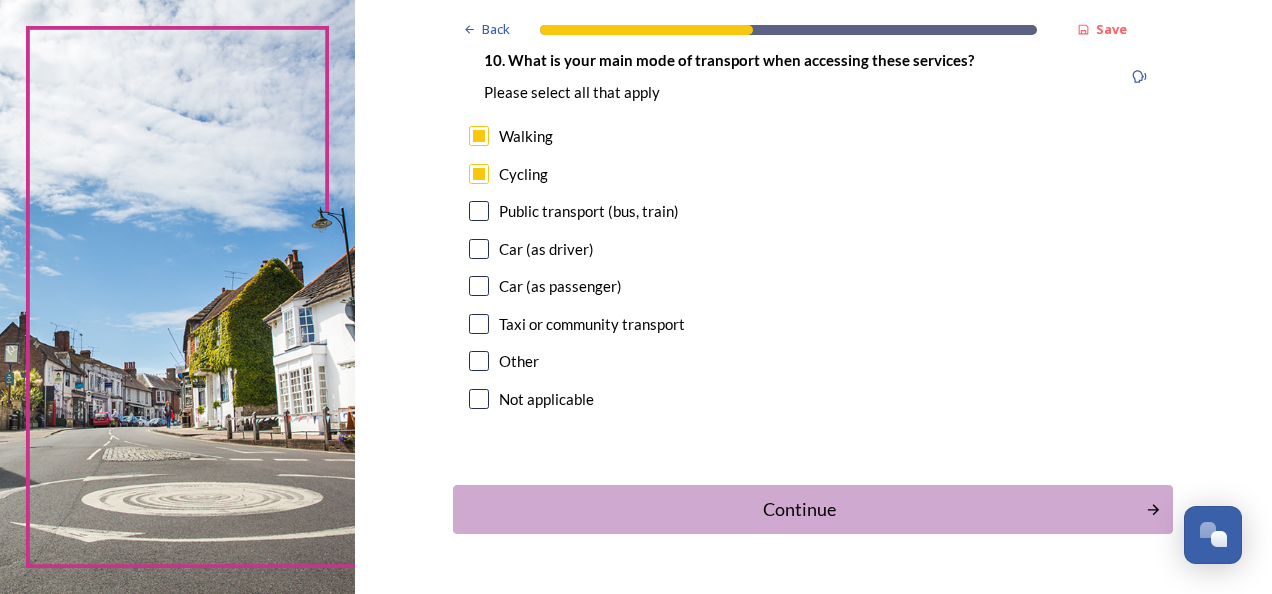 scroll, scrollTop: 1937, scrollLeft: 0, axis: vertical 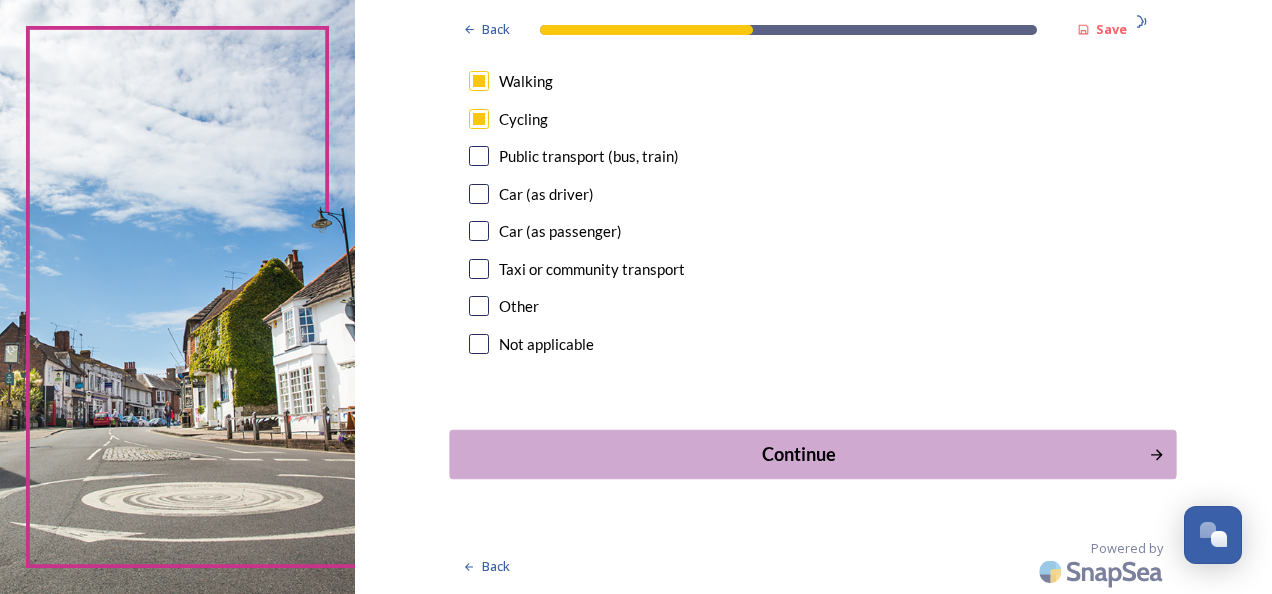click on "Continue" at bounding box center (799, 454) 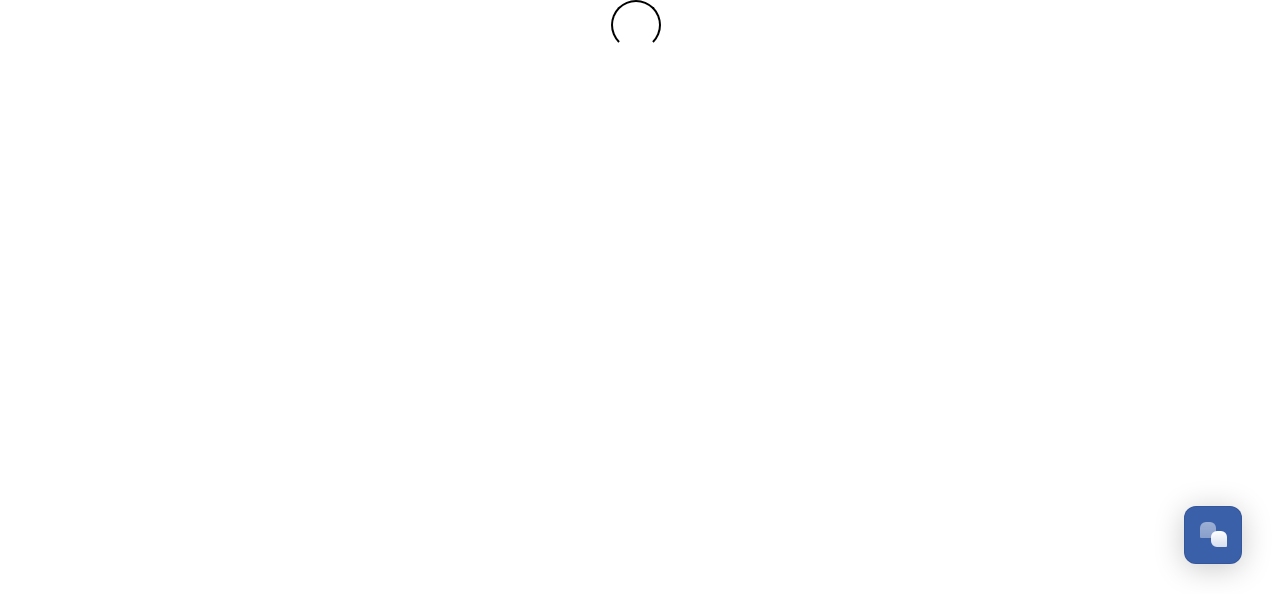 scroll, scrollTop: 0, scrollLeft: 0, axis: both 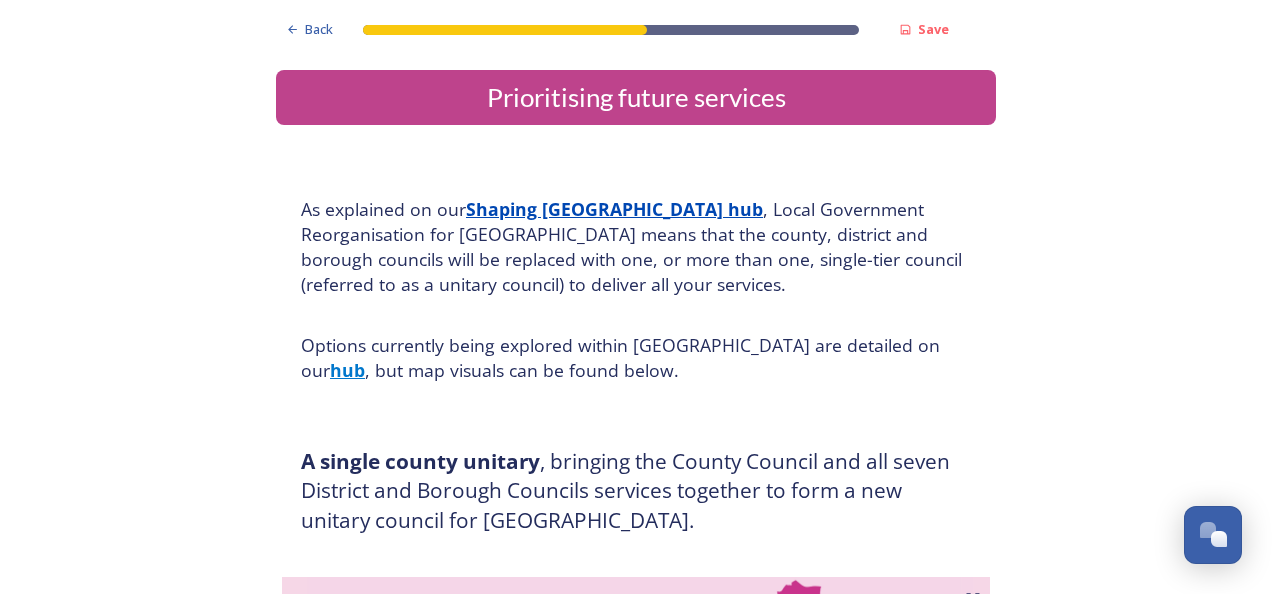 click on "Back Save Prioritising future services As explained on our  Shaping [GEOGRAPHIC_DATA] hub , Local Government Reorganisation for [GEOGRAPHIC_DATA] means that the county, district and borough councils will be replaced with one, or more than one, single-tier council (referred to as a unitary council) to deliver all your services.  Options currently being explored within [GEOGRAPHIC_DATA] are detailed on our  hub , but map visuals can be found below. A single county unitary , bringing the County Council and all seven District and Borough Councils services together to form a new unitary council for [GEOGRAPHIC_DATA]. Single unitary model (You can enlarge this map by clicking on the square expand icon in the top right of the image) Two unitary option, variation 1  -   one unitary combining Arun, [GEOGRAPHIC_DATA] and Worthing footprints and one unitary combining Adur, [GEOGRAPHIC_DATA], [GEOGRAPHIC_DATA], and Mid-Sussex footprints. Two unitary model variation 1 (You can enlarge this map by clicking on the square expand icon in the top right of the image) * Other 5" at bounding box center (636, 3122) 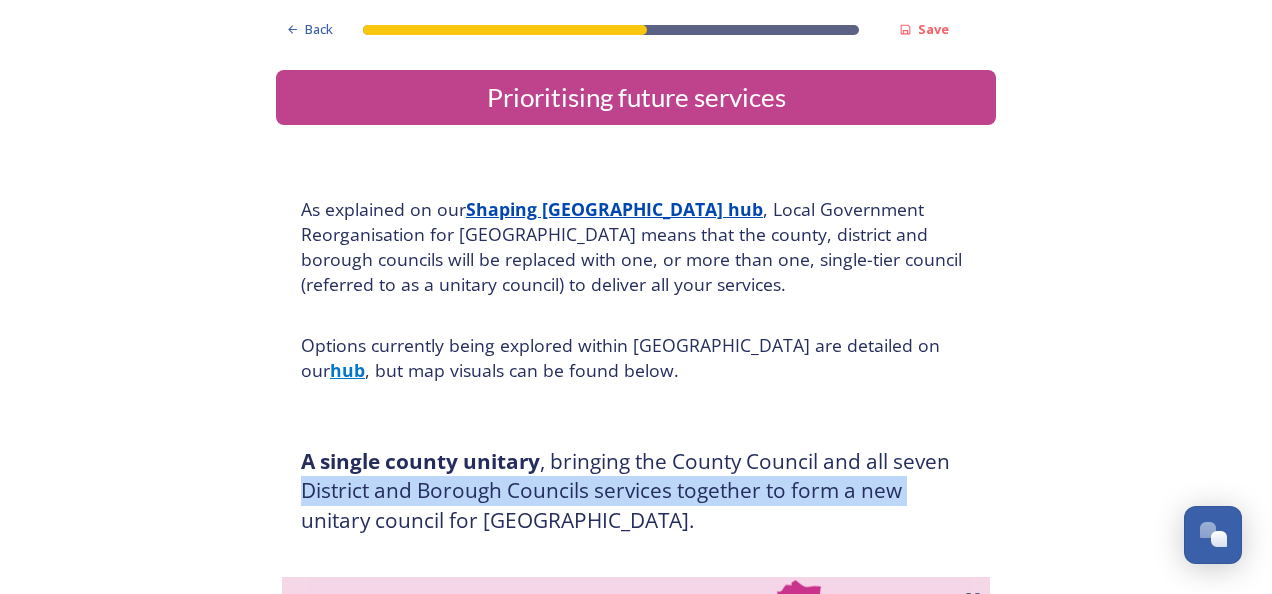 drag, startPoint x: 1020, startPoint y: 457, endPoint x: 942, endPoint y: 501, distance: 89.55445 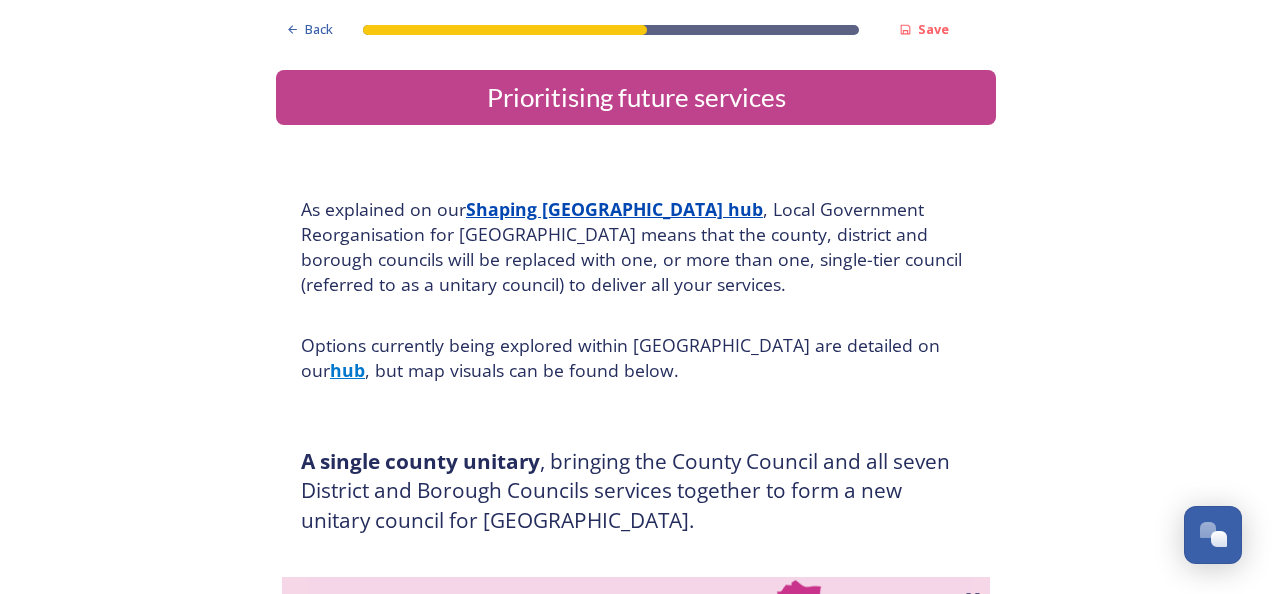 drag, startPoint x: 942, startPoint y: 501, endPoint x: 828, endPoint y: 540, distance: 120.48651 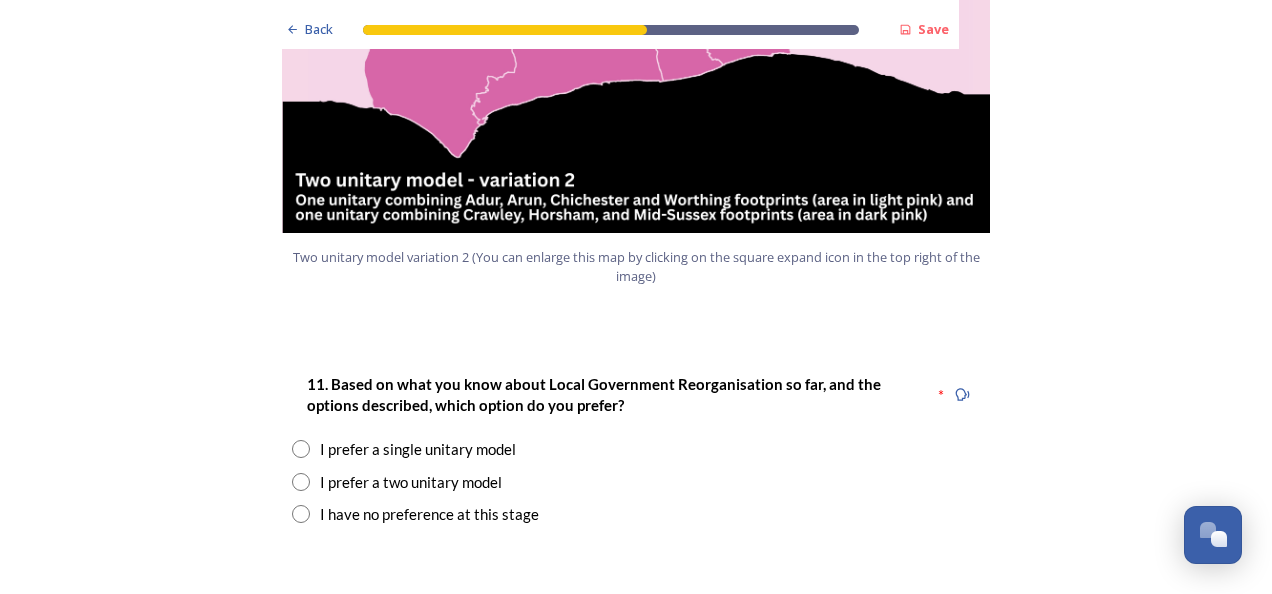 scroll, scrollTop: 2440, scrollLeft: 0, axis: vertical 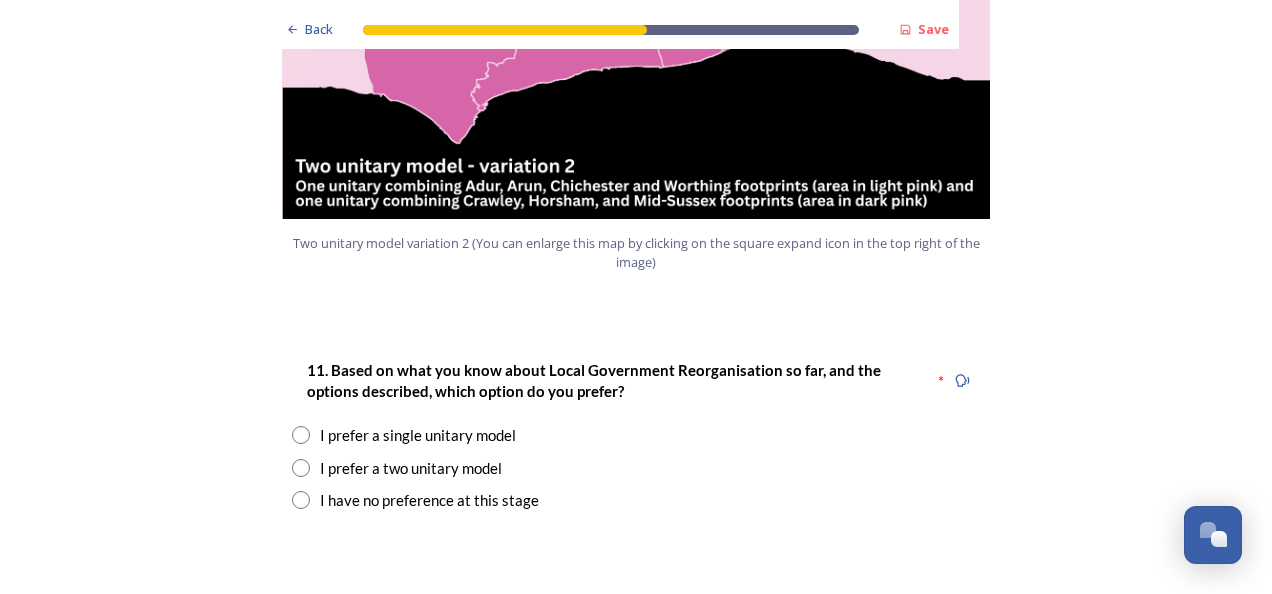 click at bounding box center [301, 468] 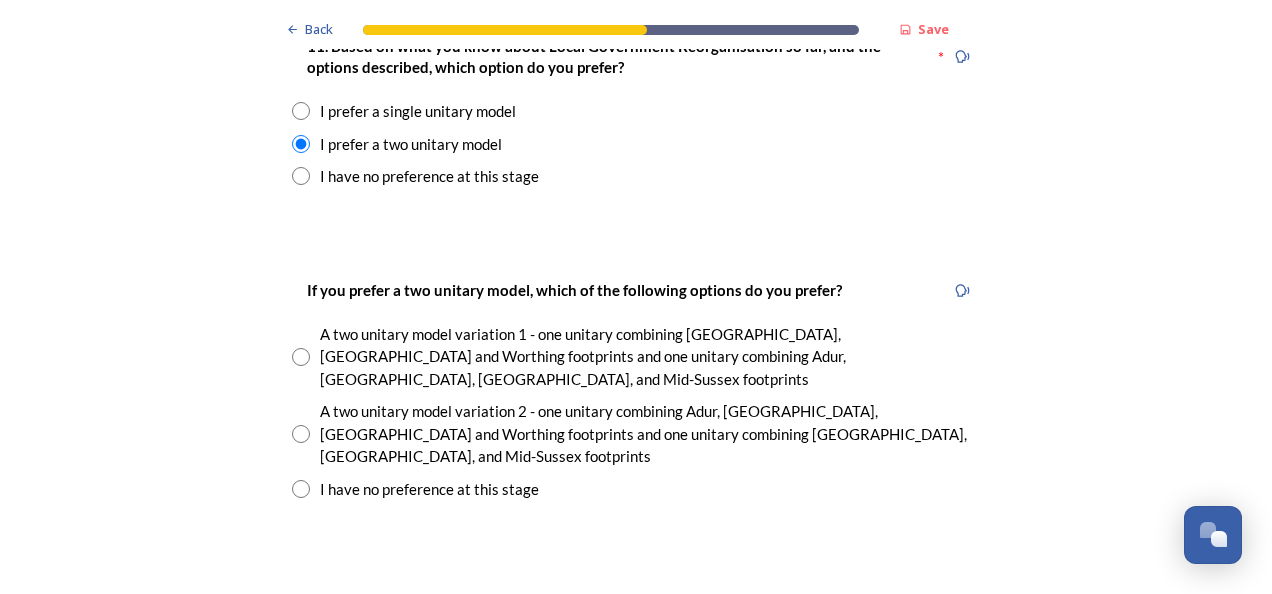 scroll, scrollTop: 2800, scrollLeft: 0, axis: vertical 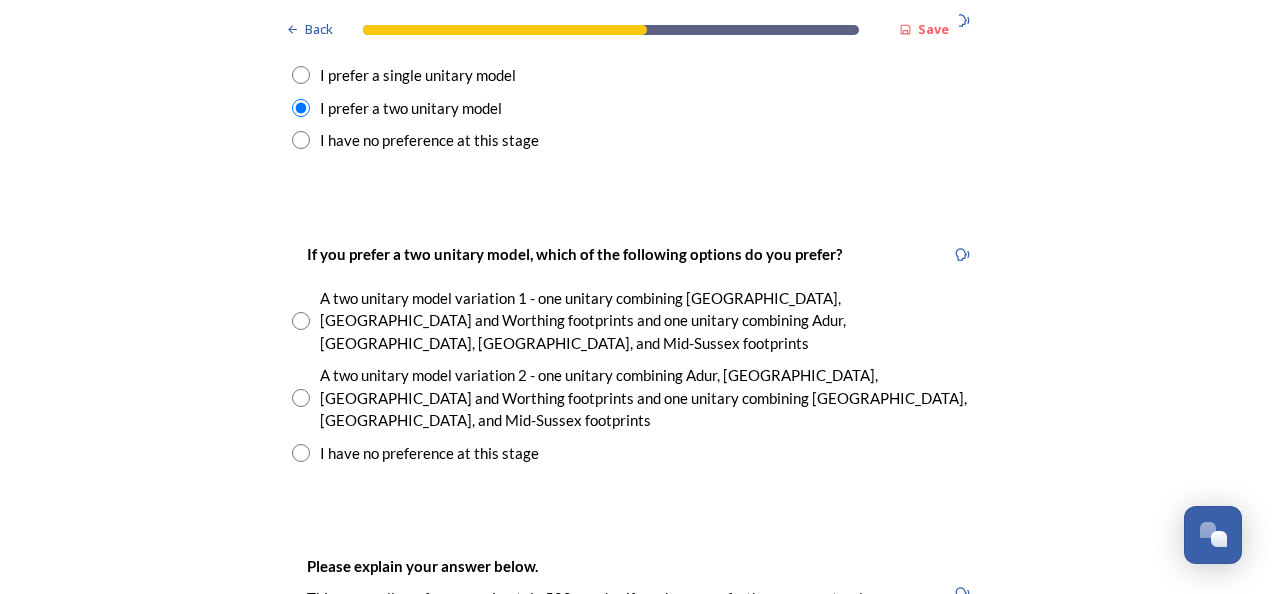 click at bounding box center [301, 398] 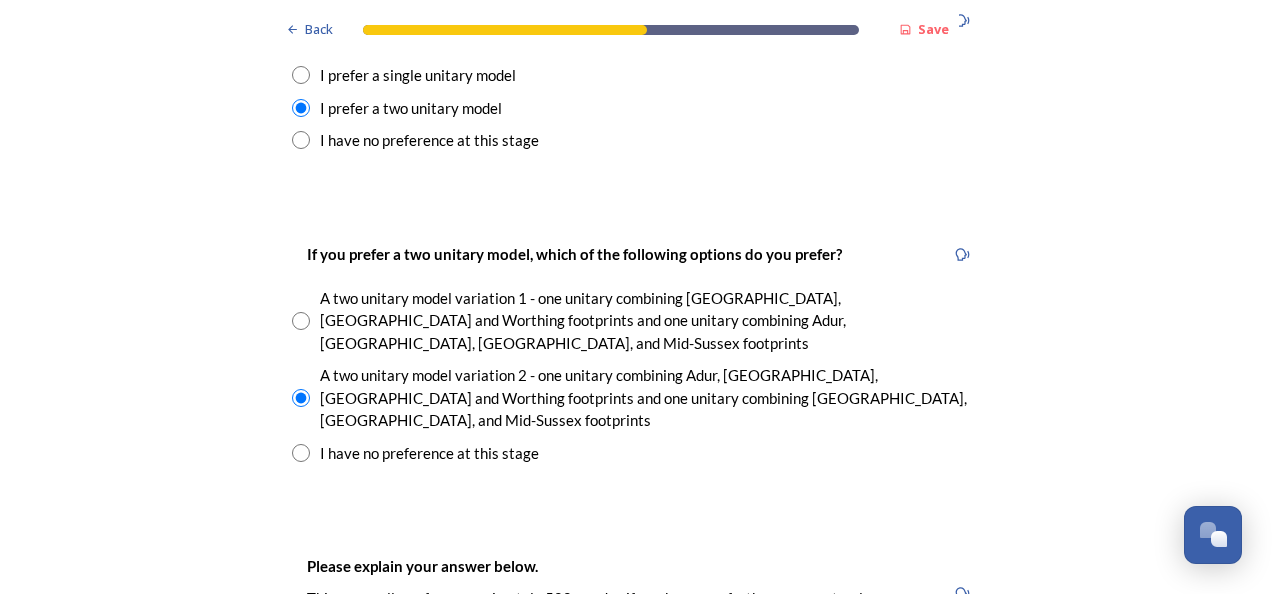 click at bounding box center [301, 321] 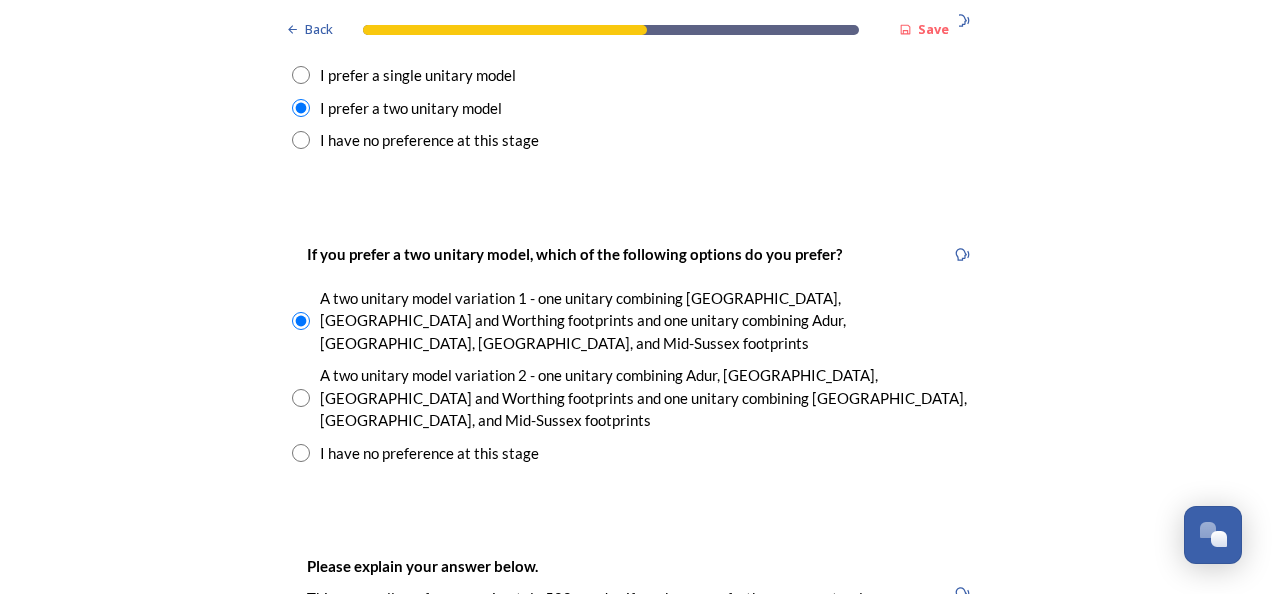 drag, startPoint x: 335, startPoint y: 568, endPoint x: 316, endPoint y: 577, distance: 21.023796 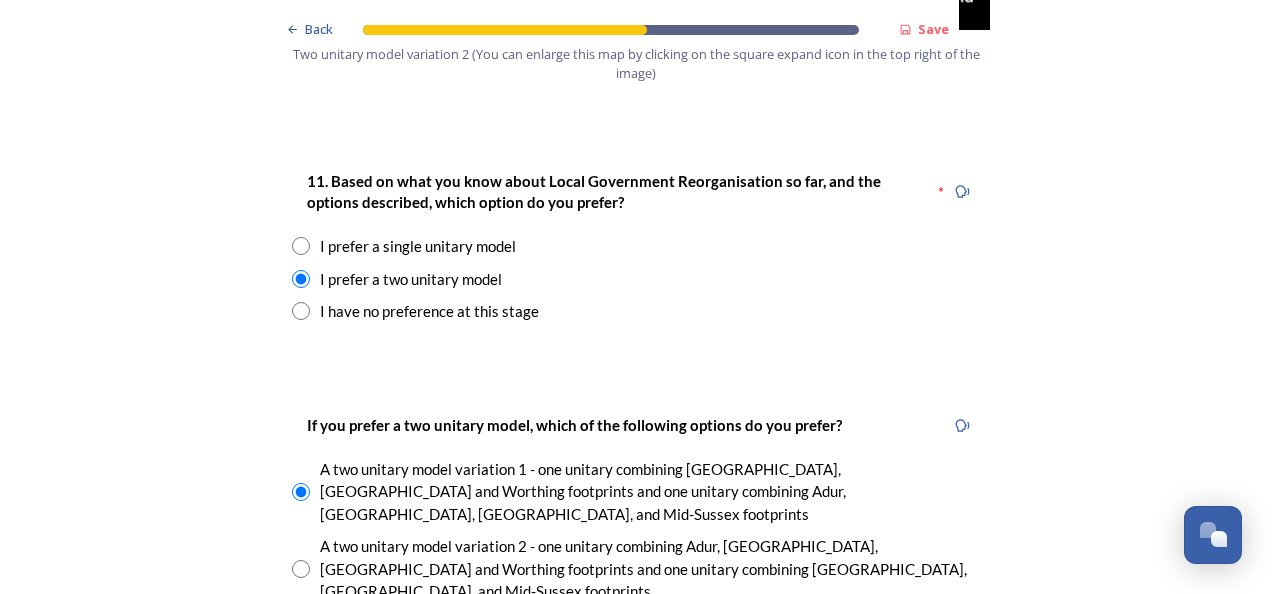 click on "If you prefer a two unitary model, which of the following options do you prefer? A two unitary model variation 1 - one unitary combining Arun, [GEOGRAPHIC_DATA] and Worthing footprints and one unitary combining Adur, [GEOGRAPHIC_DATA], [GEOGRAPHIC_DATA], and Mid-Sussex footprints  A two unitary model variation 2 - one unitary combining Adur, [GEOGRAPHIC_DATA], [GEOGRAPHIC_DATA] and Worthing footprints and one unitary combining [GEOGRAPHIC_DATA], [GEOGRAPHIC_DATA], and Mid-Sussex footprints I have no preference at this stage" at bounding box center [636, 524] 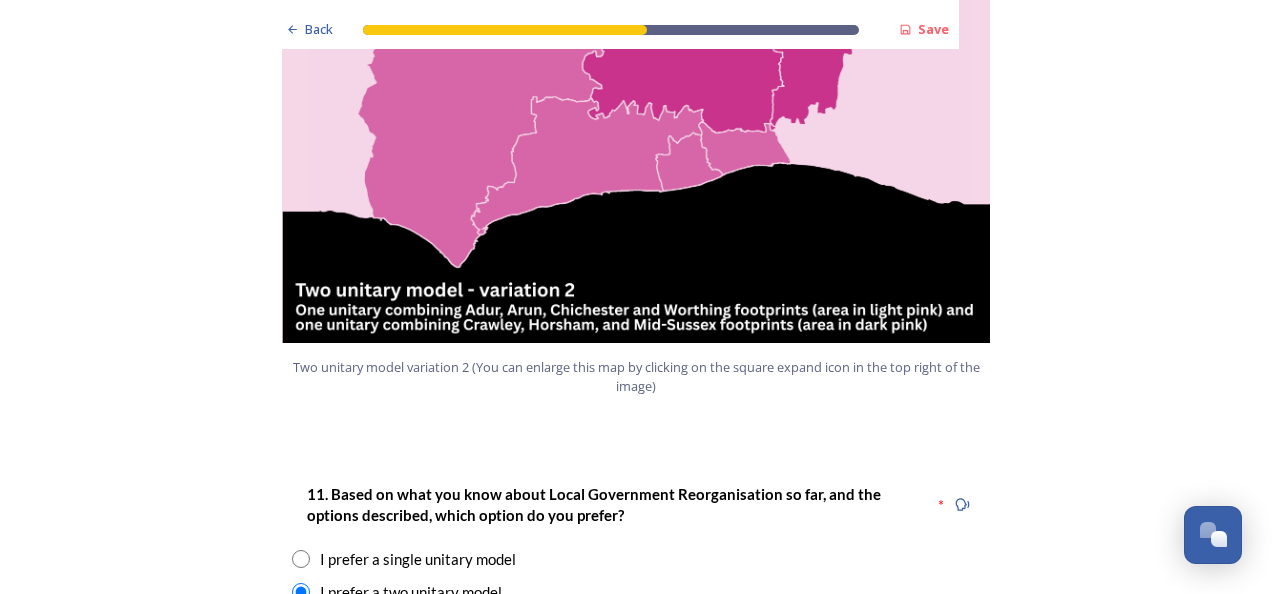 click on "Back Save Prioritising future services As explained on our  Shaping [GEOGRAPHIC_DATA] hub , Local Government Reorganisation for [GEOGRAPHIC_DATA] means that the county, district and borough councils will be replaced with one, or more than one, single-tier council (referred to as a unitary council) to deliver all your services.  Options currently being explored within [GEOGRAPHIC_DATA] are detailed on our  hub , but map visuals can be found below. A single county unitary , bringing the County Council and all seven District and Borough Councils services together to form a new unitary council for [GEOGRAPHIC_DATA]. Single unitary model (You can enlarge this map by clicking on the square expand icon in the top right of the image) Two unitary option, variation 1  -   one unitary combining Arun, [GEOGRAPHIC_DATA] and Worthing footprints and one unitary combining Adur, [GEOGRAPHIC_DATA], [GEOGRAPHIC_DATA], and Mid-Sussex footprints. Two unitary model variation 1 (You can enlarge this map by clicking on the square expand icon in the top right of the image) * Other 5" at bounding box center (636, 1178) 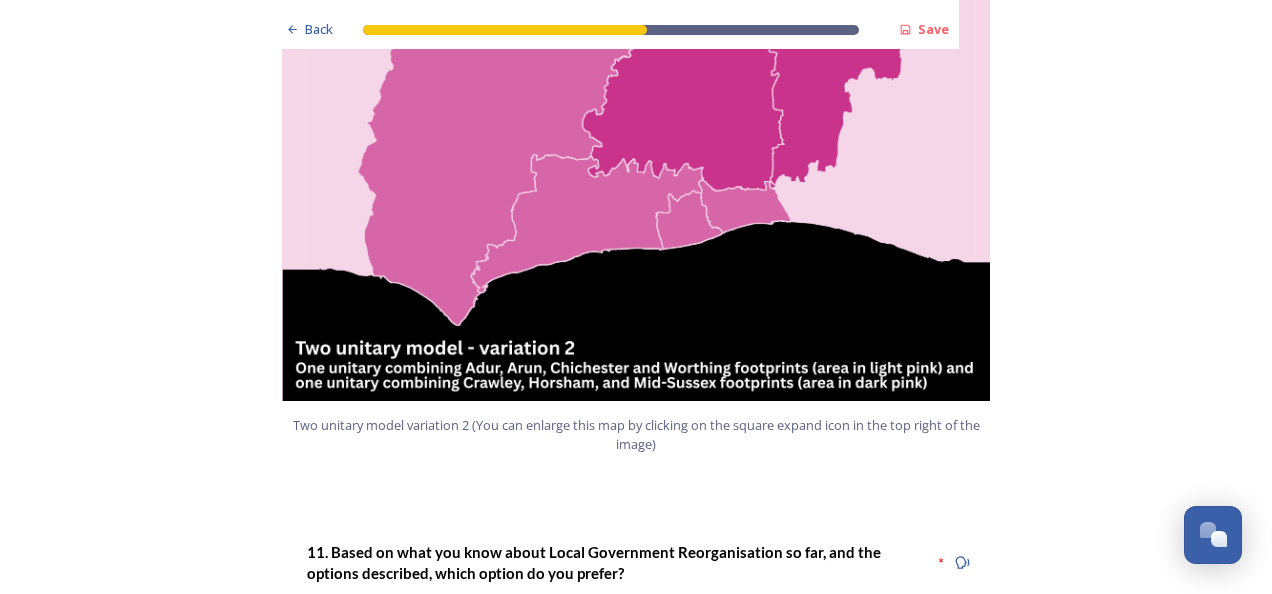 scroll, scrollTop: 2240, scrollLeft: 0, axis: vertical 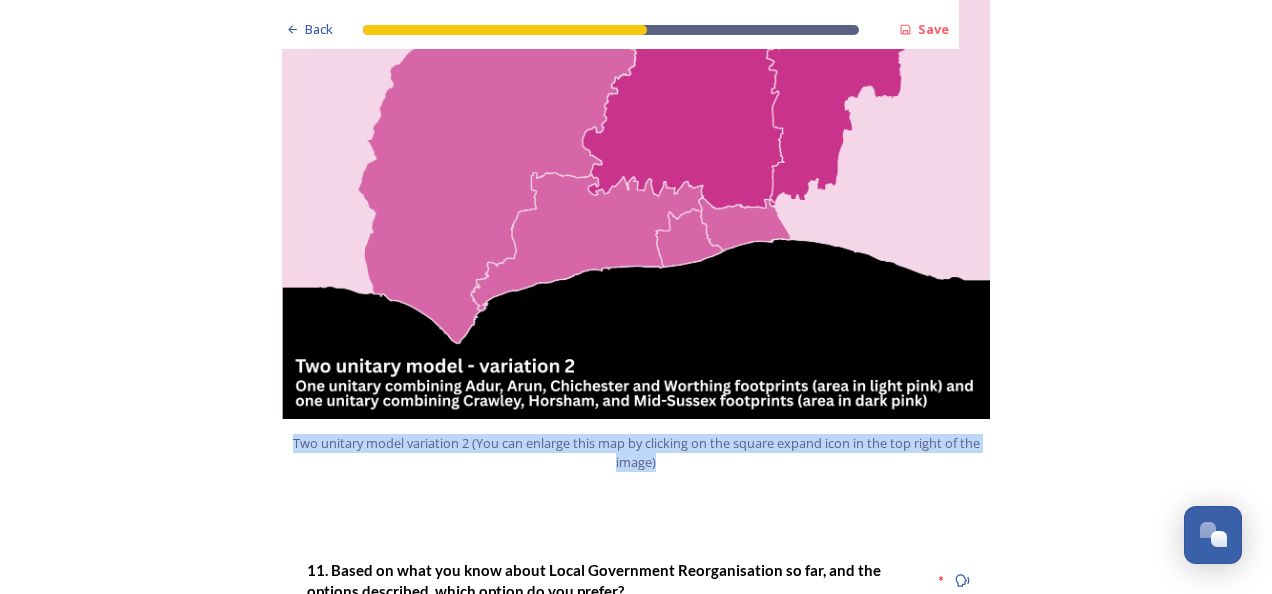 click on "Back Save Prioritising future services As explained on our  Shaping [GEOGRAPHIC_DATA] hub , Local Government Reorganisation for [GEOGRAPHIC_DATA] means that the county, district and borough councils will be replaced with one, or more than one, single-tier council (referred to as a unitary council) to deliver all your services.  Options currently being explored within [GEOGRAPHIC_DATA] are detailed on our  hub , but map visuals can be found below. A single county unitary , bringing the County Council and all seven District and Borough Councils services together to form a new unitary council for [GEOGRAPHIC_DATA]. Single unitary model (You can enlarge this map by clicking on the square expand icon in the top right of the image) Two unitary option, variation 1  -   one unitary combining Arun, [GEOGRAPHIC_DATA] and Worthing footprints and one unitary combining Adur, [GEOGRAPHIC_DATA], [GEOGRAPHIC_DATA], and Mid-Sussex footprints. Two unitary model variation 1 (You can enlarge this map by clicking on the square expand icon in the top right of the image) * Other 5" at bounding box center [636, 1254] 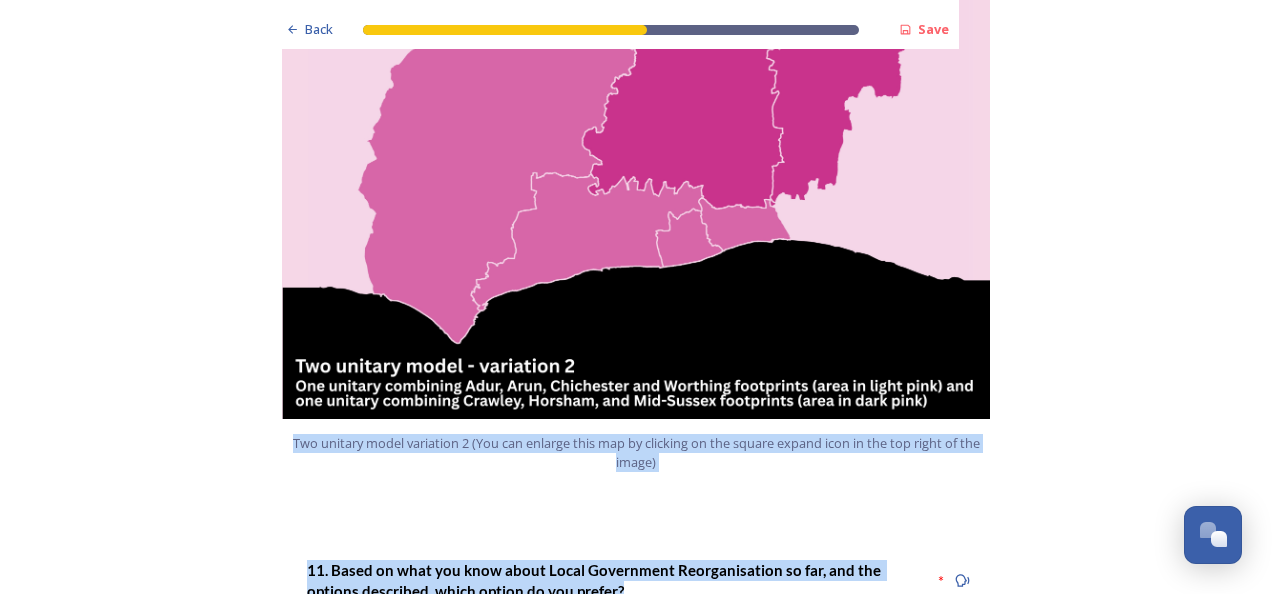drag, startPoint x: 662, startPoint y: 446, endPoint x: 706, endPoint y: 517, distance: 83.528435 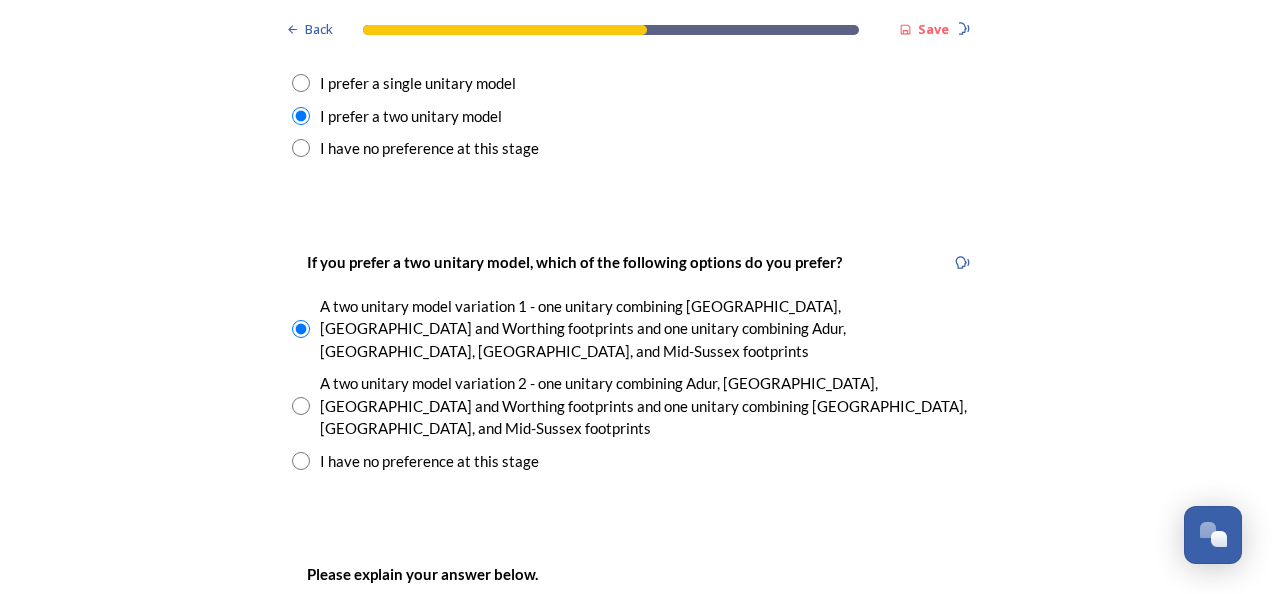 scroll, scrollTop: 2800, scrollLeft: 0, axis: vertical 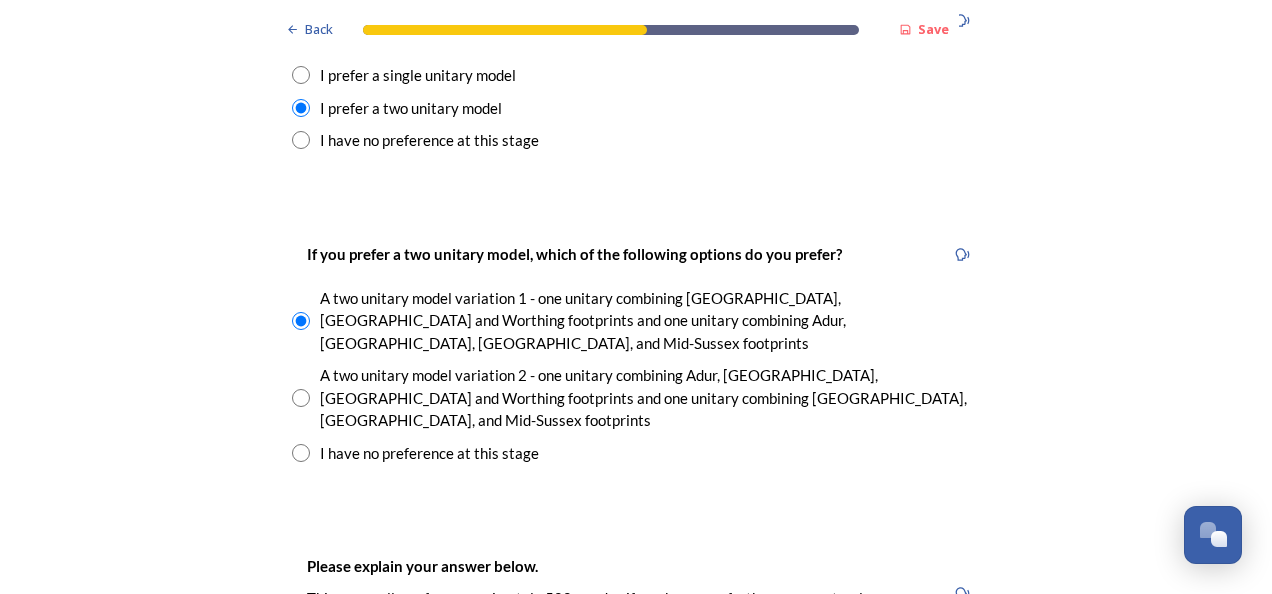 click on "We have little contact with" at bounding box center (636, 764) 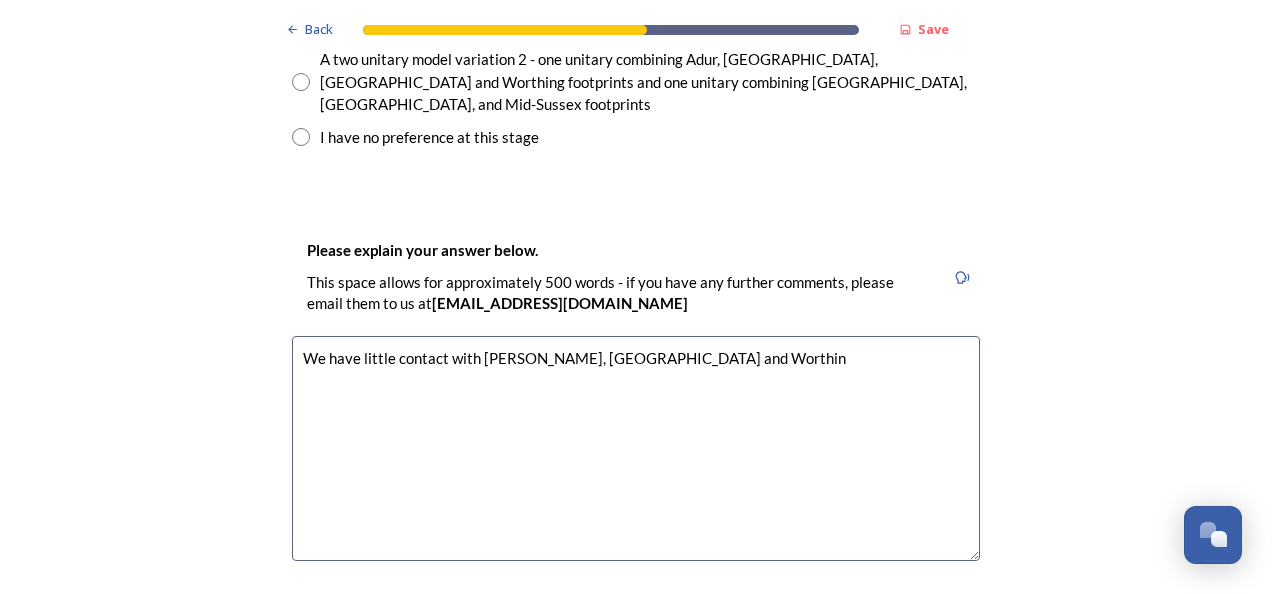 scroll, scrollTop: 3240, scrollLeft: 0, axis: vertical 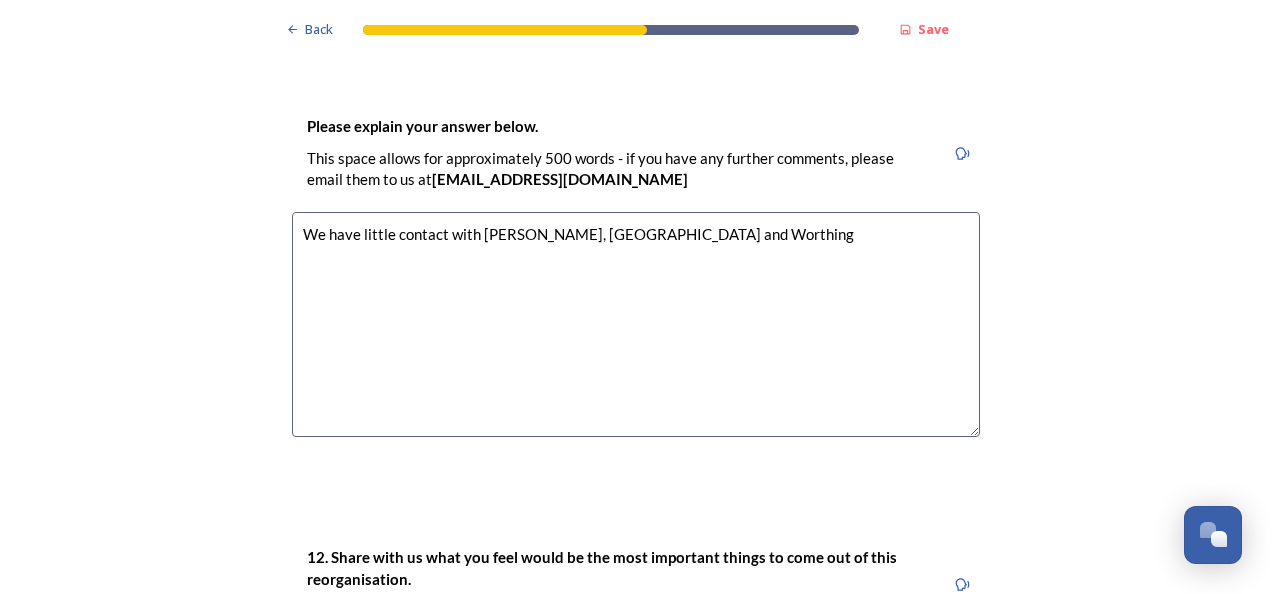 type on "We have little contact with [PERSON_NAME], [GEOGRAPHIC_DATA] and Worthing" 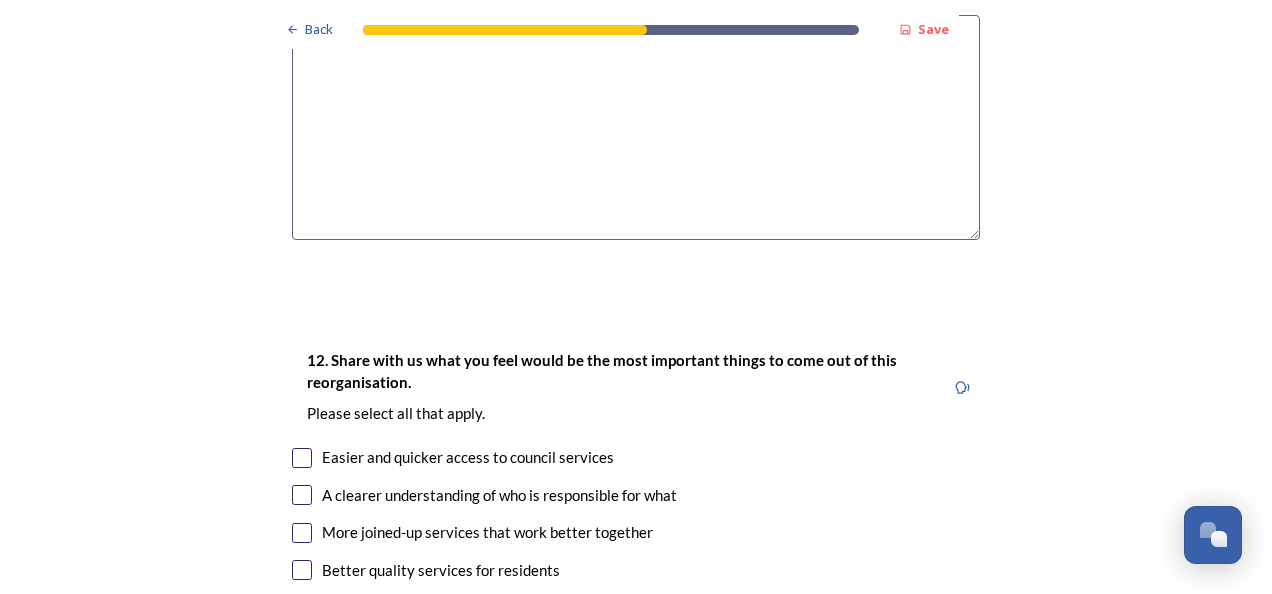scroll, scrollTop: 3440, scrollLeft: 0, axis: vertical 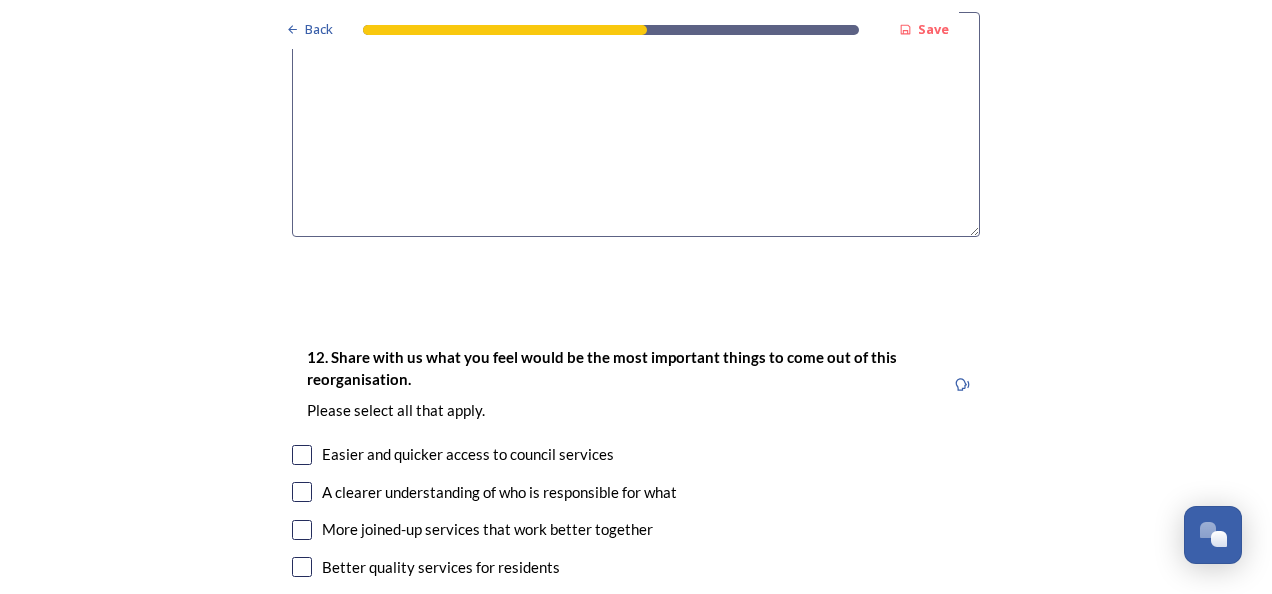 click at bounding box center [302, 530] 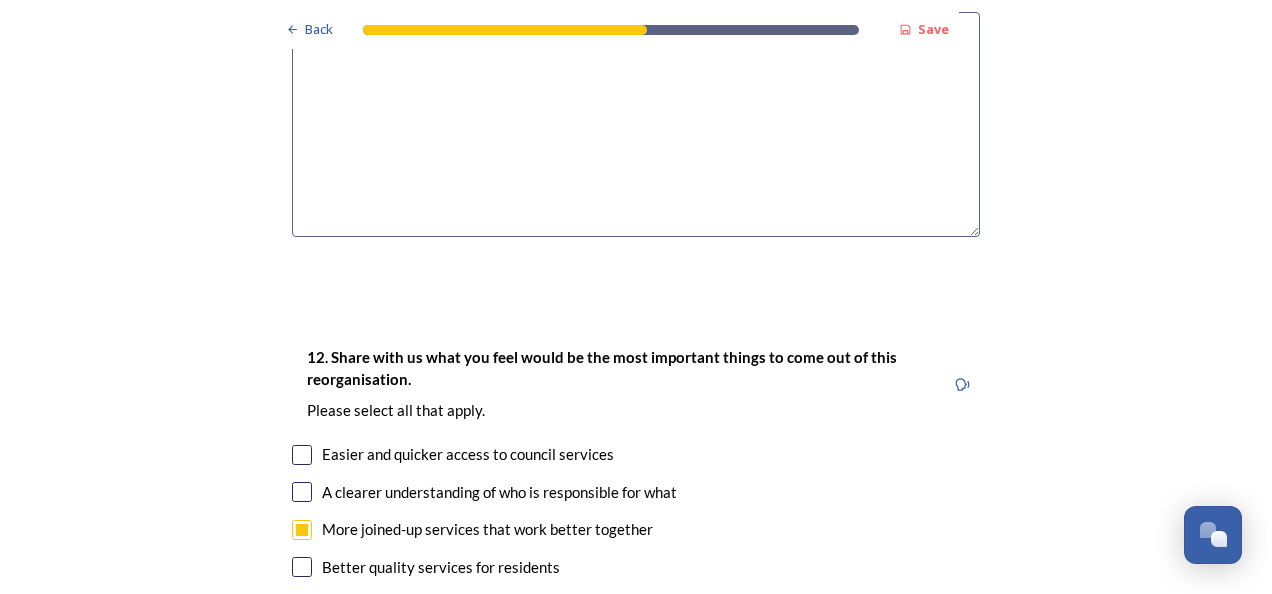 click at bounding box center [302, 455] 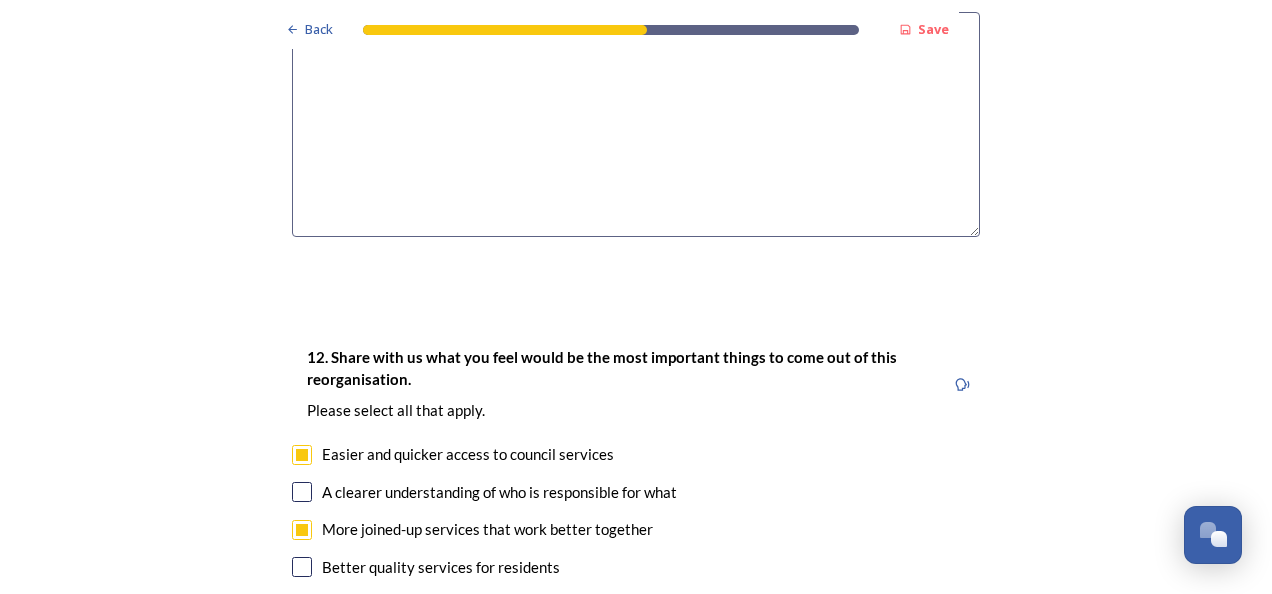 click at bounding box center [302, 642] 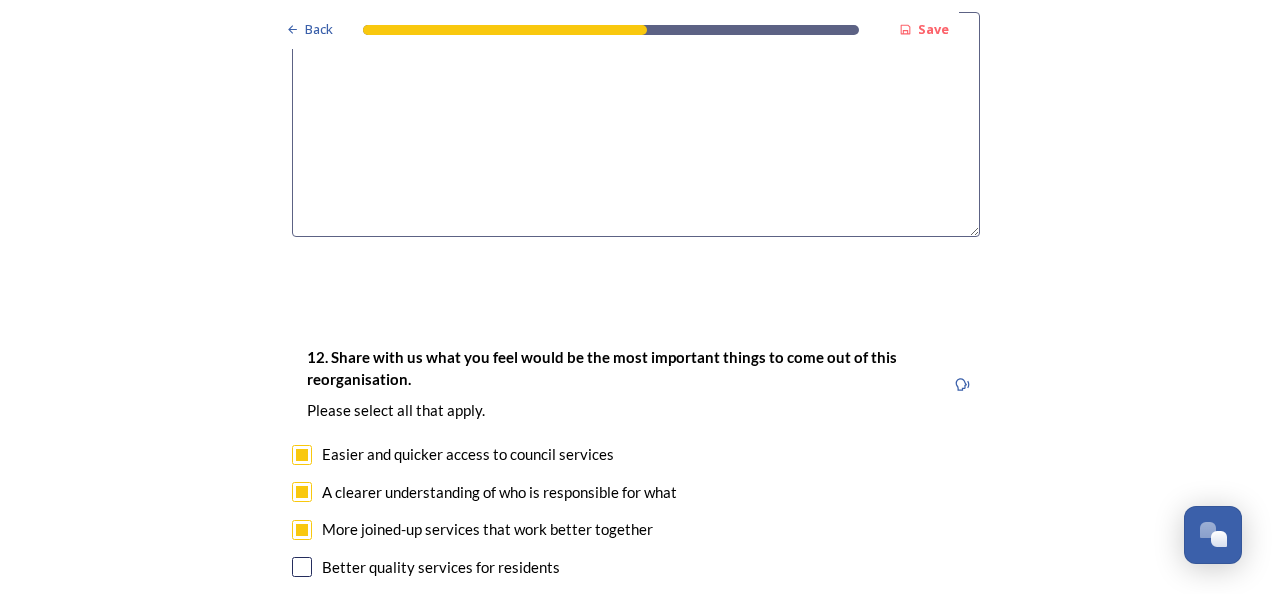 drag, startPoint x: 300, startPoint y: 389, endPoint x: 295, endPoint y: 466, distance: 77.16217 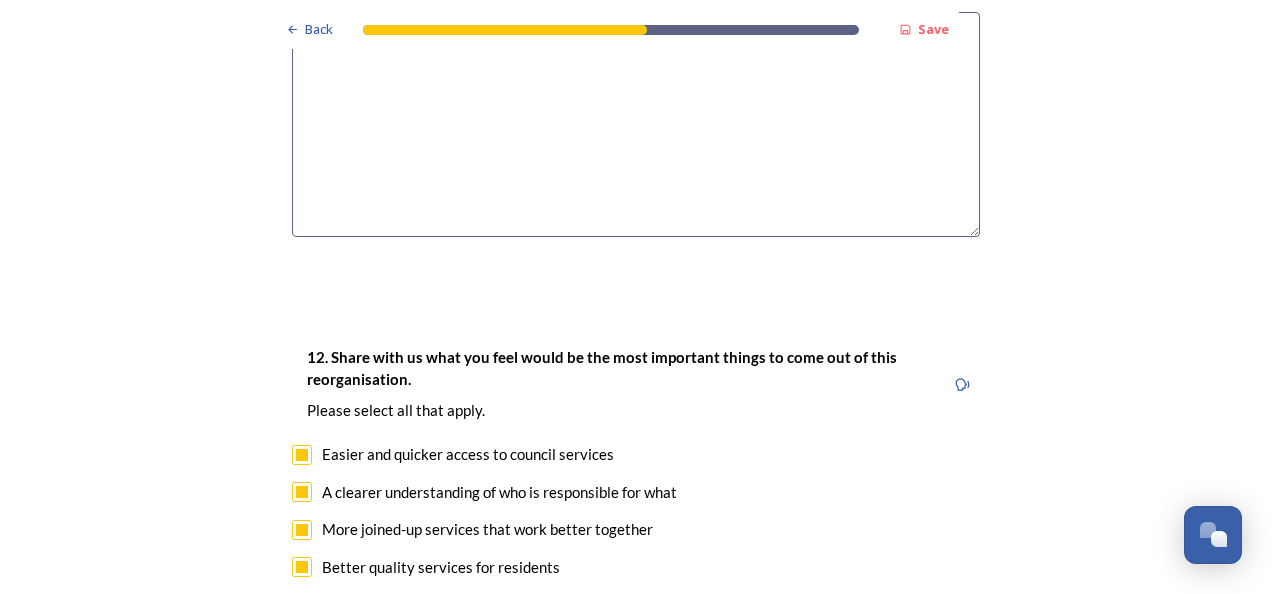 click at bounding box center [302, 605] 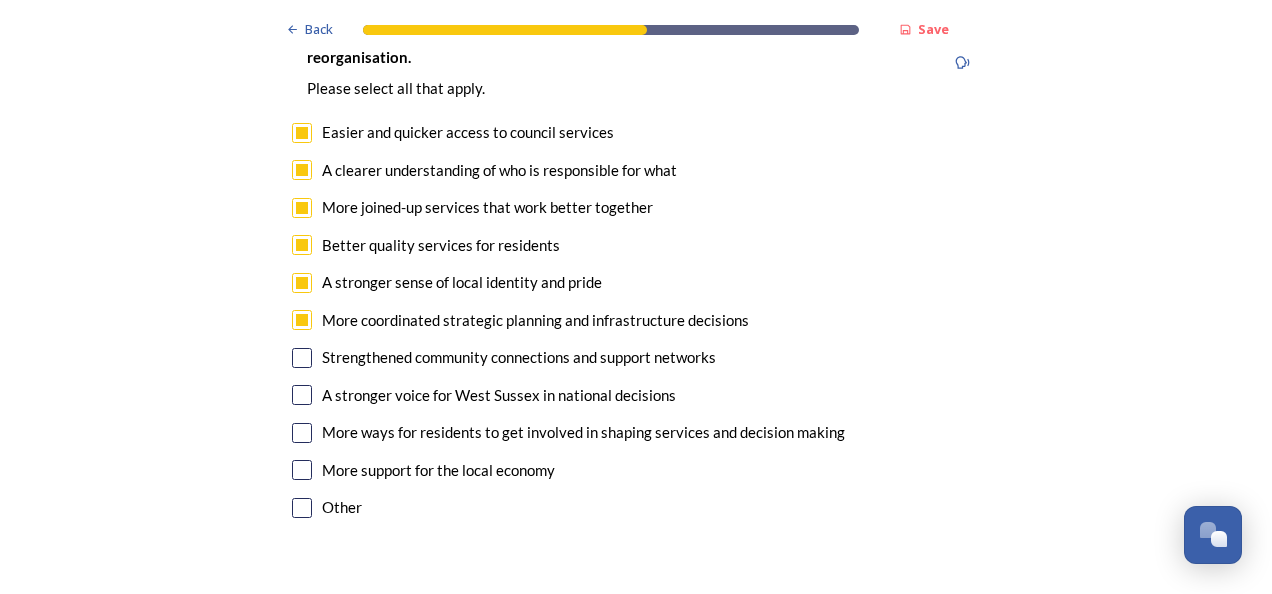 scroll, scrollTop: 3880, scrollLeft: 0, axis: vertical 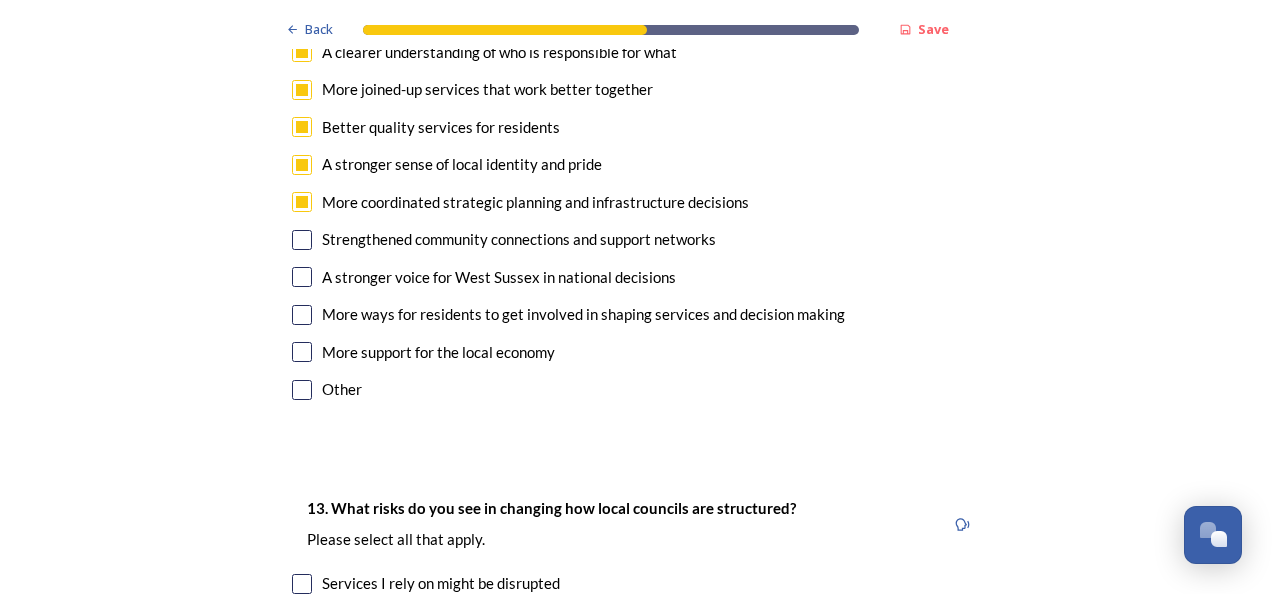 click at bounding box center (302, 315) 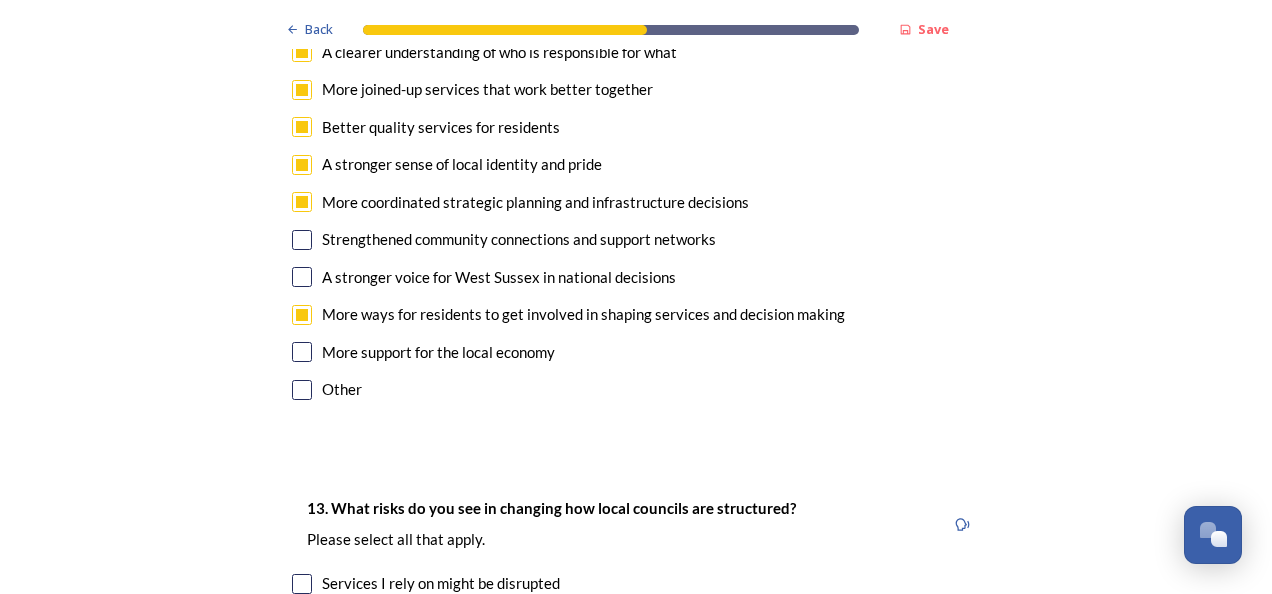click at bounding box center (302, 165) 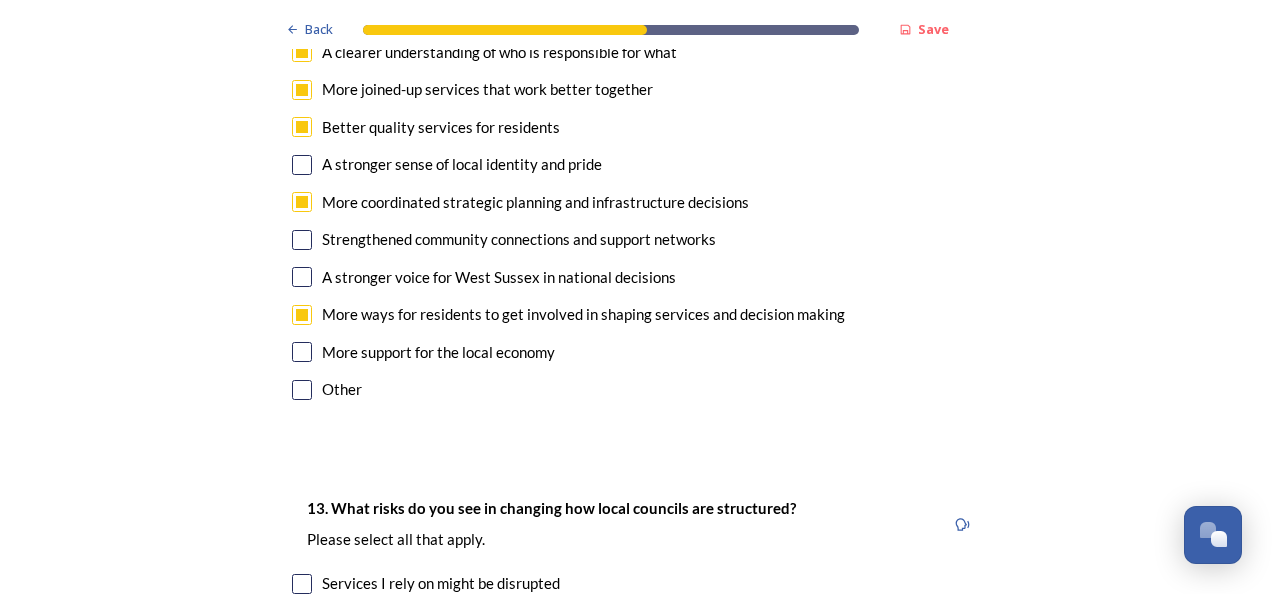click at bounding box center (302, 165) 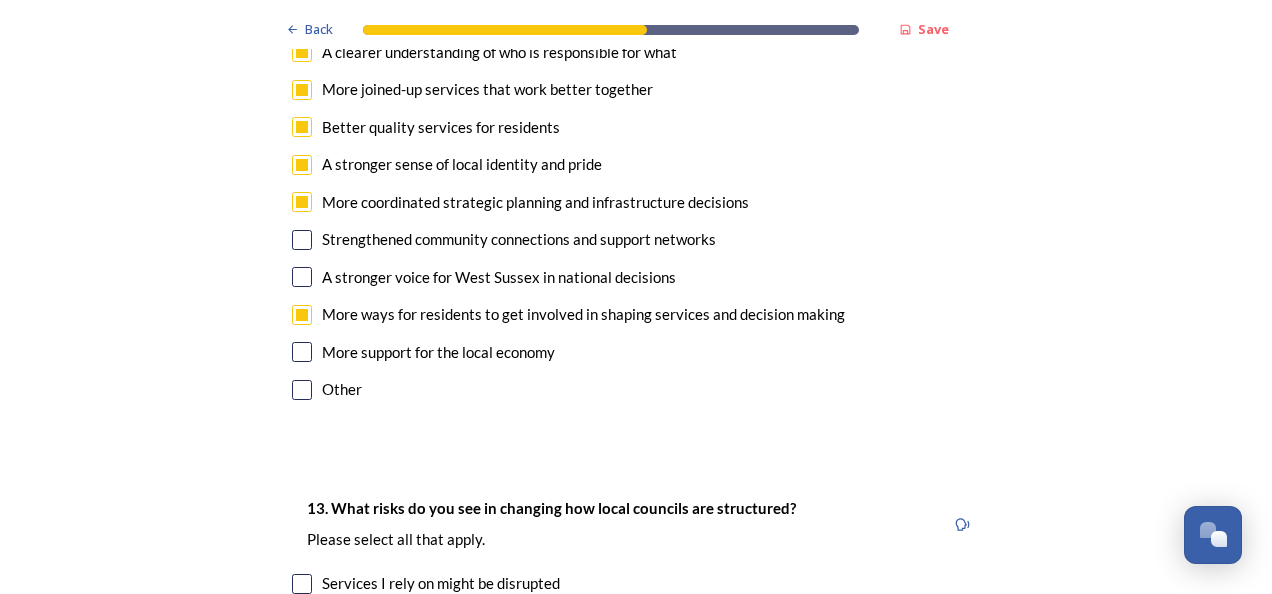 click at bounding box center [302, 165] 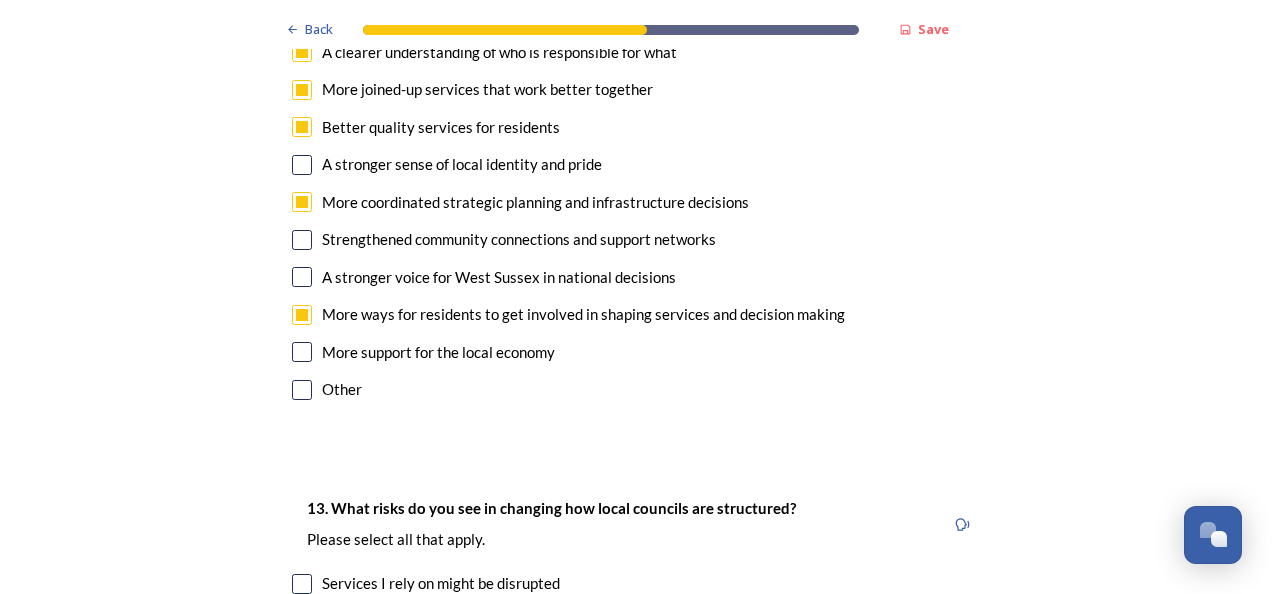 click at bounding box center [302, 165] 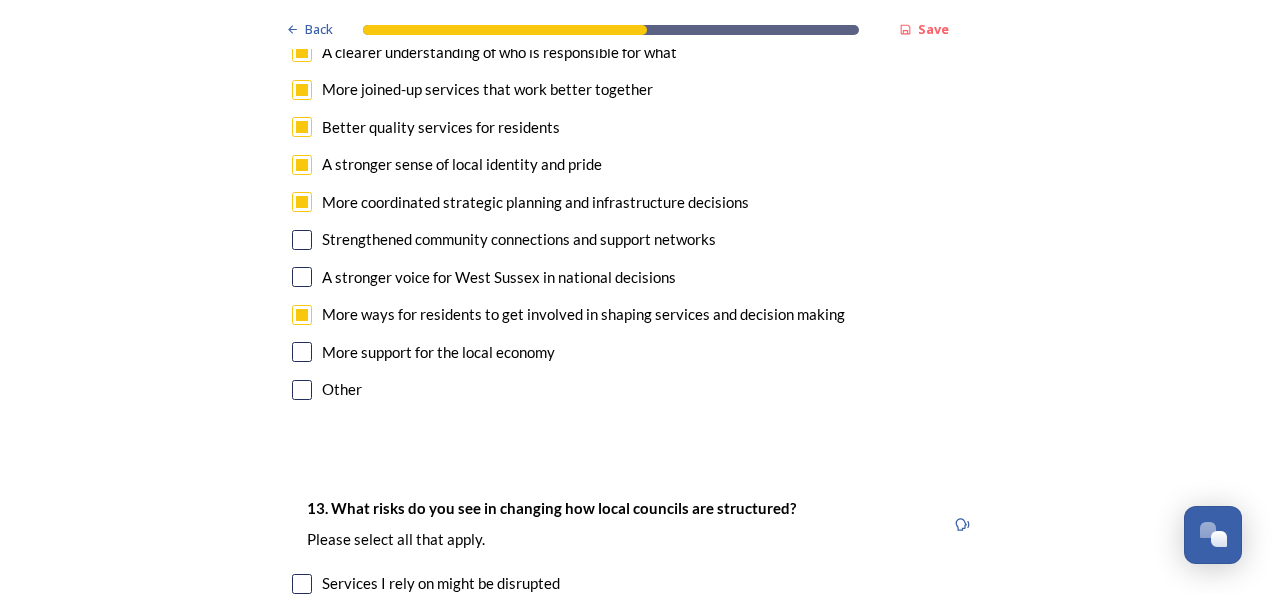 click at bounding box center [302, 165] 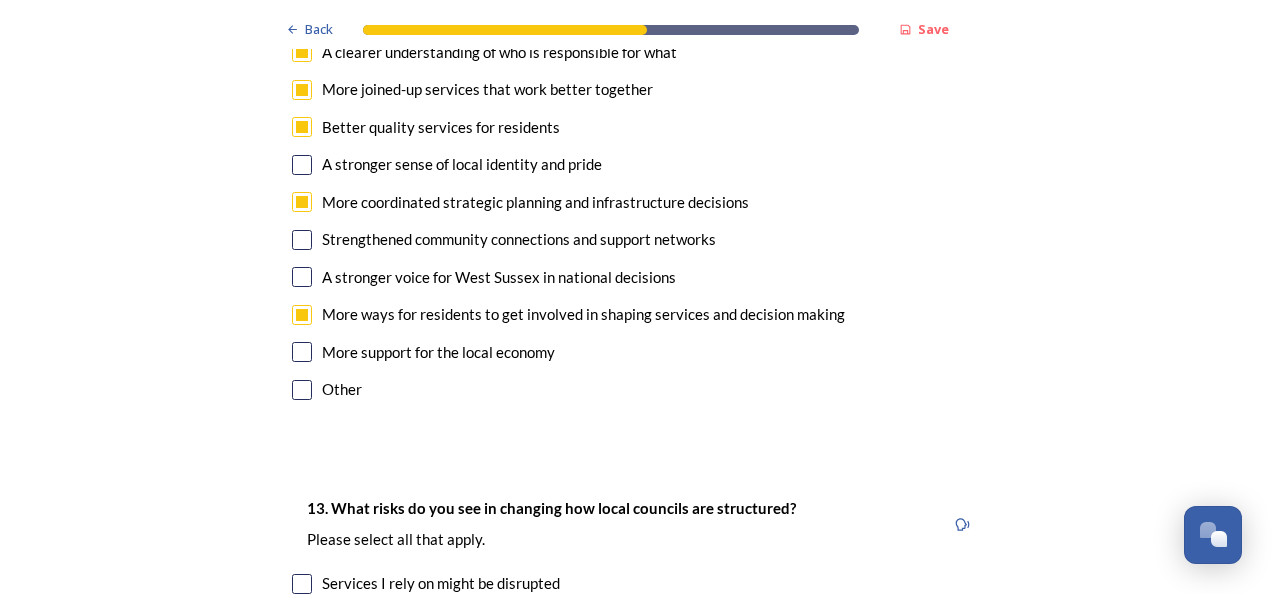 drag, startPoint x: 300, startPoint y: 98, endPoint x: 194, endPoint y: 336, distance: 260.5379 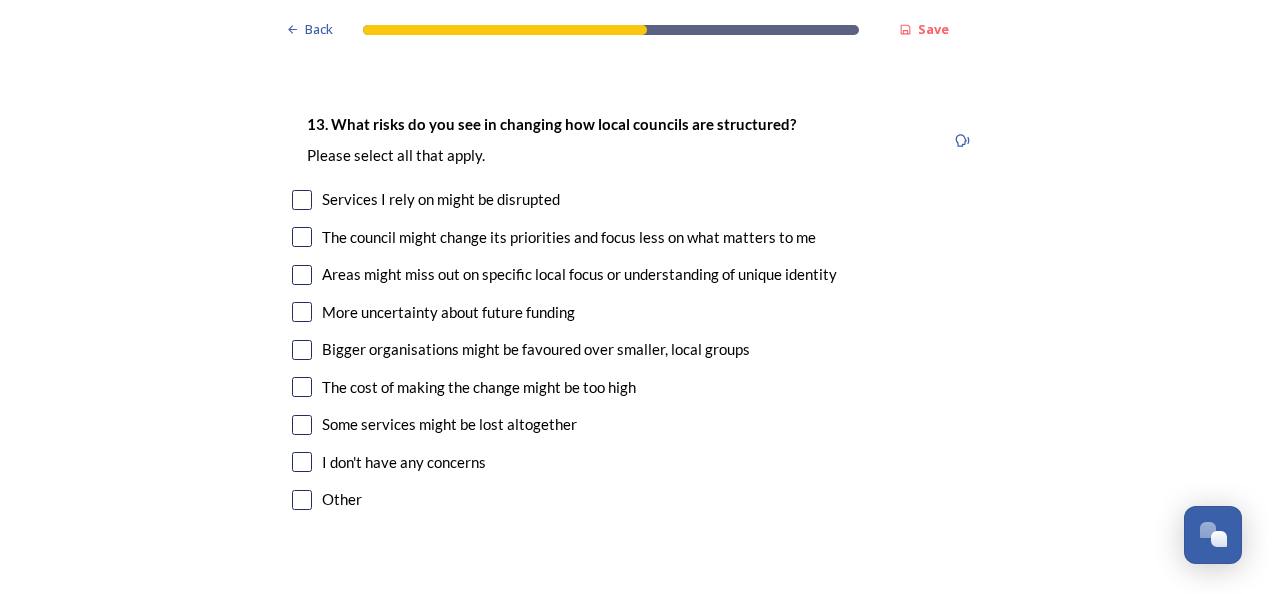 scroll, scrollTop: 4280, scrollLeft: 0, axis: vertical 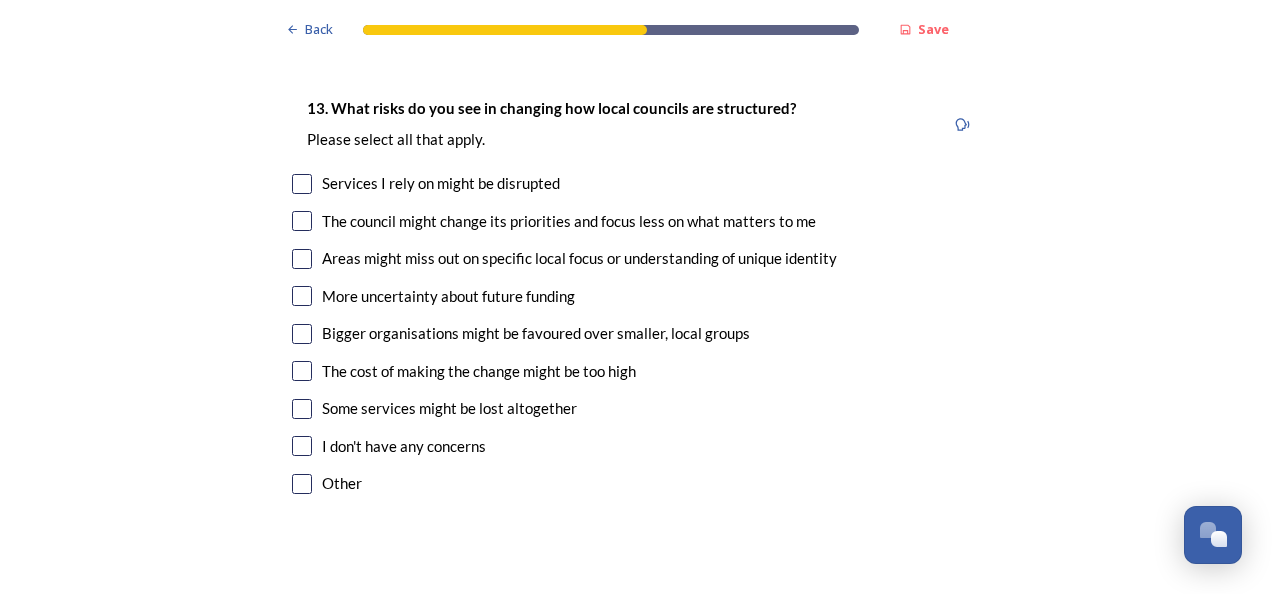 click at bounding box center [302, 259] 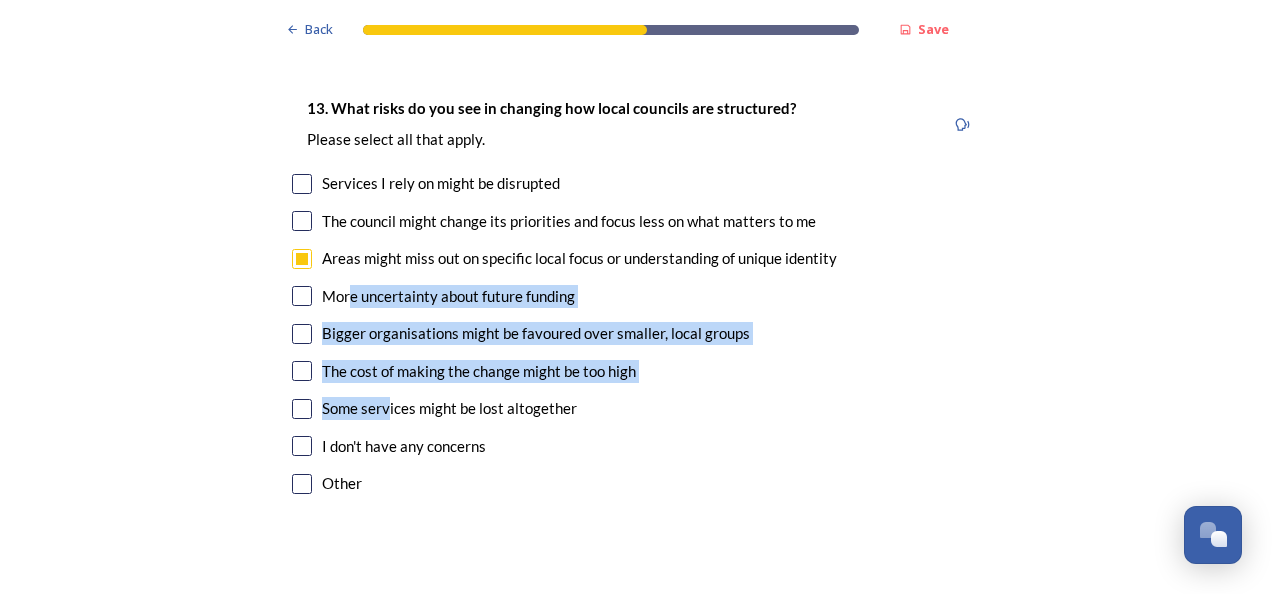 drag, startPoint x: 345, startPoint y: 189, endPoint x: 425, endPoint y: 318, distance: 151.79262 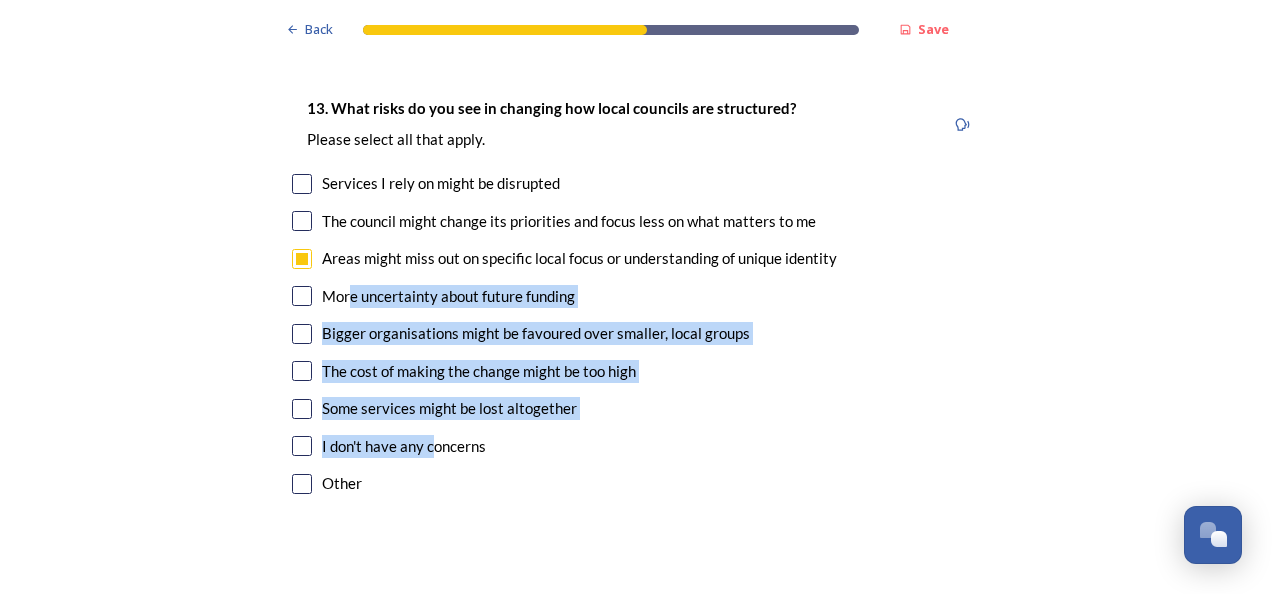 drag, startPoint x: 425, startPoint y: 318, endPoint x: 702, endPoint y: 258, distance: 283.4237 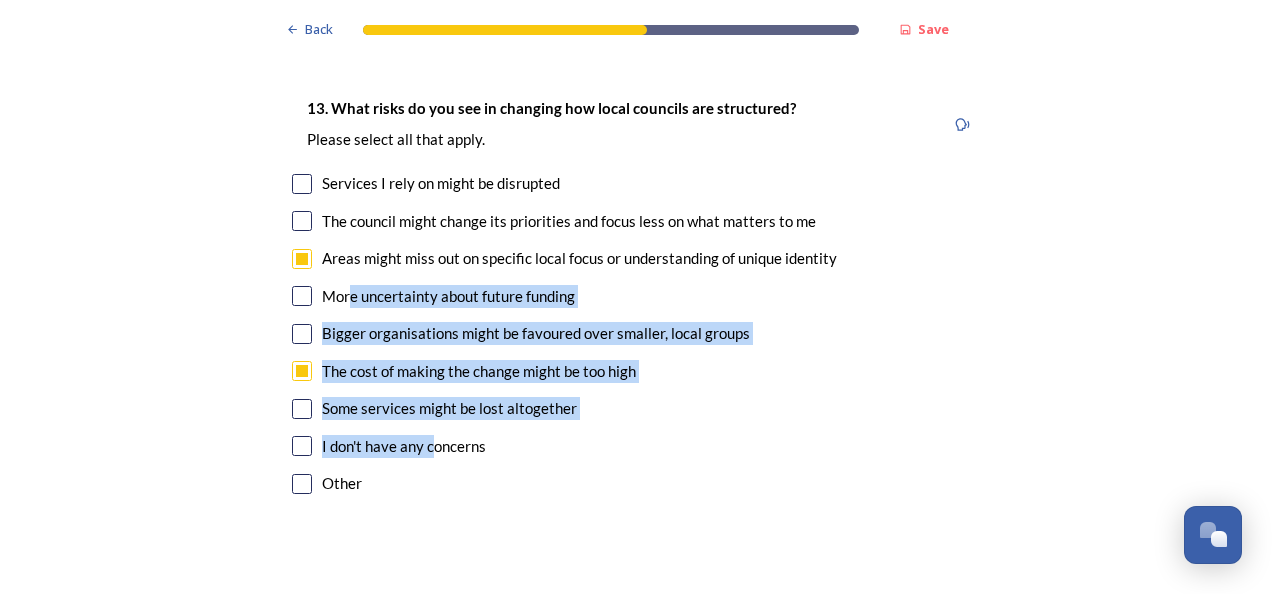checkbox on "true" 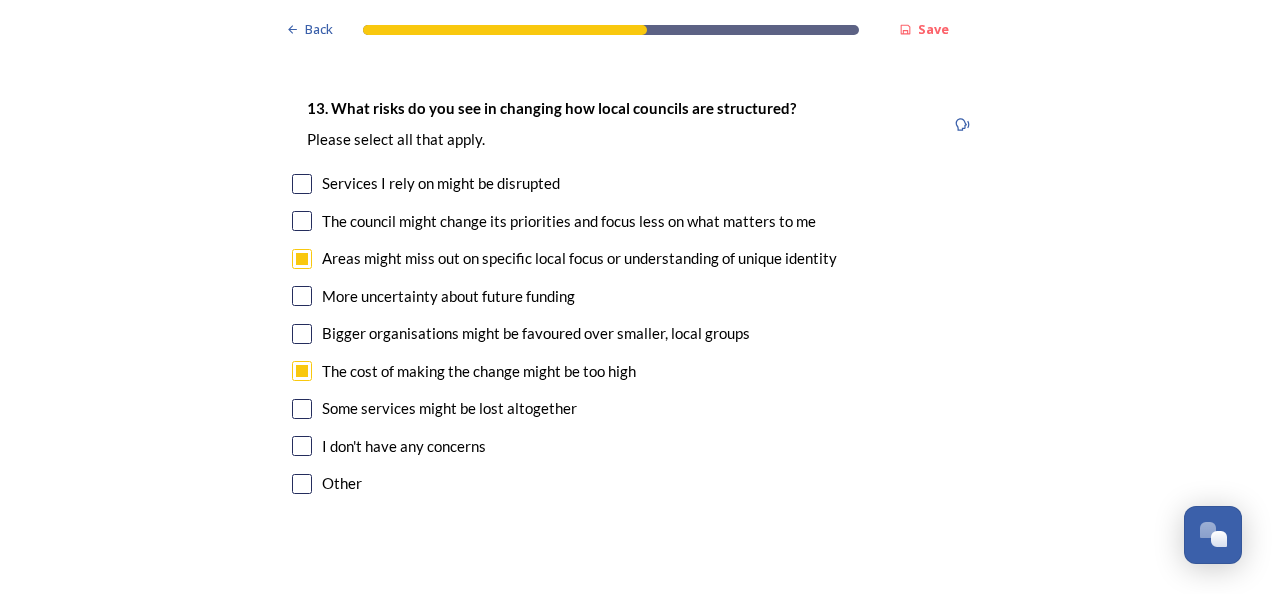 click on "Back Save Prioritising future services As explained on our  Shaping [GEOGRAPHIC_DATA] hub , Local Government Reorganisation for [GEOGRAPHIC_DATA] means that the county, district and borough councils will be replaced with one, or more than one, single-tier council (referred to as a unitary council) to deliver all your services.  Options currently being explored within [GEOGRAPHIC_DATA] are detailed on our  hub , but map visuals can be found below. A single county unitary , bringing the County Council and all seven District and Borough Councils services together to form a new unitary council for [GEOGRAPHIC_DATA]. Single unitary model (You can enlarge this map by clicking on the square expand icon in the top right of the image) Two unitary option, variation 1  -   one unitary combining Arun, [GEOGRAPHIC_DATA] and Worthing footprints and one unitary combining Adur, [GEOGRAPHIC_DATA], [GEOGRAPHIC_DATA], and Mid-Sussex footprints. Two unitary model variation 1 (You can enlarge this map by clicking on the square expand icon in the top right of the image) * Other 5" at bounding box center [636, -786] 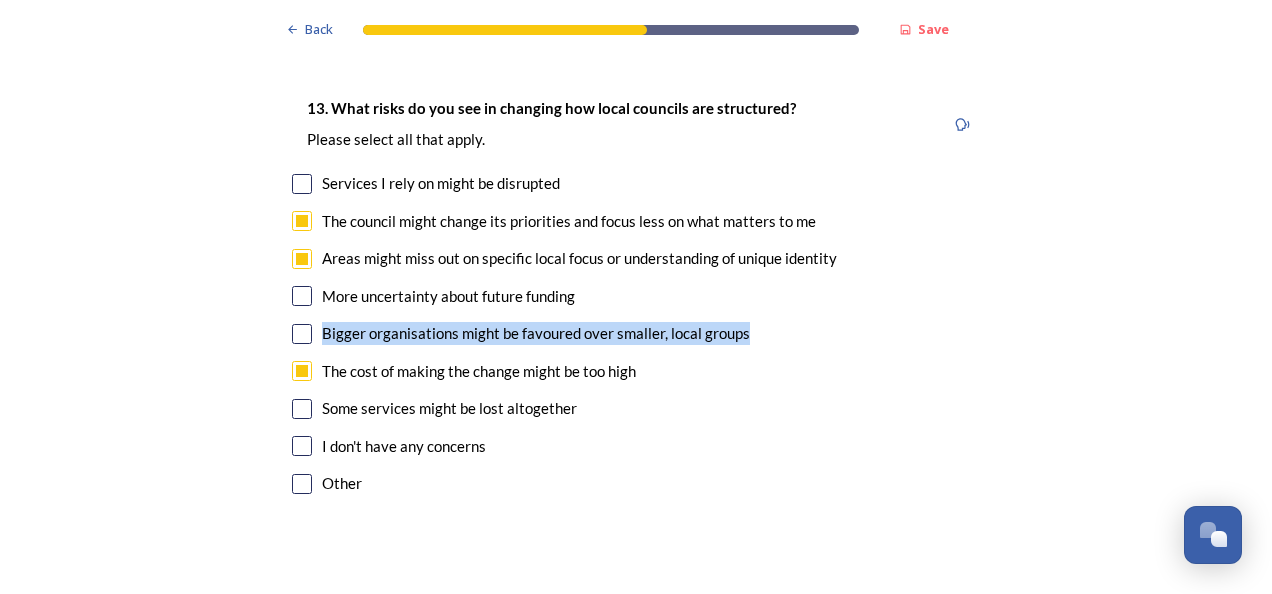 drag, startPoint x: 273, startPoint y: 269, endPoint x: 296, endPoint y: 225, distance: 49.648766 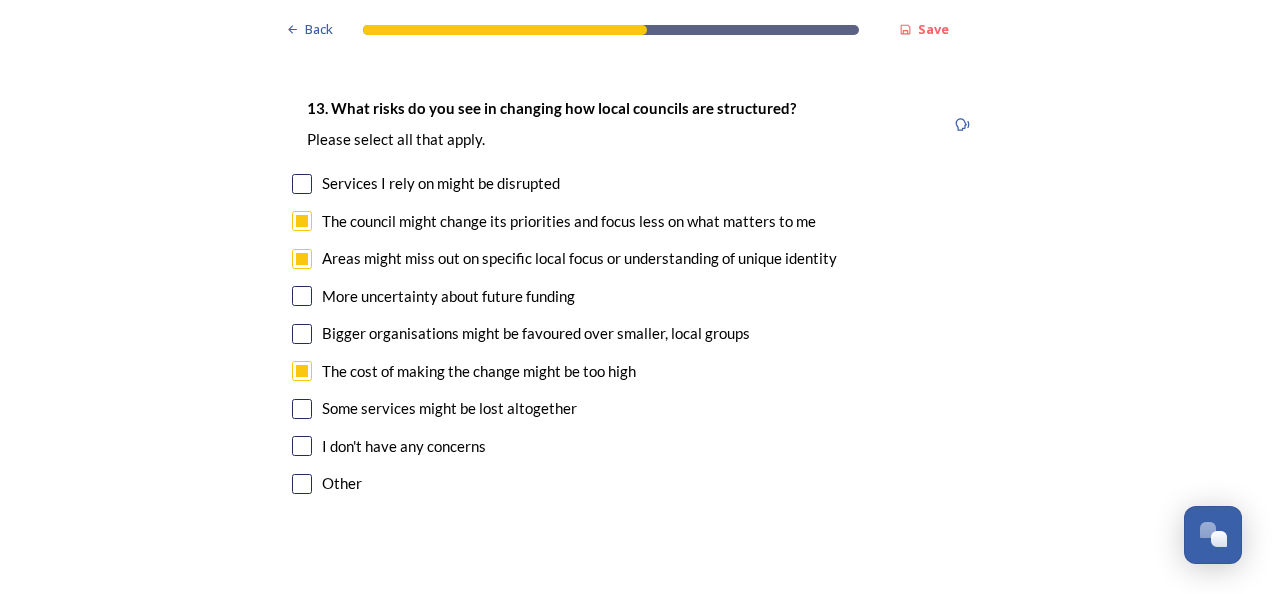 click on "Other" at bounding box center (636, 483) 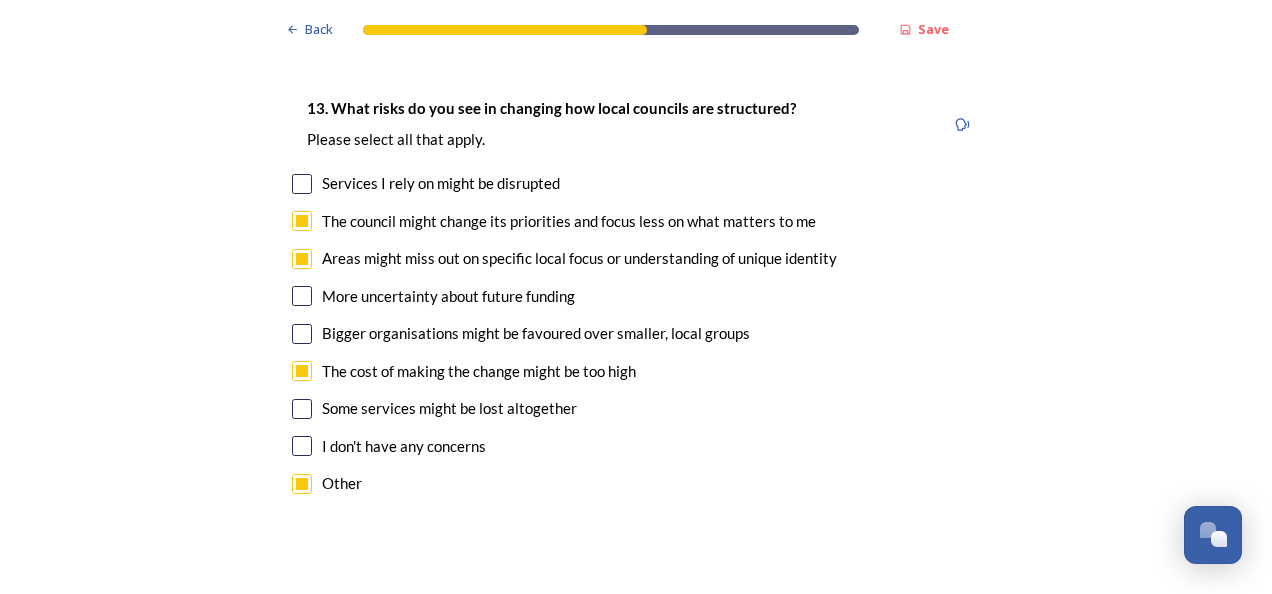 checkbox on "true" 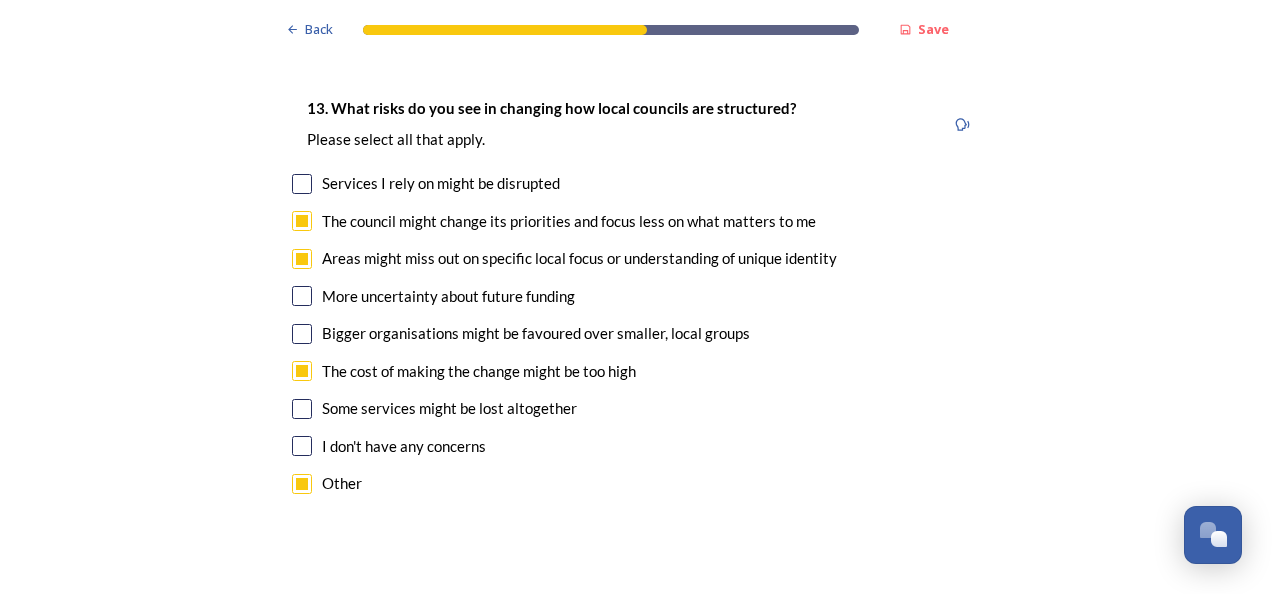 click at bounding box center (302, 184) 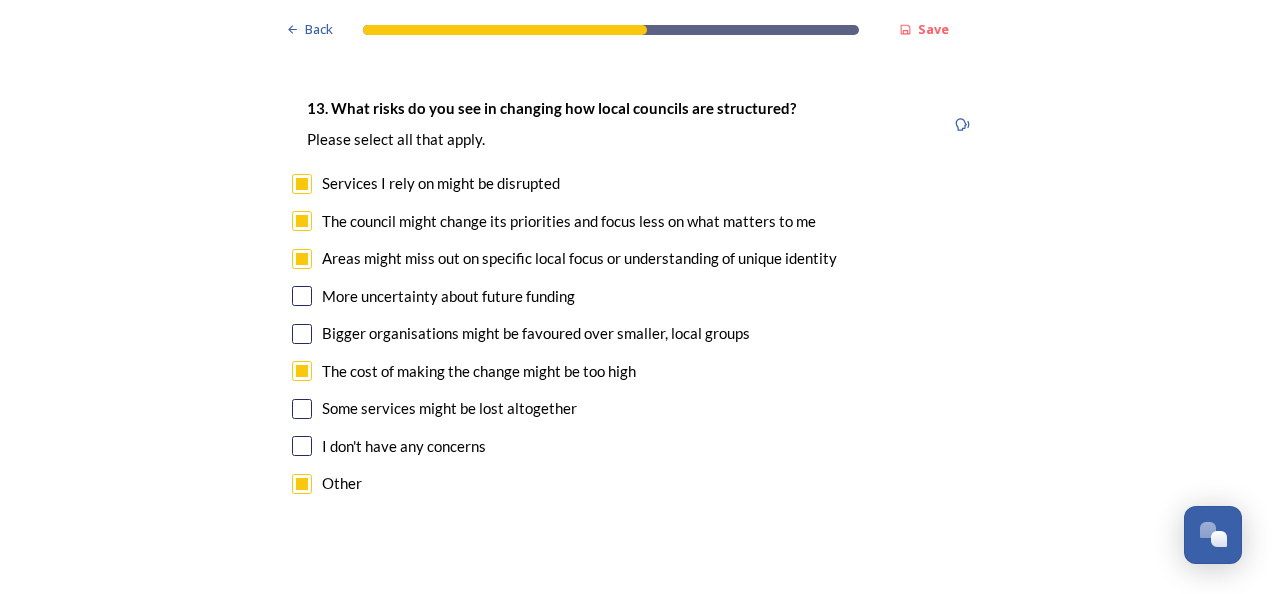 click on "Back Save Prioritising future services As explained on our  Shaping [GEOGRAPHIC_DATA] hub , Local Government Reorganisation for [GEOGRAPHIC_DATA] means that the county, district and borough councils will be replaced with one, or more than one, single-tier council (referred to as a unitary council) to deliver all your services.  Options currently being explored within [GEOGRAPHIC_DATA] are detailed on our  hub , but map visuals can be found below. A single county unitary , bringing the County Council and all seven District and Borough Councils services together to form a new unitary council for [GEOGRAPHIC_DATA]. Single unitary model (You can enlarge this map by clicking on the square expand icon in the top right of the image) Two unitary option, variation 1  -   one unitary combining Arun, [GEOGRAPHIC_DATA] and Worthing footprints and one unitary combining Adur, [GEOGRAPHIC_DATA], [GEOGRAPHIC_DATA], and Mid-Sussex footprints. Two unitary model variation 1 (You can enlarge this map by clicking on the square expand icon in the top right of the image) * Other 5" at bounding box center (636, -682) 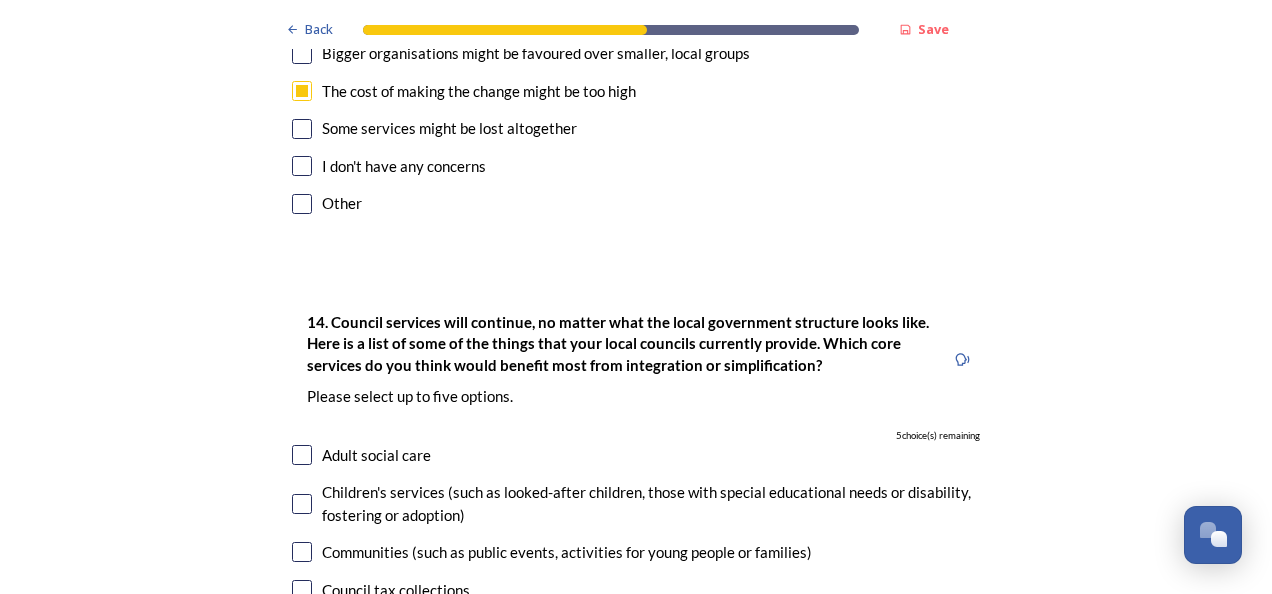 scroll, scrollTop: 4600, scrollLeft: 0, axis: vertical 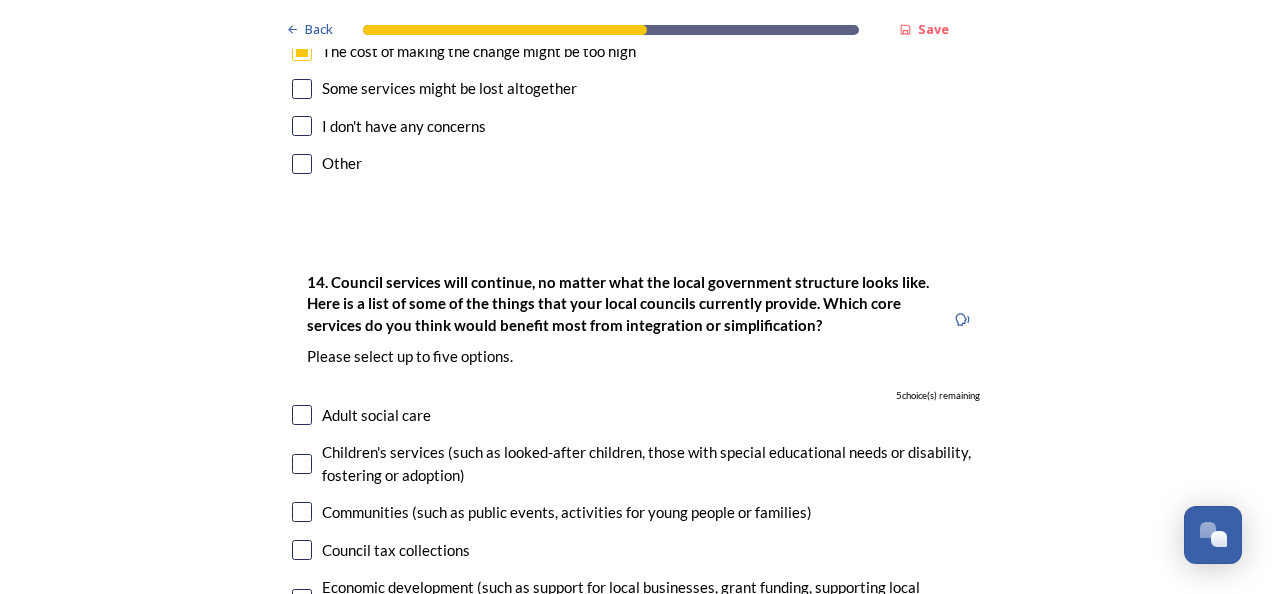 click at bounding box center (302, 647) 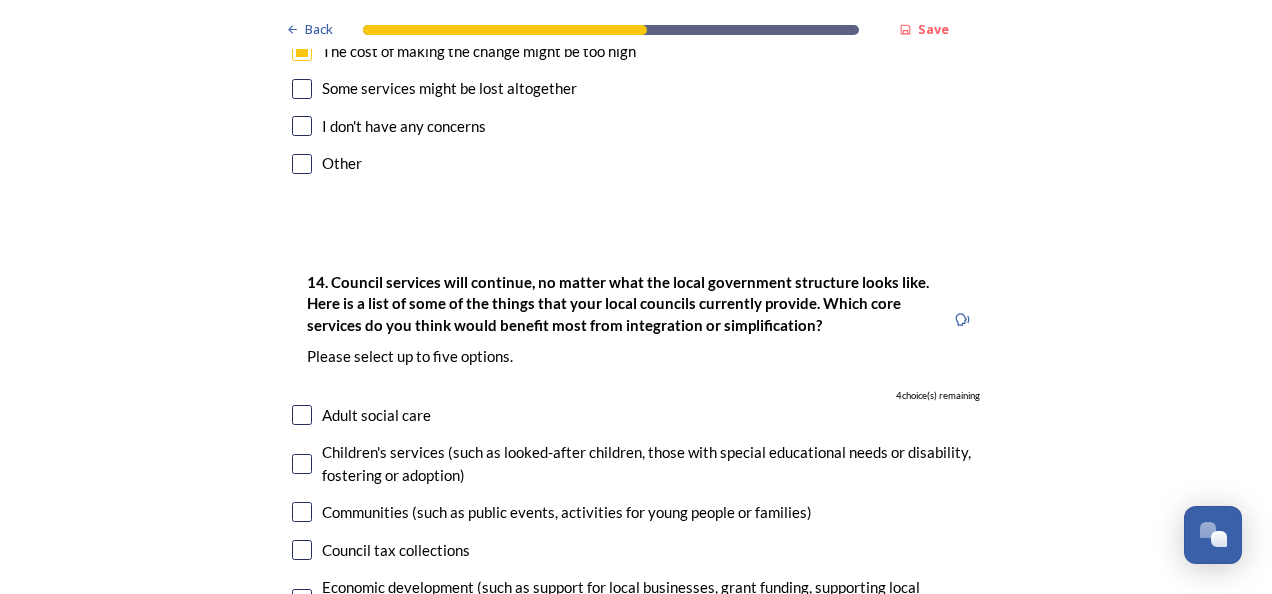 click on "Economic development (such as support for local businesses, grant funding, supporting local attractions, tourism - encouraging visitors)" at bounding box center [651, 598] 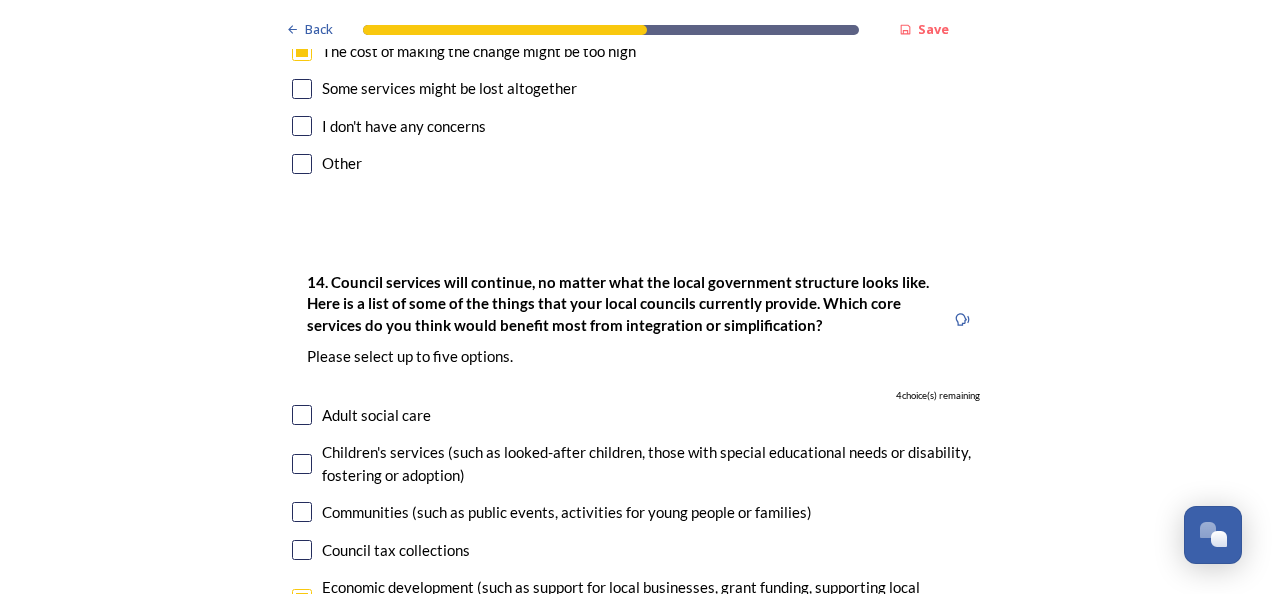 checkbox on "true" 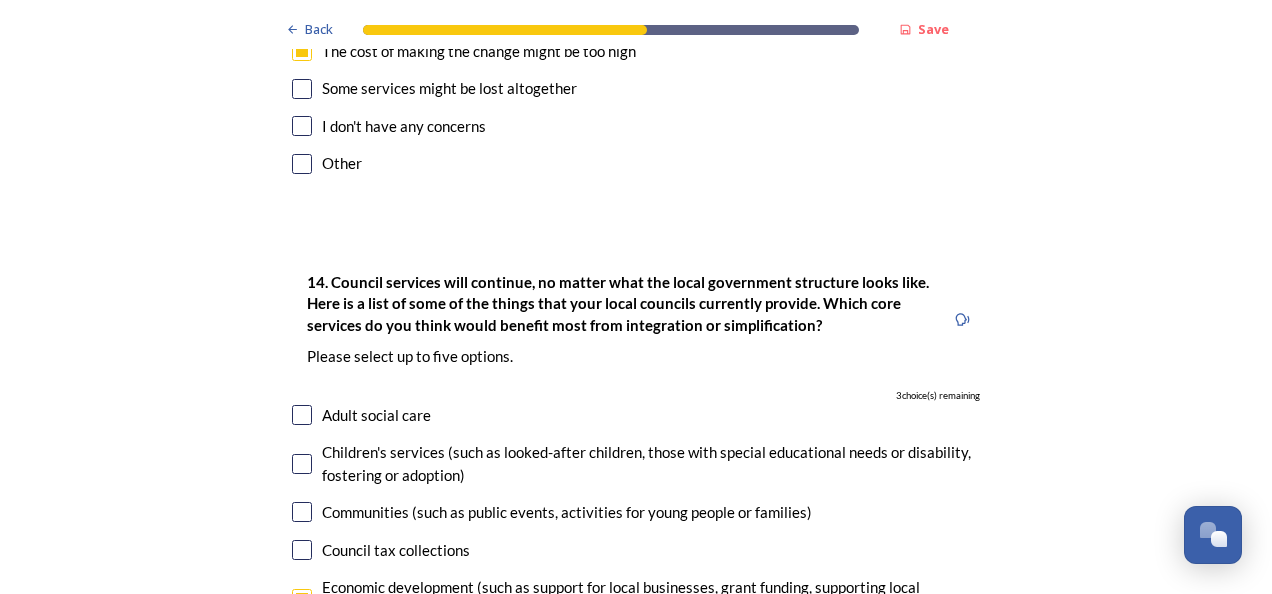 click at bounding box center [302, 512] 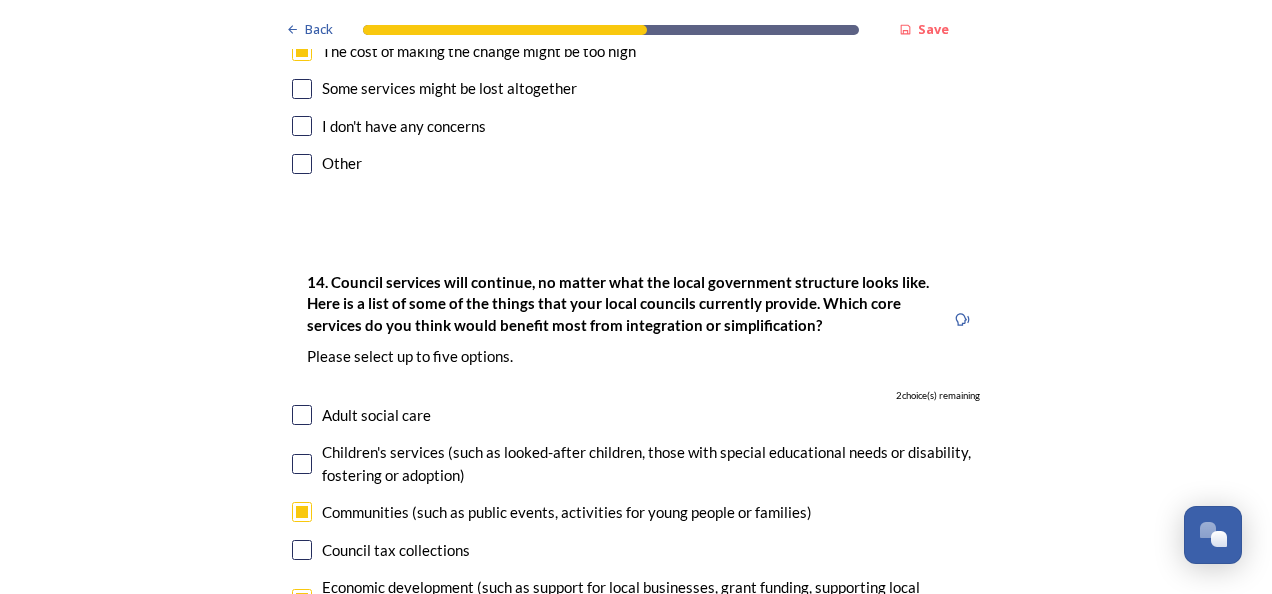drag, startPoint x: 298, startPoint y: 404, endPoint x: 982, endPoint y: 589, distance: 708.5767 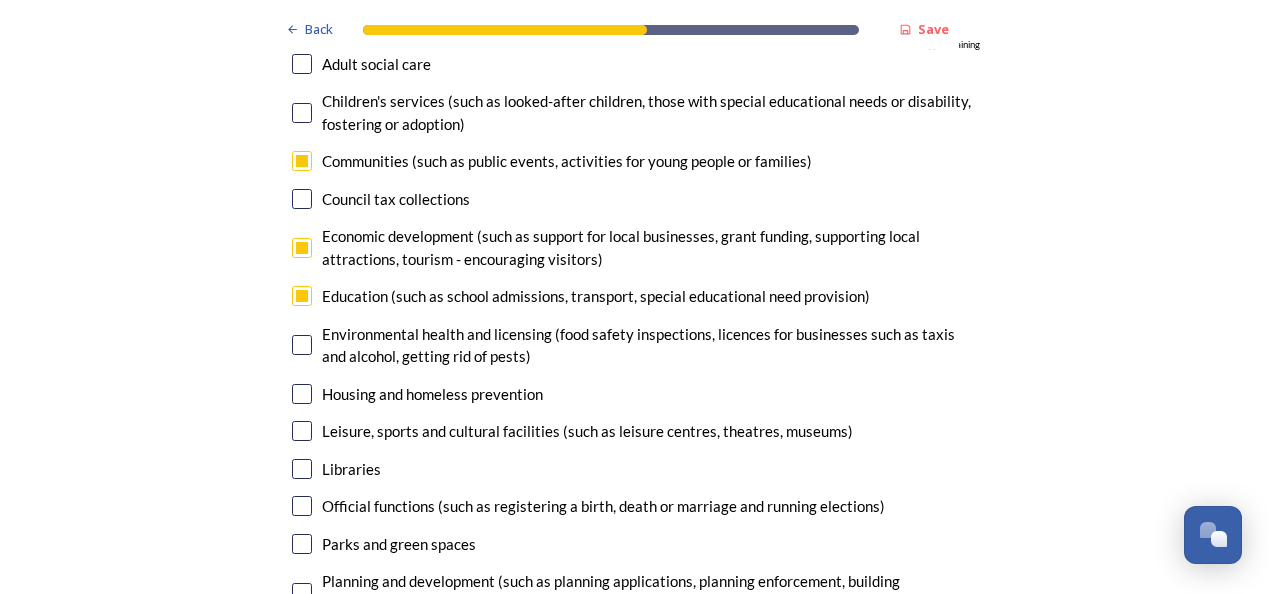 scroll, scrollTop: 4960, scrollLeft: 0, axis: vertical 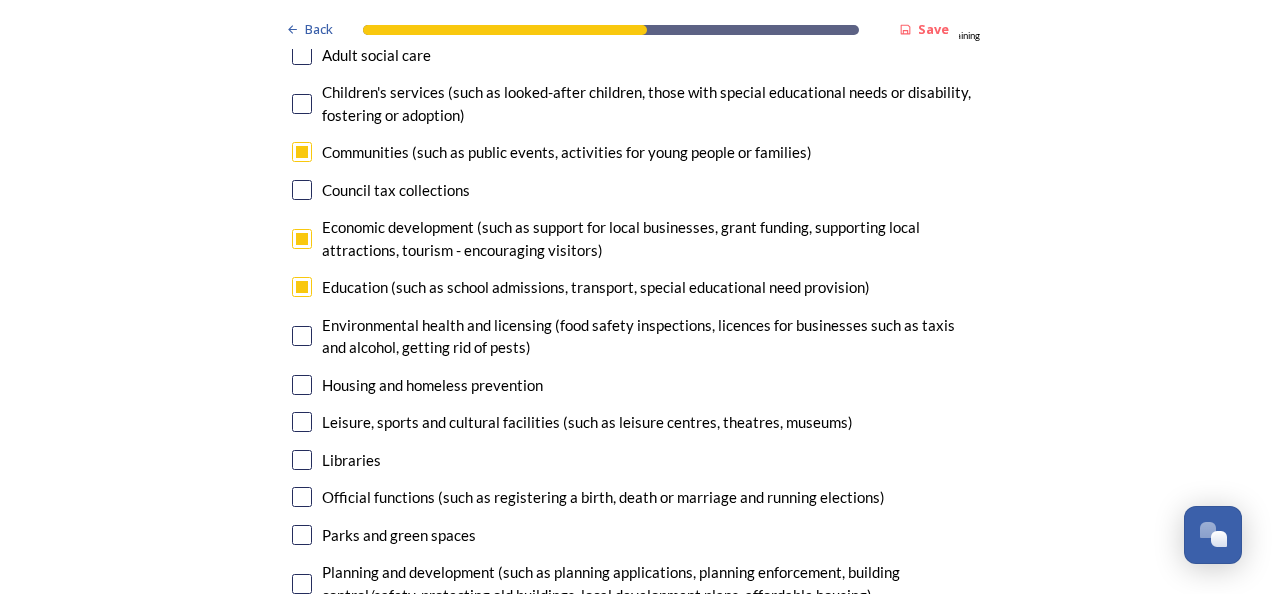 click on "14. Council services will continue, no matter what the local government structure looks like. Here is a list of some of the things that your local councils currently provide. ﻿Which core services do you think would benefit most from integration or simplification?  Please select up to five options. 2  choice(s) remaining Adult social care   Children's services (such as looked-after children, those with special educational needs or disability, fostering or adoption) Communities (such as public events, activities for young people or families)   Council tax collections Economic development (such as support for local businesses, grant funding, supporting local attractions, tourism - encouraging visitors)  Education (such as school admissions, transport, special educational need provision)  Environmental health and licensing (food safety inspections, licences for businesses such as taxis and alcohol, getting rid of pests) Housing and homeless prevention Libraries Parks and green spaces Public safety" at bounding box center (636, 384) 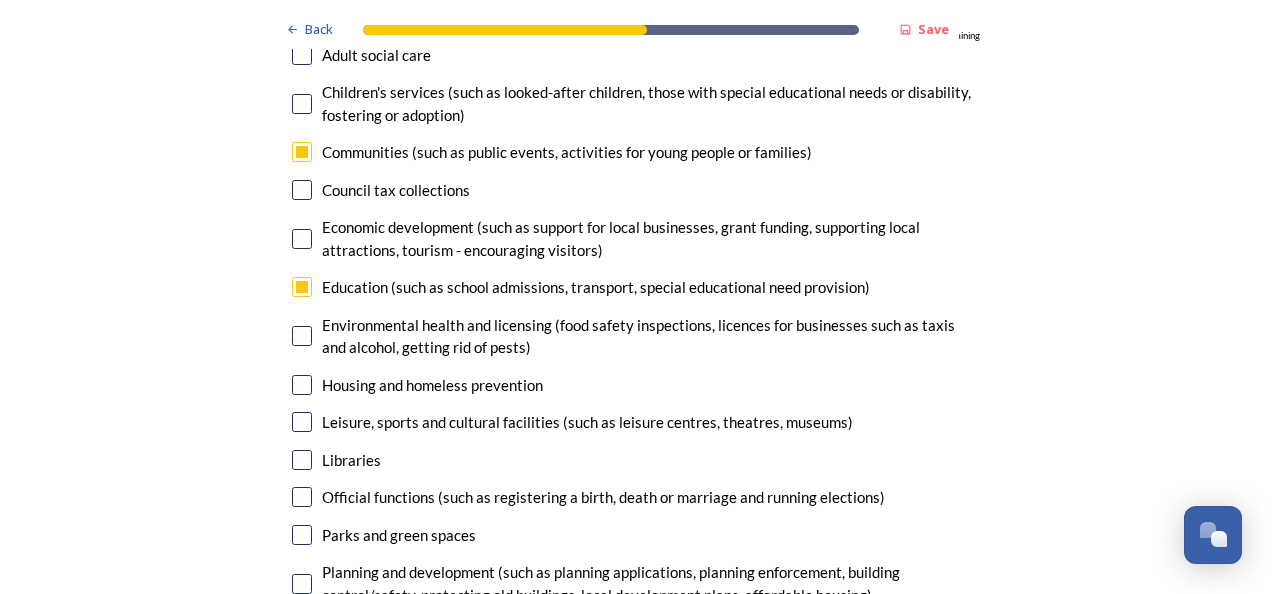 checkbox on "false" 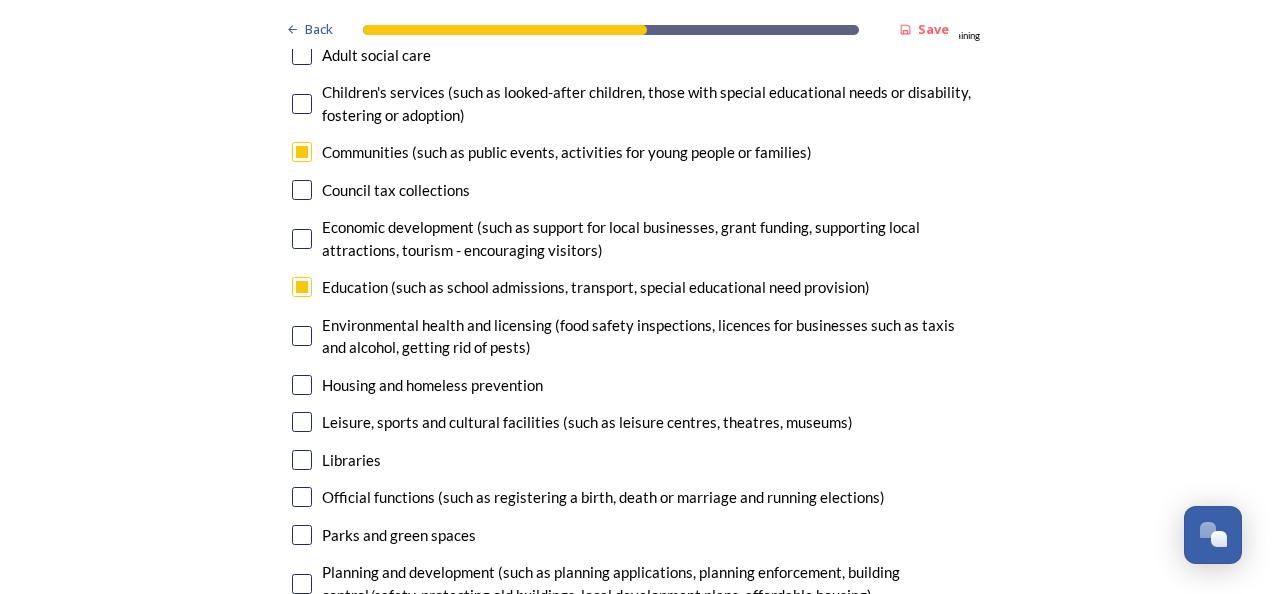 click at bounding box center [302, 422] 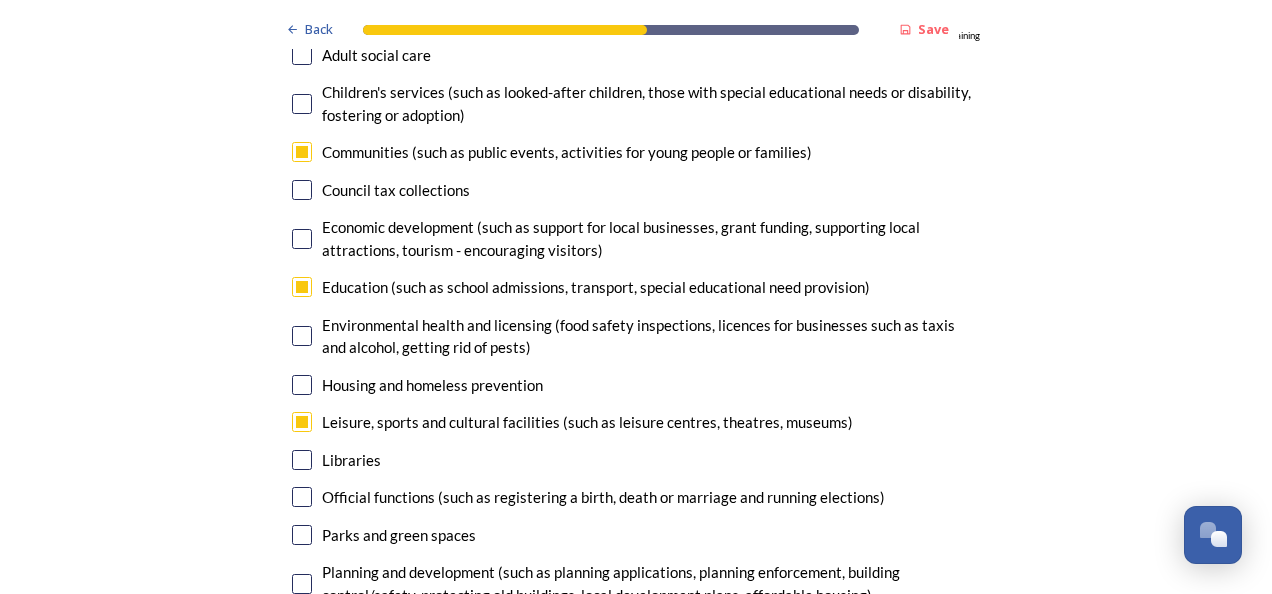 click at bounding box center [302, 584] 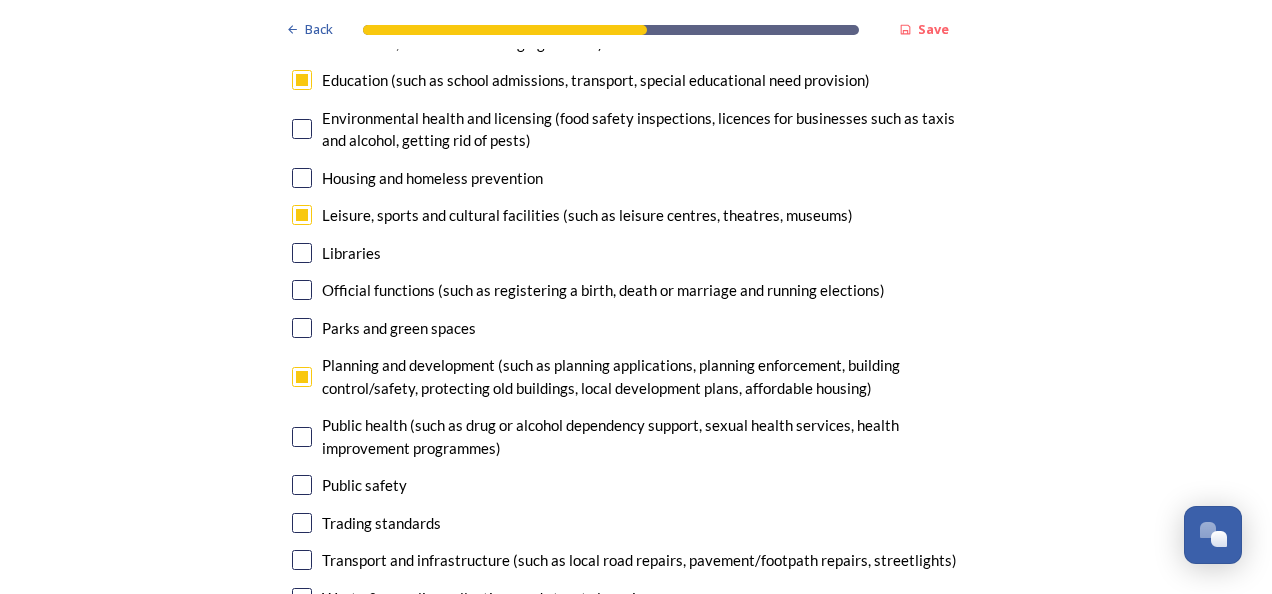 scroll, scrollTop: 5200, scrollLeft: 0, axis: vertical 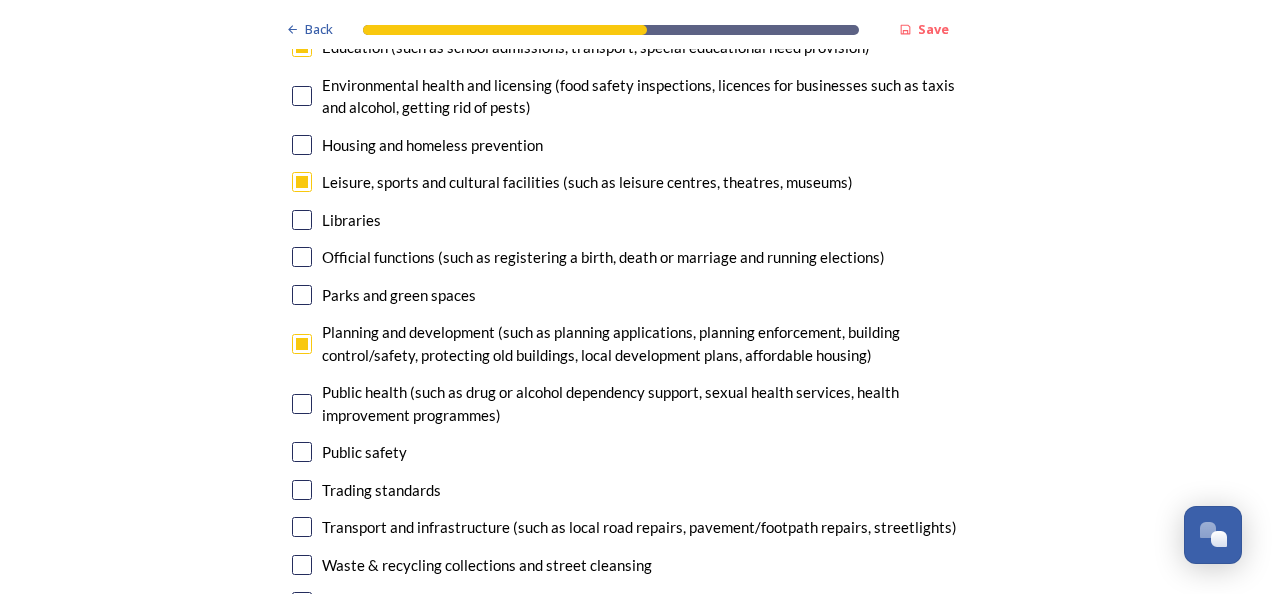 click at bounding box center (302, 565) 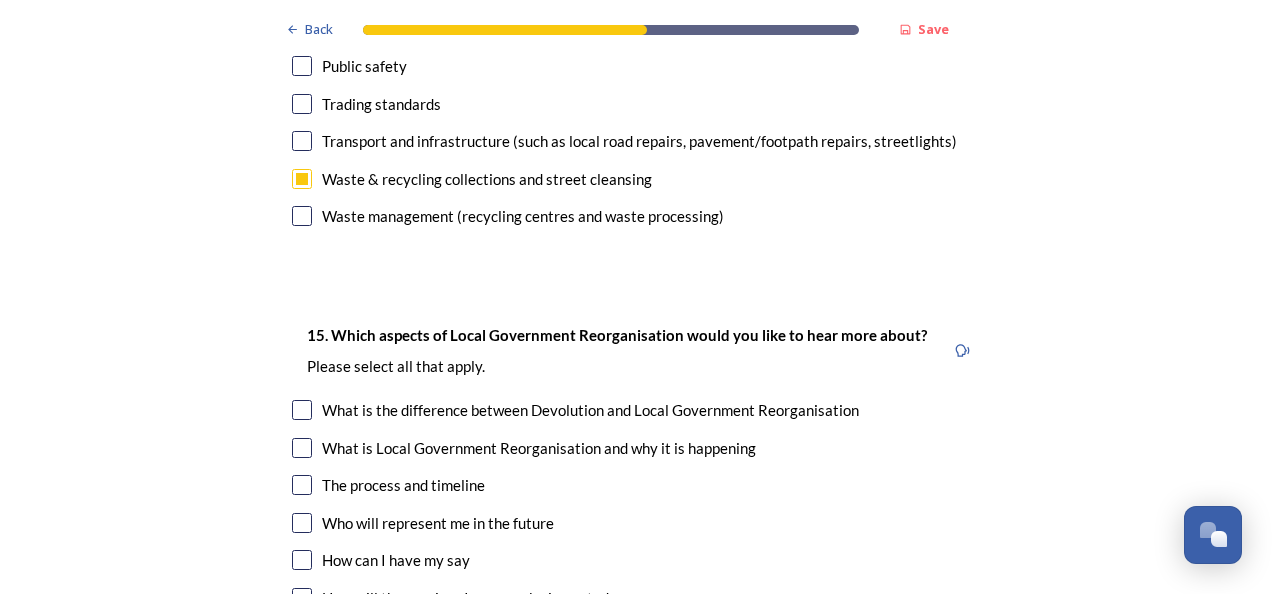 scroll, scrollTop: 5600, scrollLeft: 0, axis: vertical 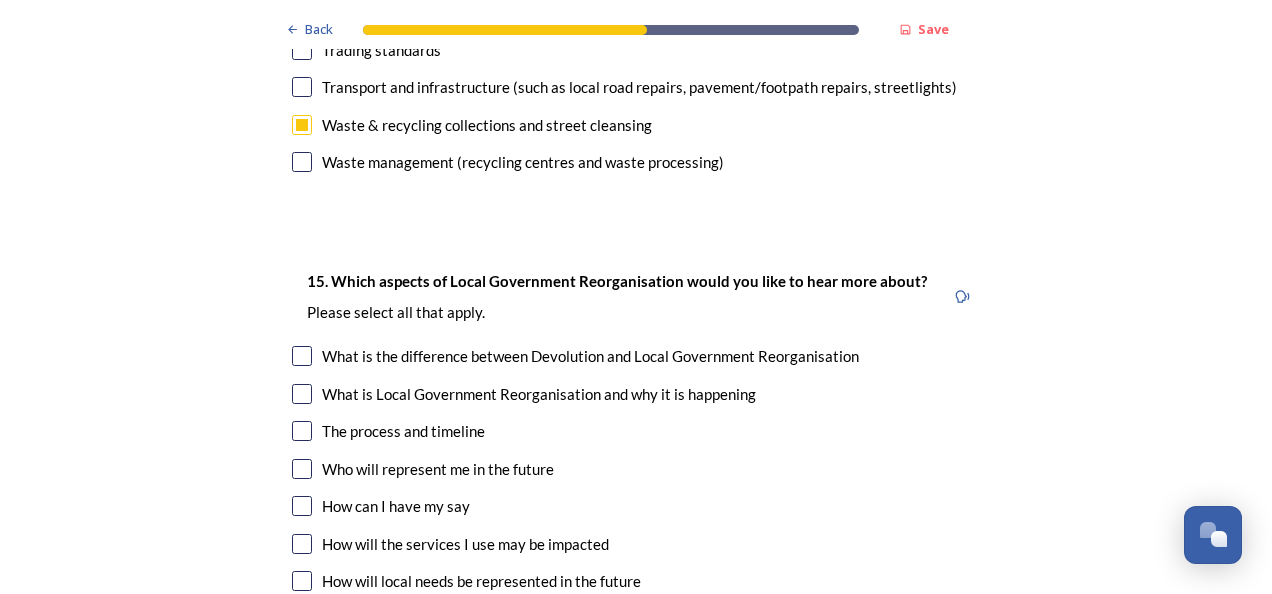 click at bounding box center [302, 544] 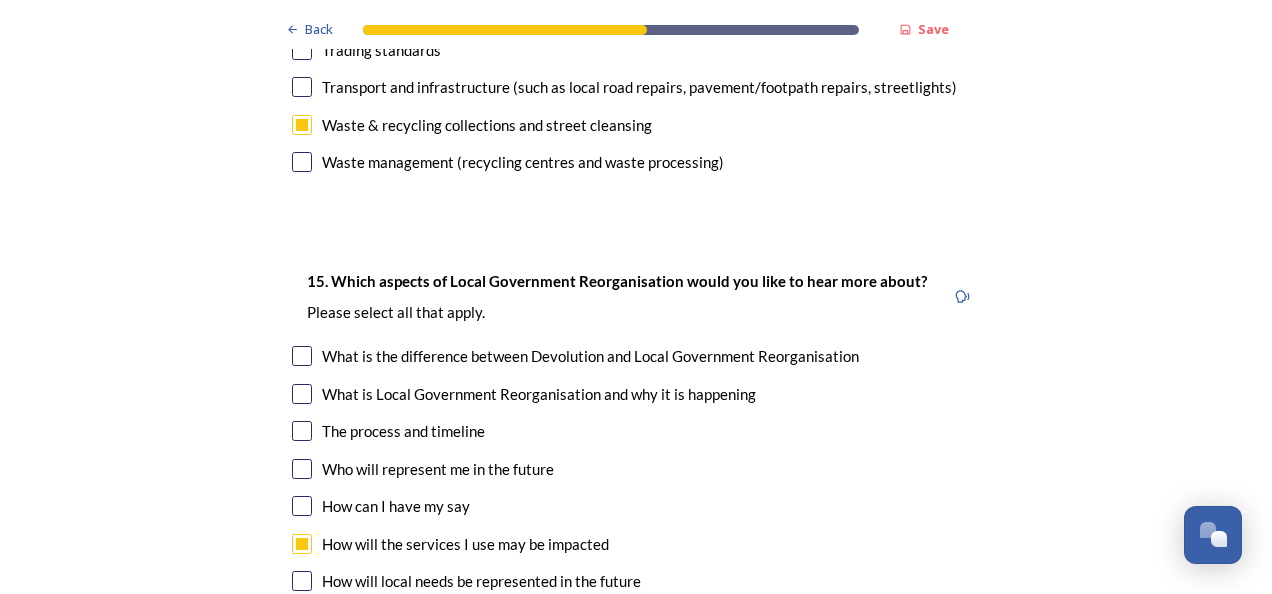 click at bounding box center (302, 581) 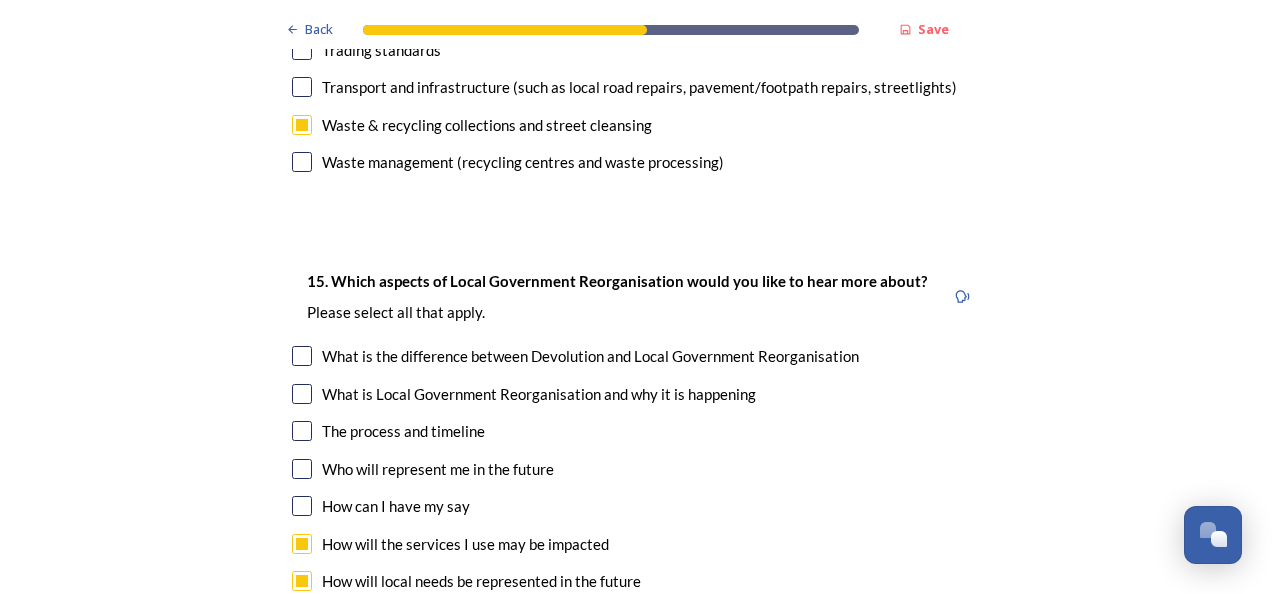 click at bounding box center [302, 619] 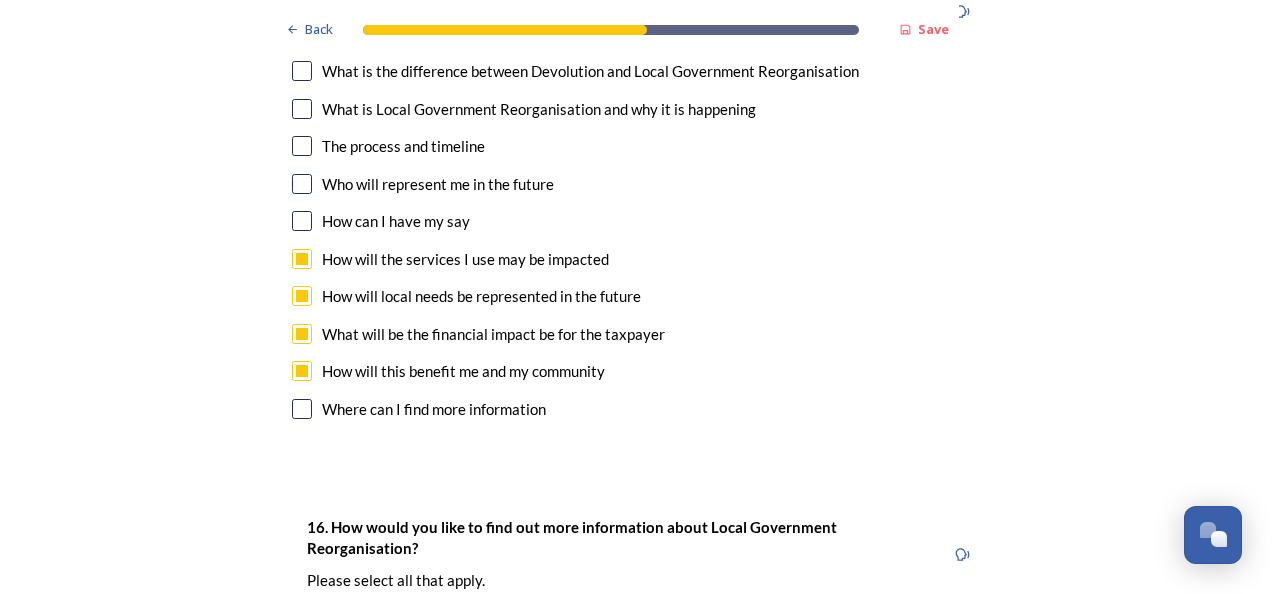 scroll, scrollTop: 5960, scrollLeft: 0, axis: vertical 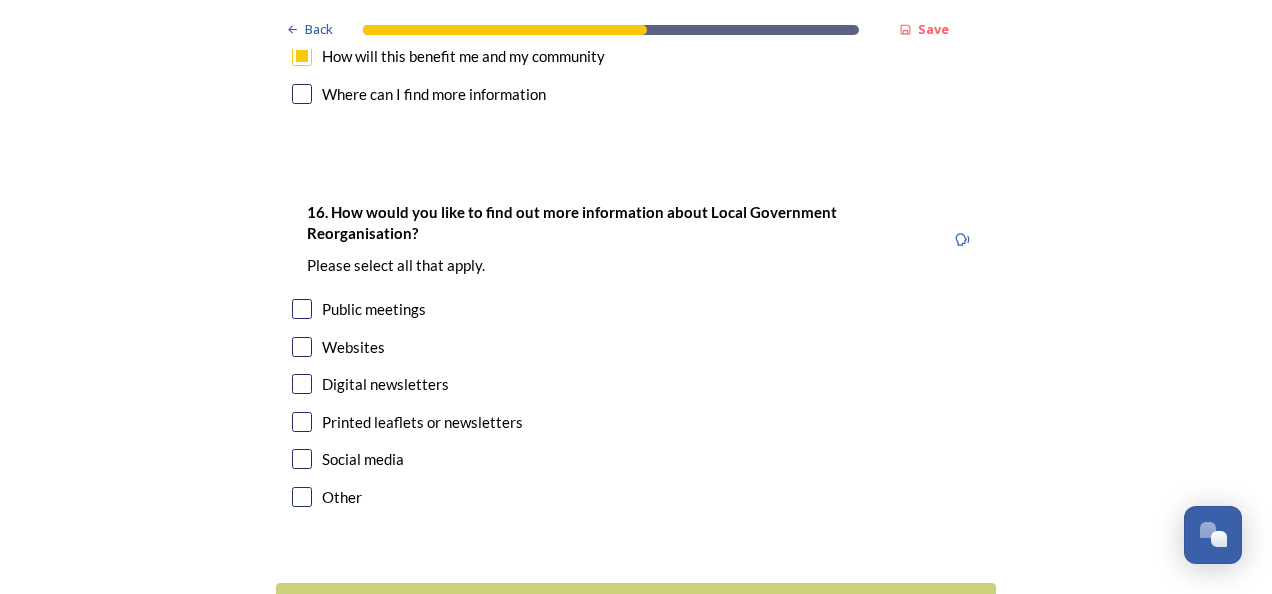 click at bounding box center (302, 347) 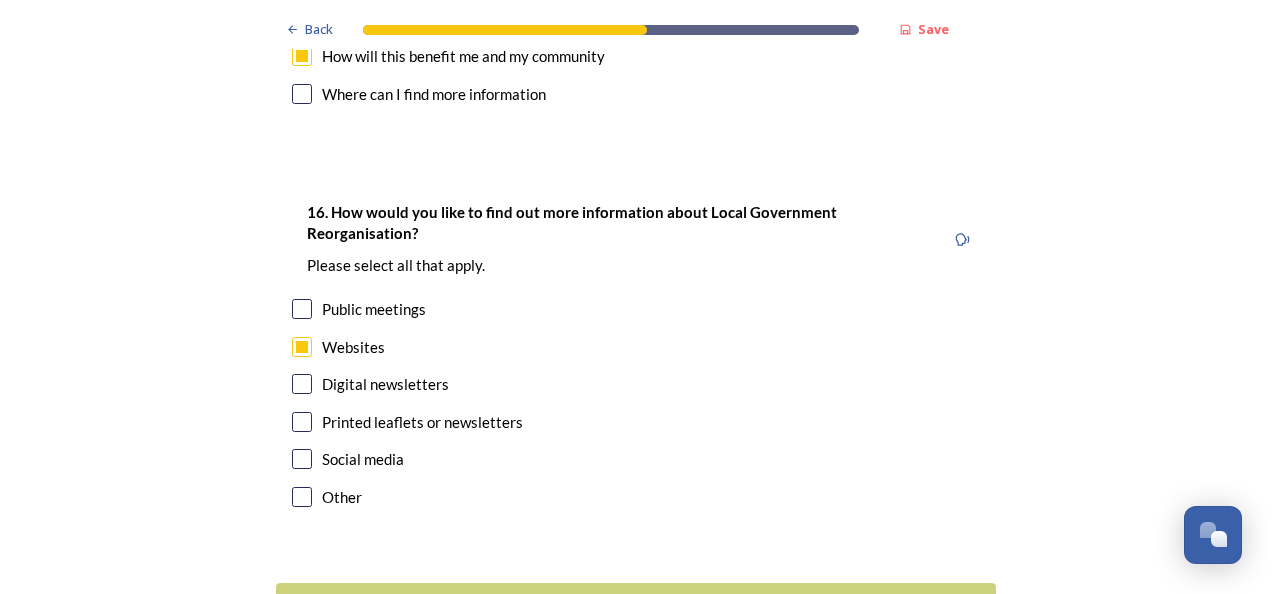 click at bounding box center (302, 384) 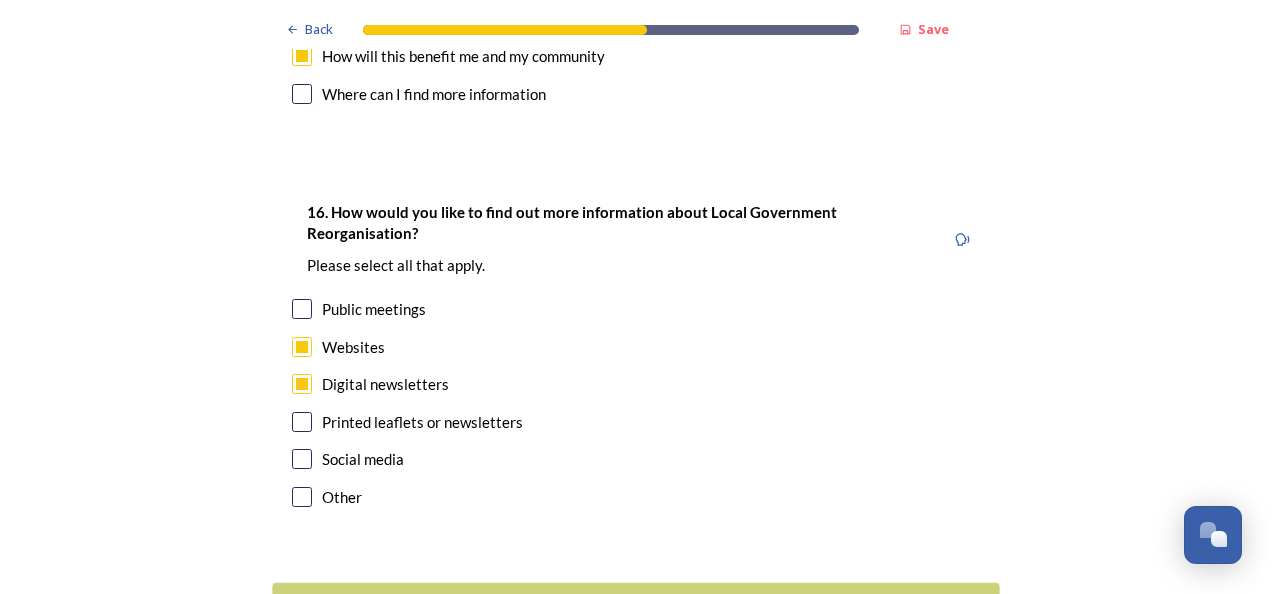 click on "Continue" at bounding box center [622, 607] 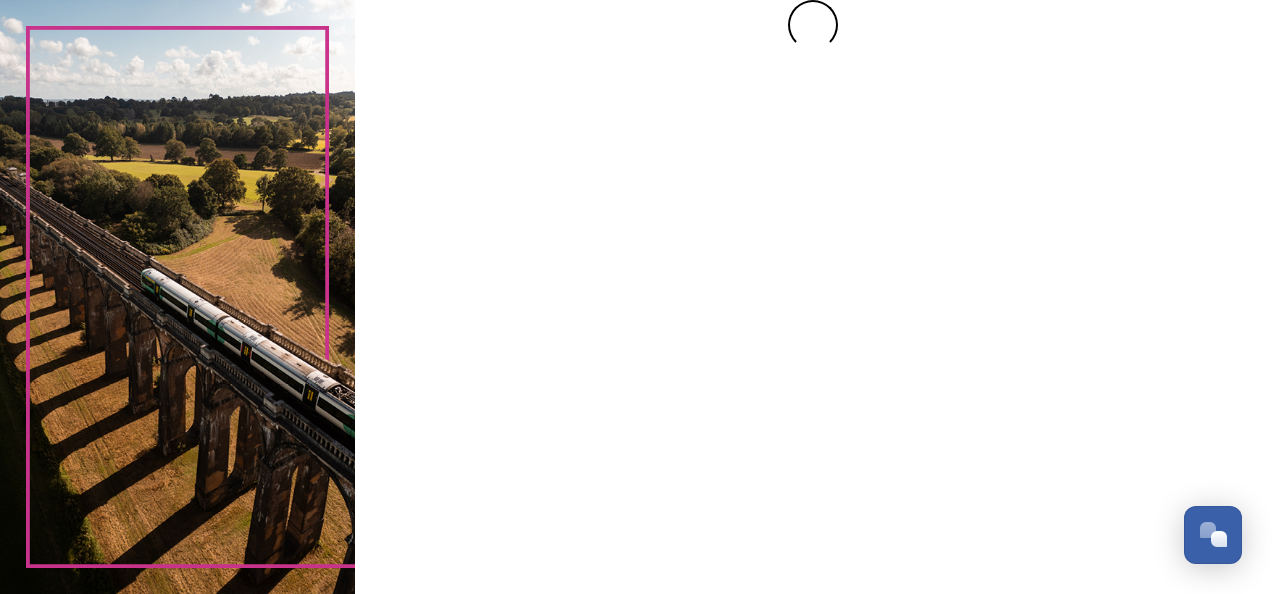 scroll, scrollTop: 0, scrollLeft: 0, axis: both 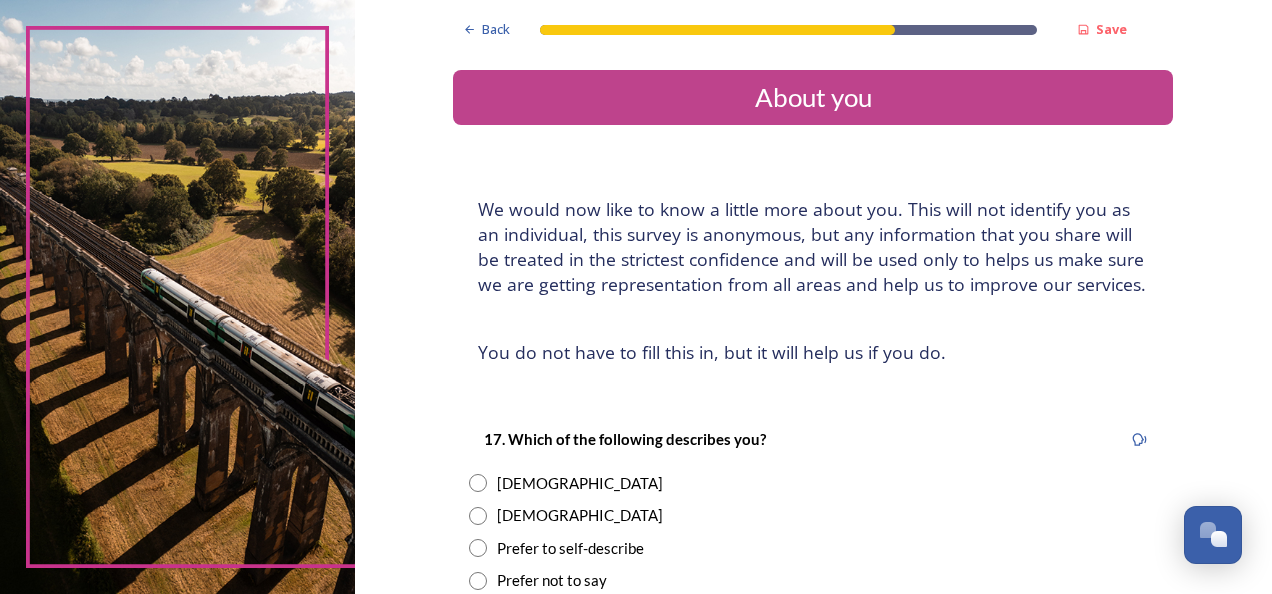 click at bounding box center (478, 483) 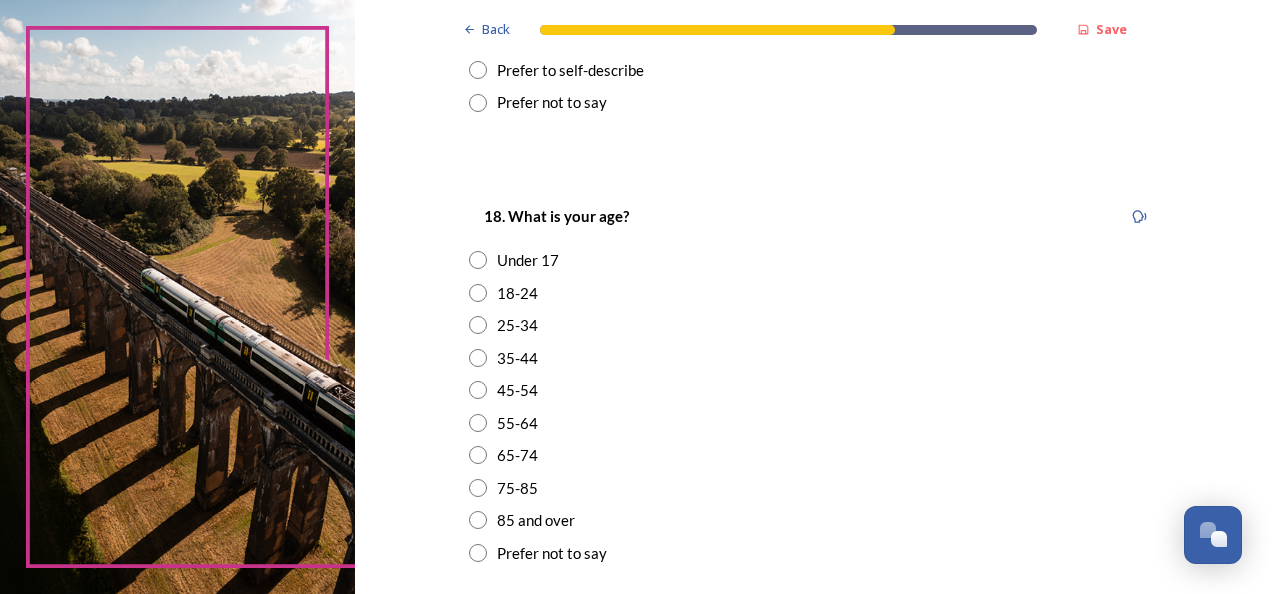 scroll, scrollTop: 520, scrollLeft: 0, axis: vertical 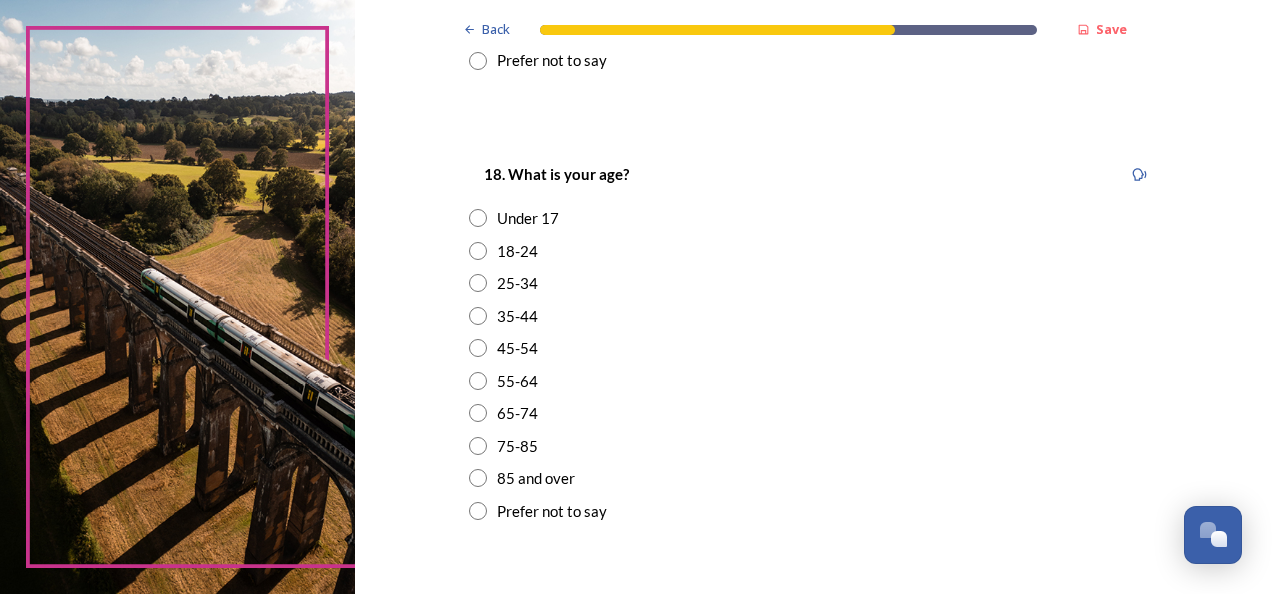 click at bounding box center (478, 446) 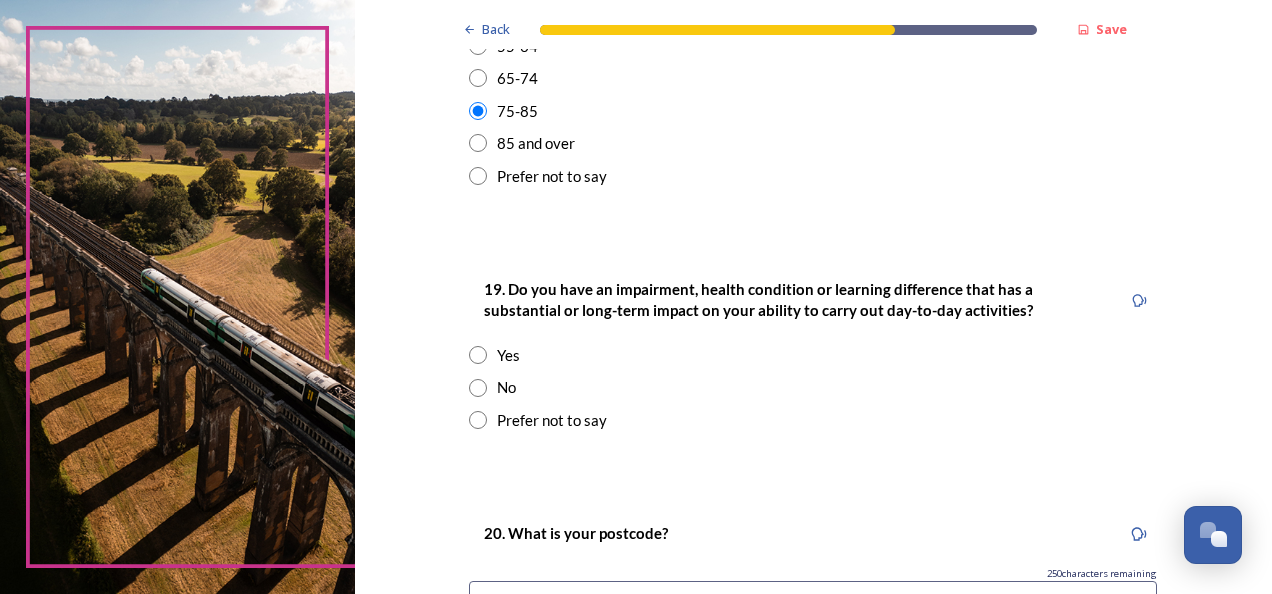 scroll, scrollTop: 960, scrollLeft: 0, axis: vertical 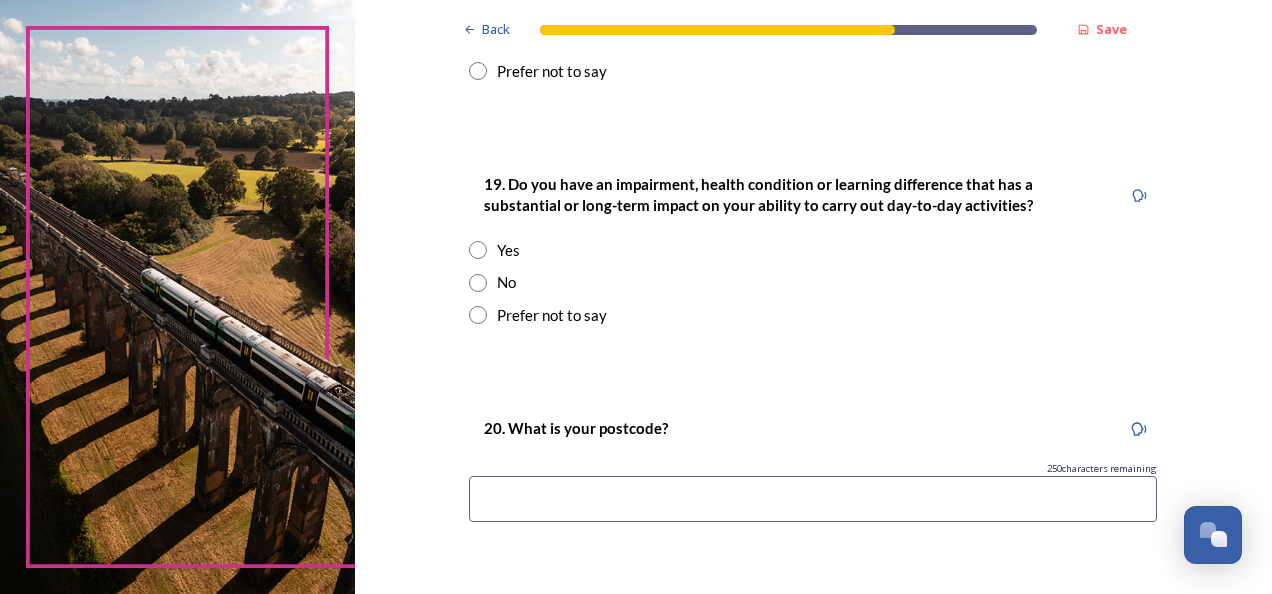 click at bounding box center [478, 283] 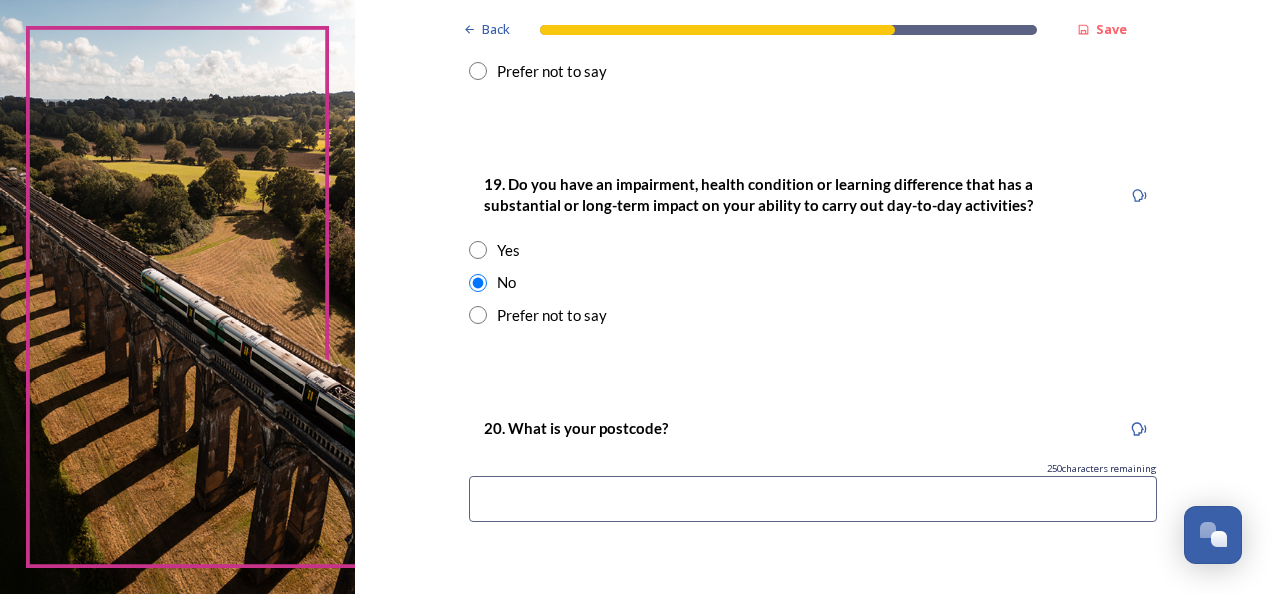 click at bounding box center (813, 499) 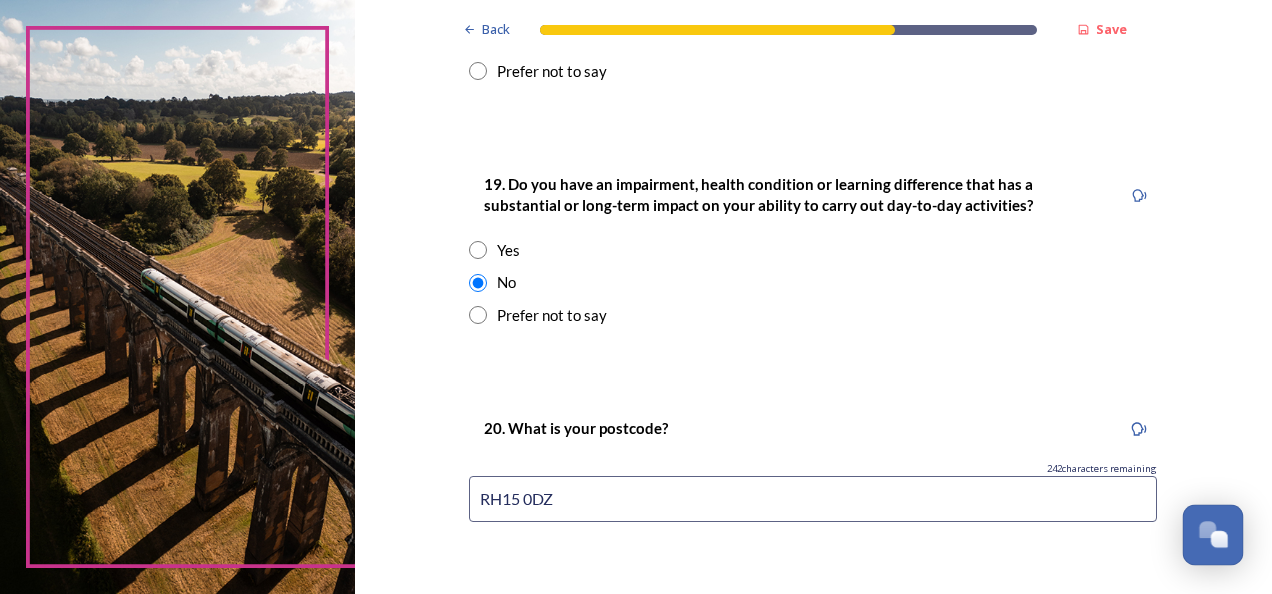 type on "RH15 0DZ" 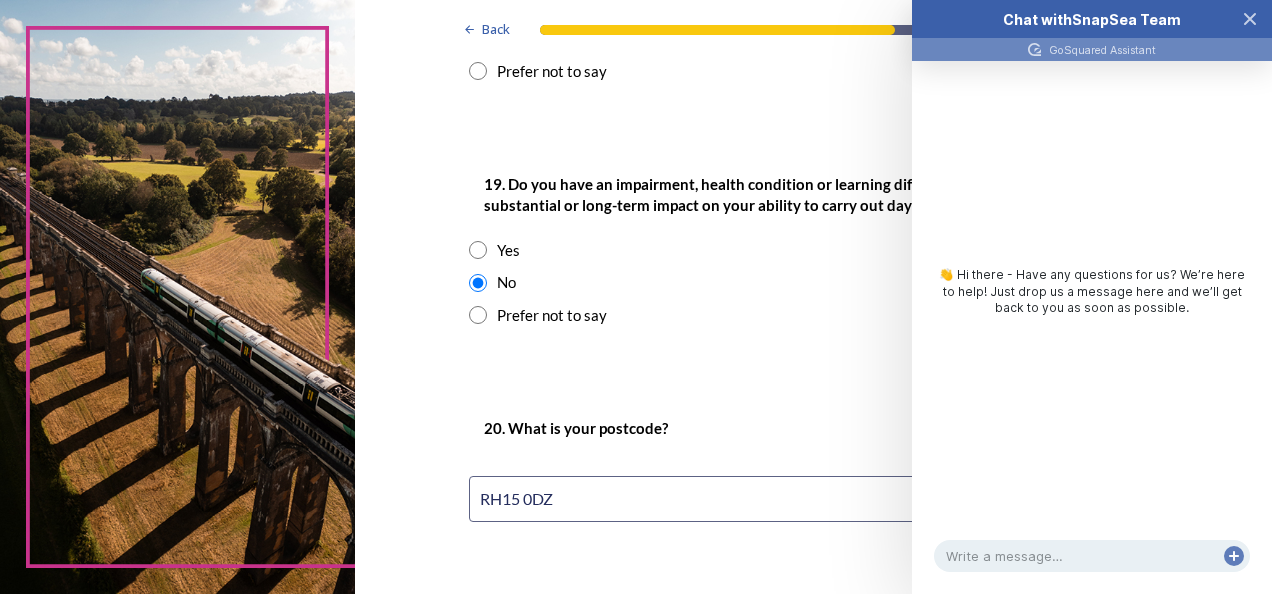 click on "Back Save About you We would now like to know a little more about you. This will not identify you as an individual, this survey is anonymous, but any information that you share will be treated in the strictest confidence and will be used only to helps us make sure we are getting representation from all areas and help us to improve our services.  ﻿You do not have to fill this in, but it will help us if you do. 17. Which of the following describes you?  [DEMOGRAPHIC_DATA] [DEMOGRAPHIC_DATA] Prefer to self-describe Prefer not to say 18. What is your age? Under [PHONE_NUMBER] [PHONE_NUMBER] [PHONE_NUMBER] 75-85 85 and over Prefer not to say 19. Do you have an impairment, health condition or learning difference that has a substantial or long-term impact on your ability to carry out day-to-day activities? Yes No Prefer not to say 20. What is your postcode? 242  characters remaining RH15 0DZ Continue   Back Powered by" at bounding box center [813, -95] 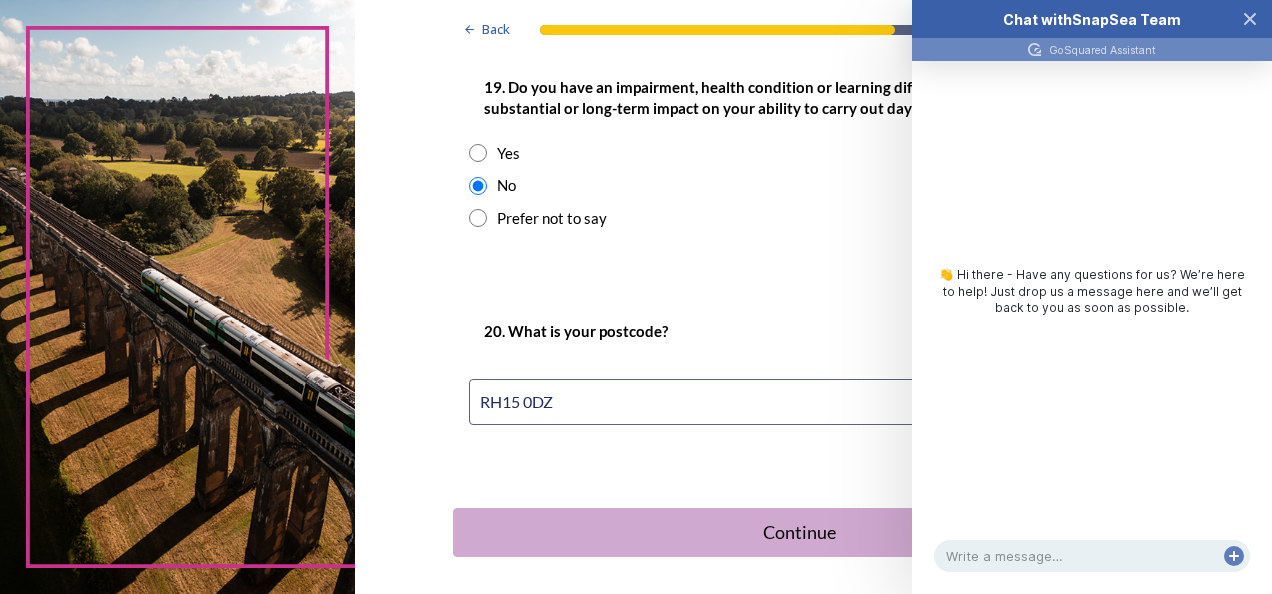 scroll, scrollTop: 1134, scrollLeft: 0, axis: vertical 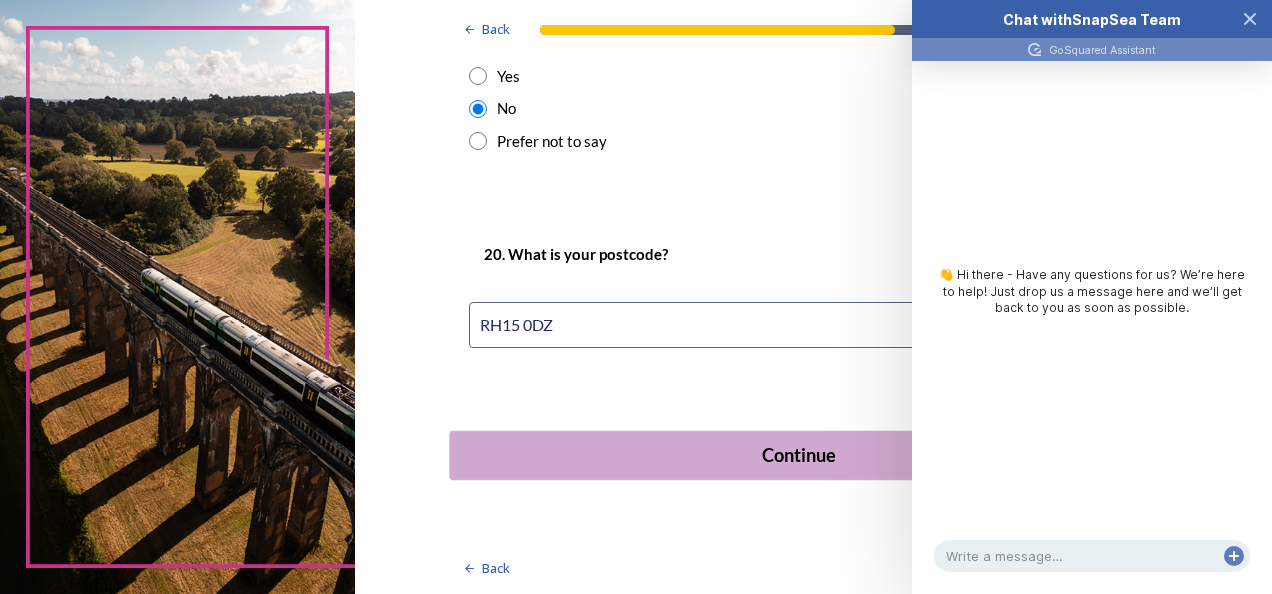 click on "Continue" at bounding box center [799, 455] 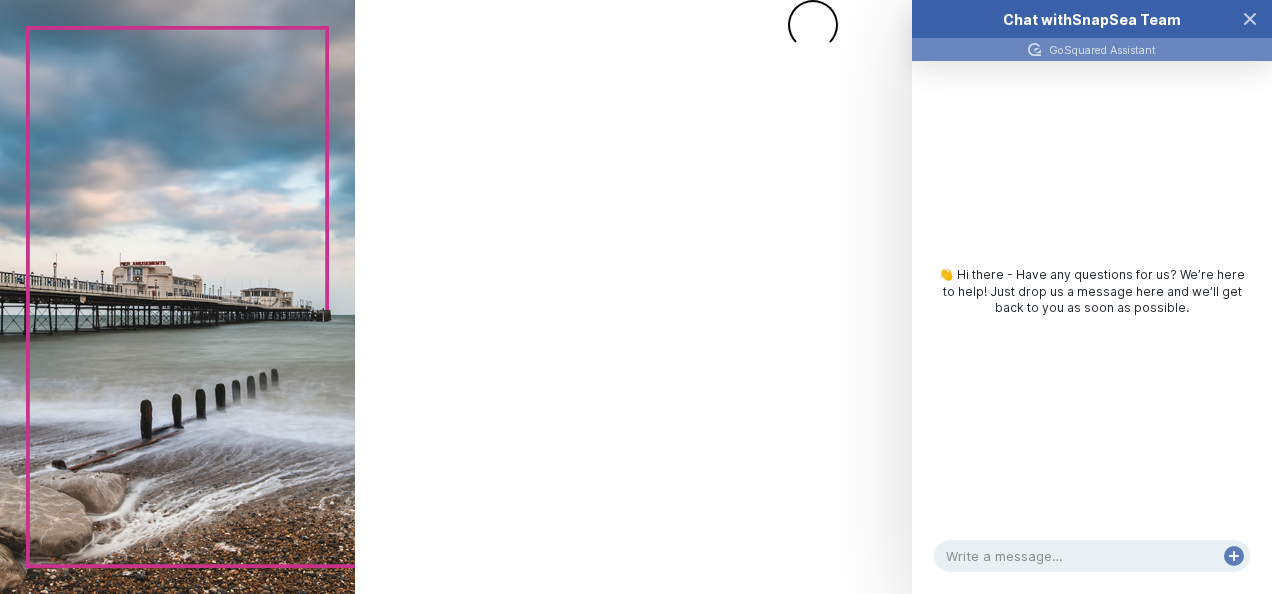 scroll, scrollTop: 0, scrollLeft: 0, axis: both 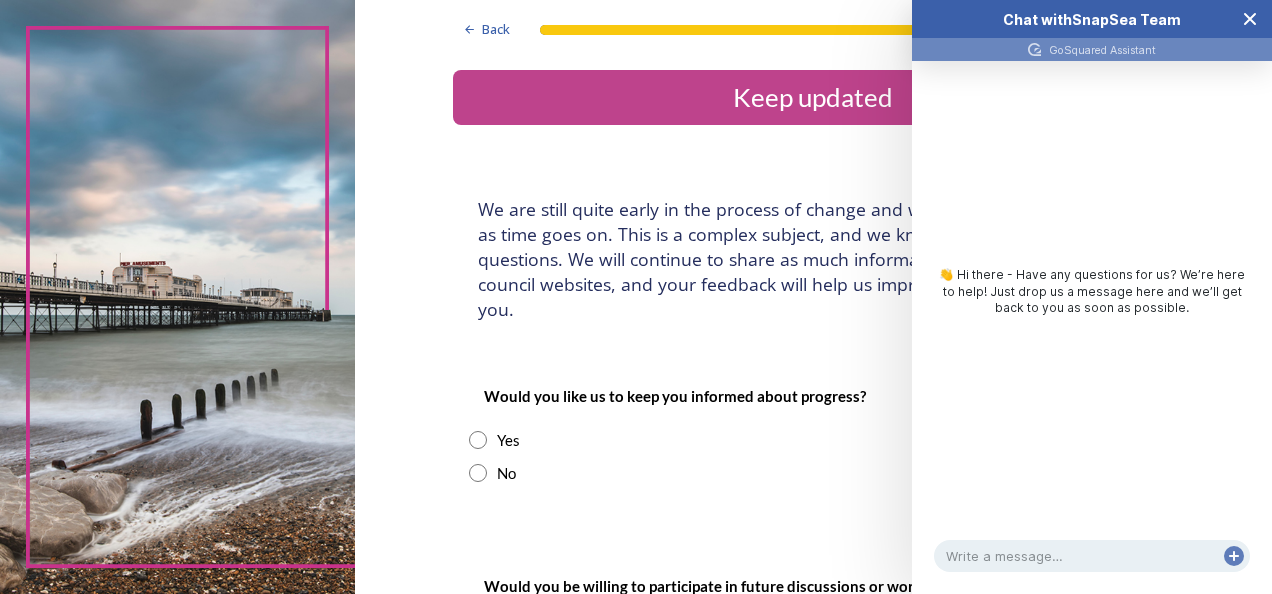 click 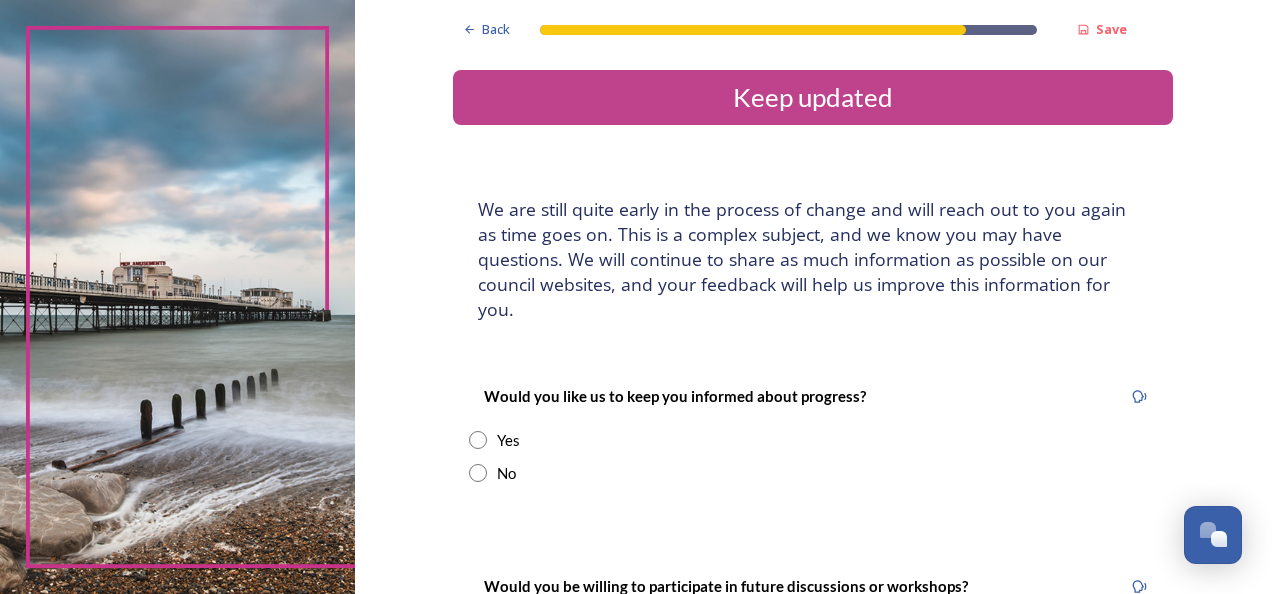 click at bounding box center (478, 440) 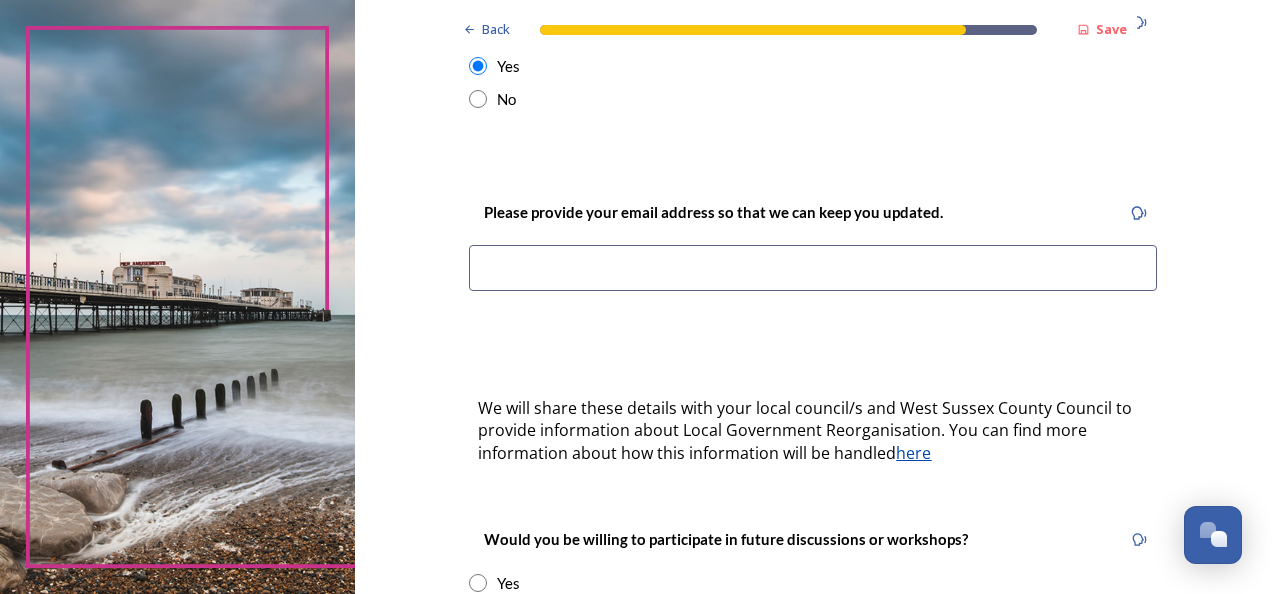 scroll, scrollTop: 400, scrollLeft: 0, axis: vertical 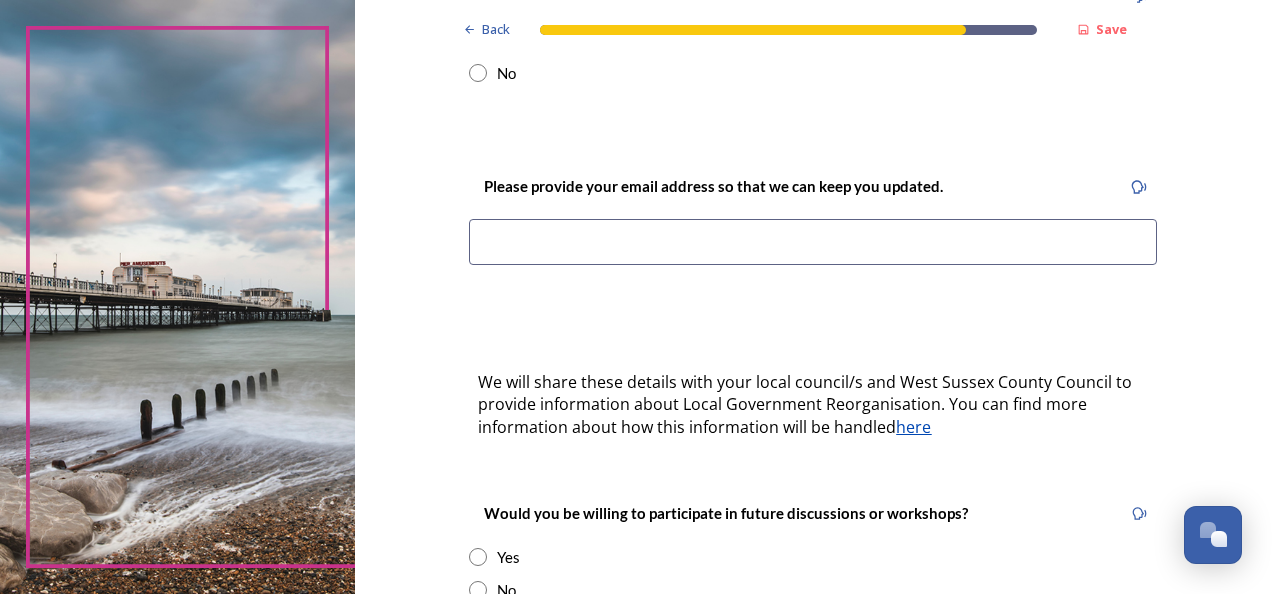 click at bounding box center (813, 242) 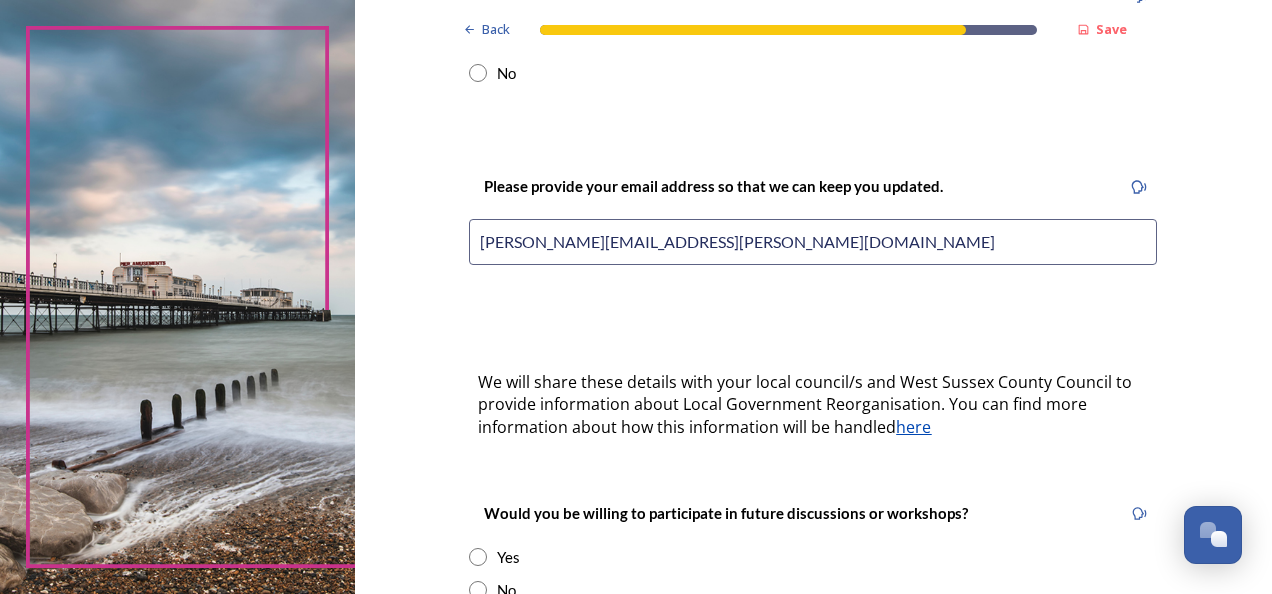 click at bounding box center [478, 590] 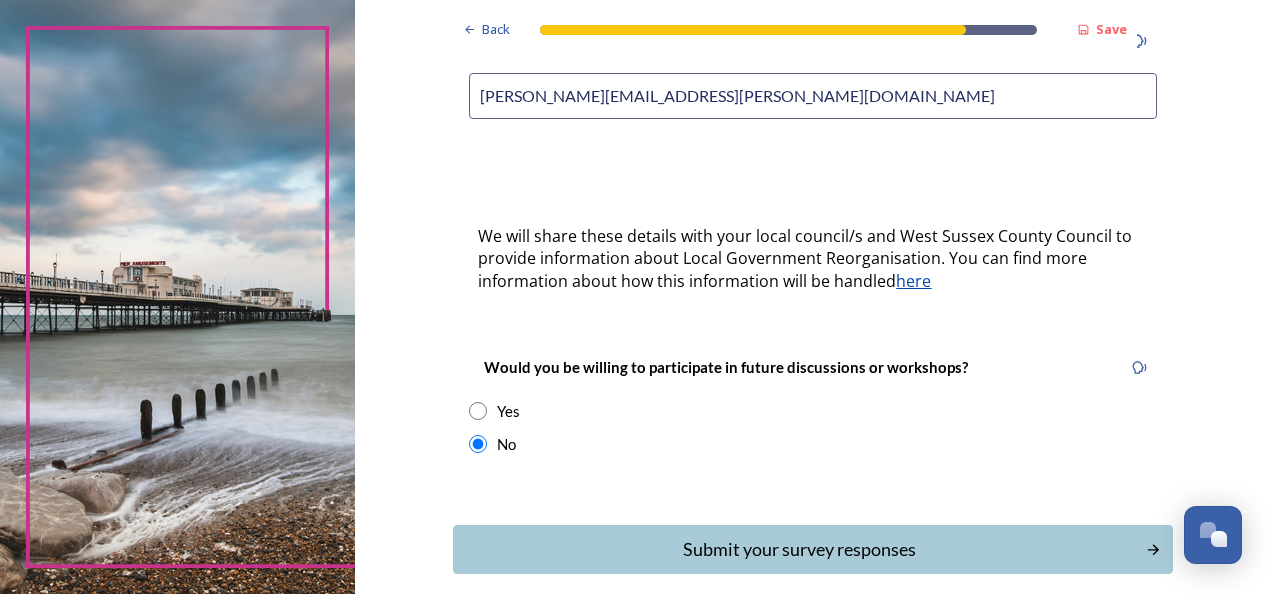 scroll, scrollTop: 616, scrollLeft: 0, axis: vertical 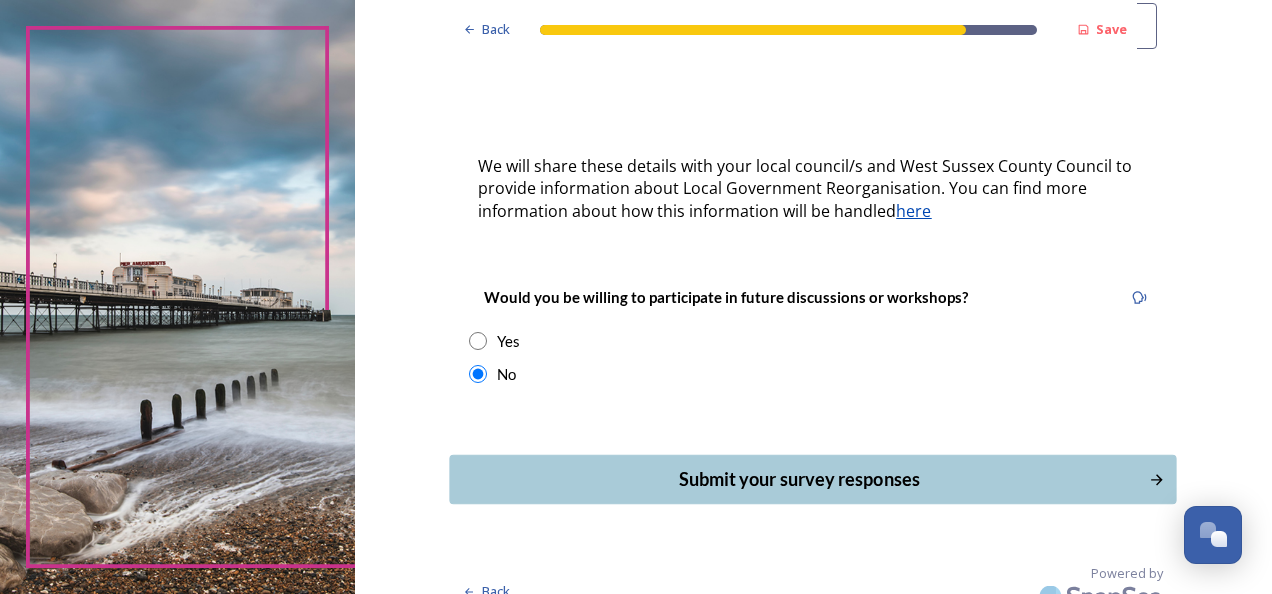 click on "Submit your survey responses" at bounding box center [799, 479] 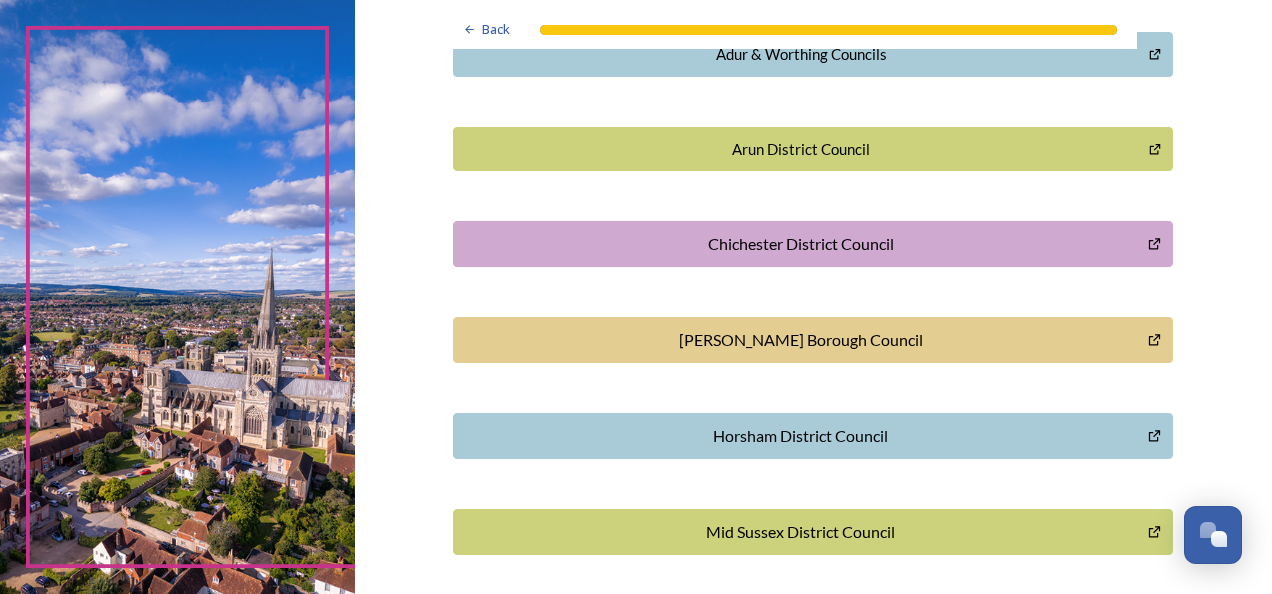 scroll, scrollTop: 690, scrollLeft: 0, axis: vertical 